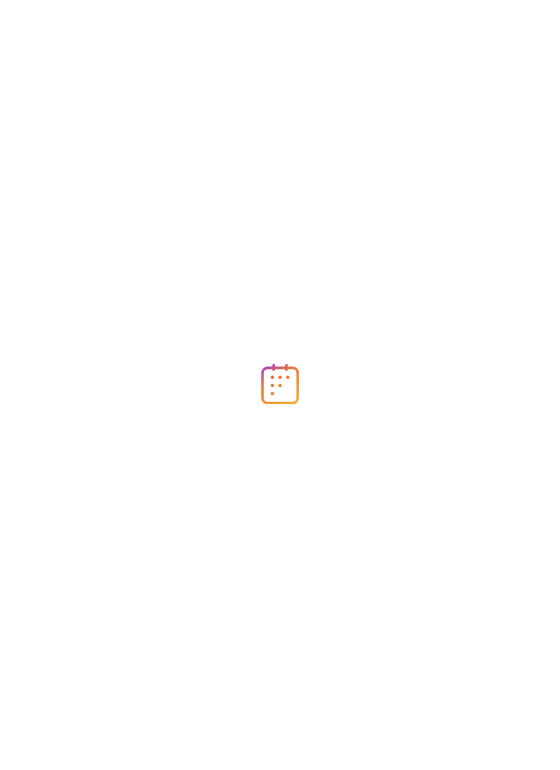 scroll, scrollTop: 0, scrollLeft: 0, axis: both 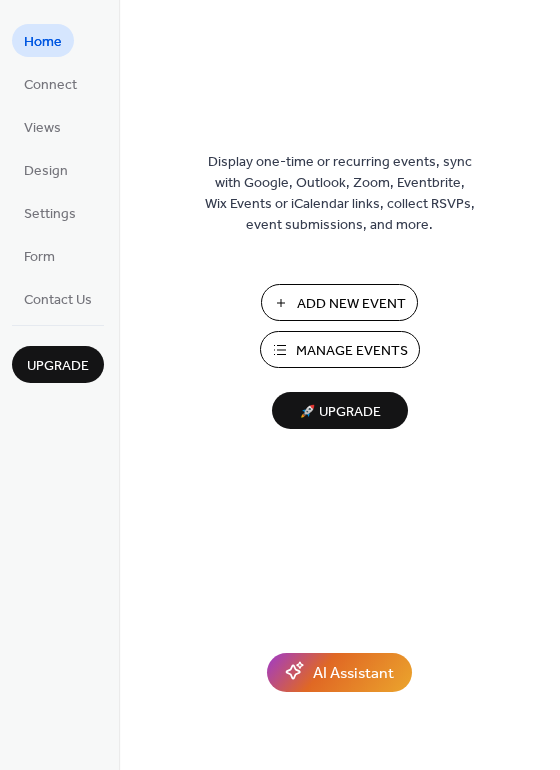 click on "Manage Events" at bounding box center [352, 351] 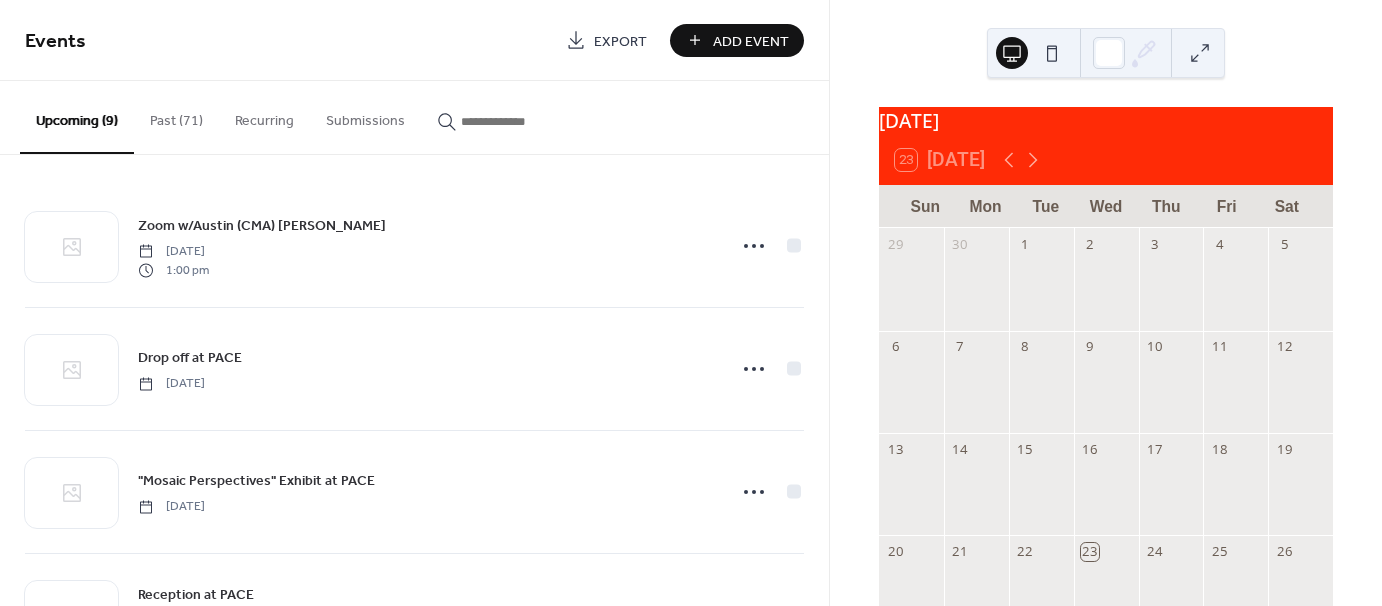 scroll, scrollTop: 0, scrollLeft: 0, axis: both 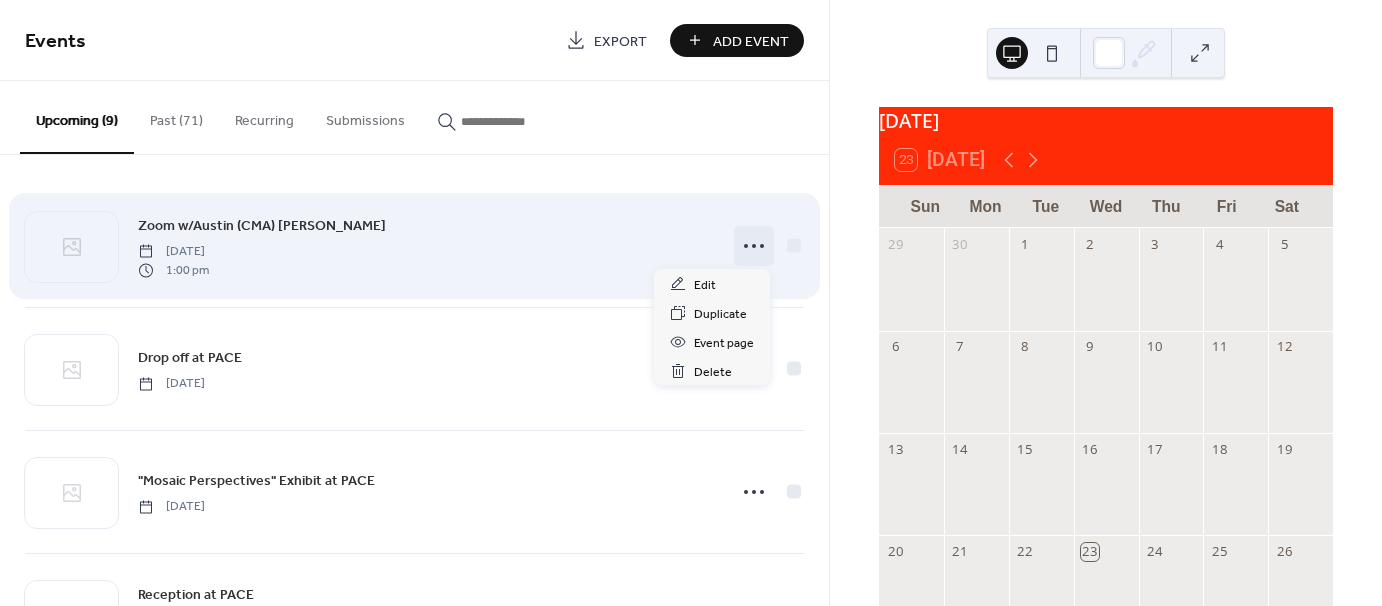 click 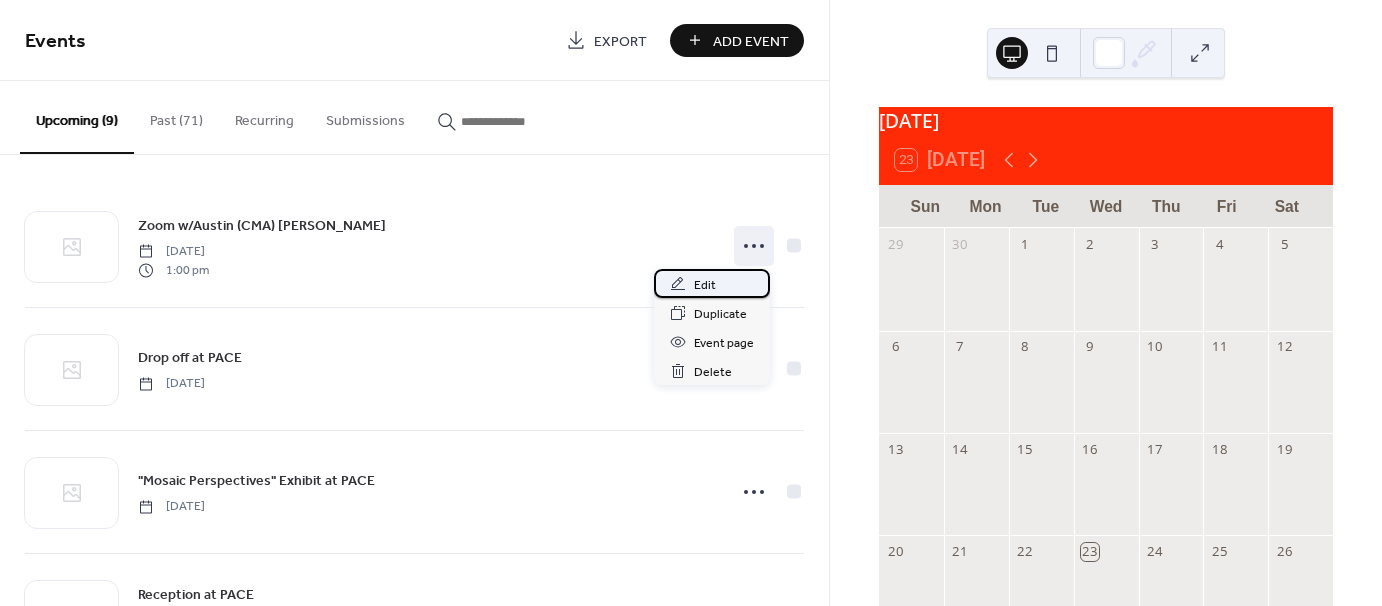 click on "Edit" at bounding box center [705, 285] 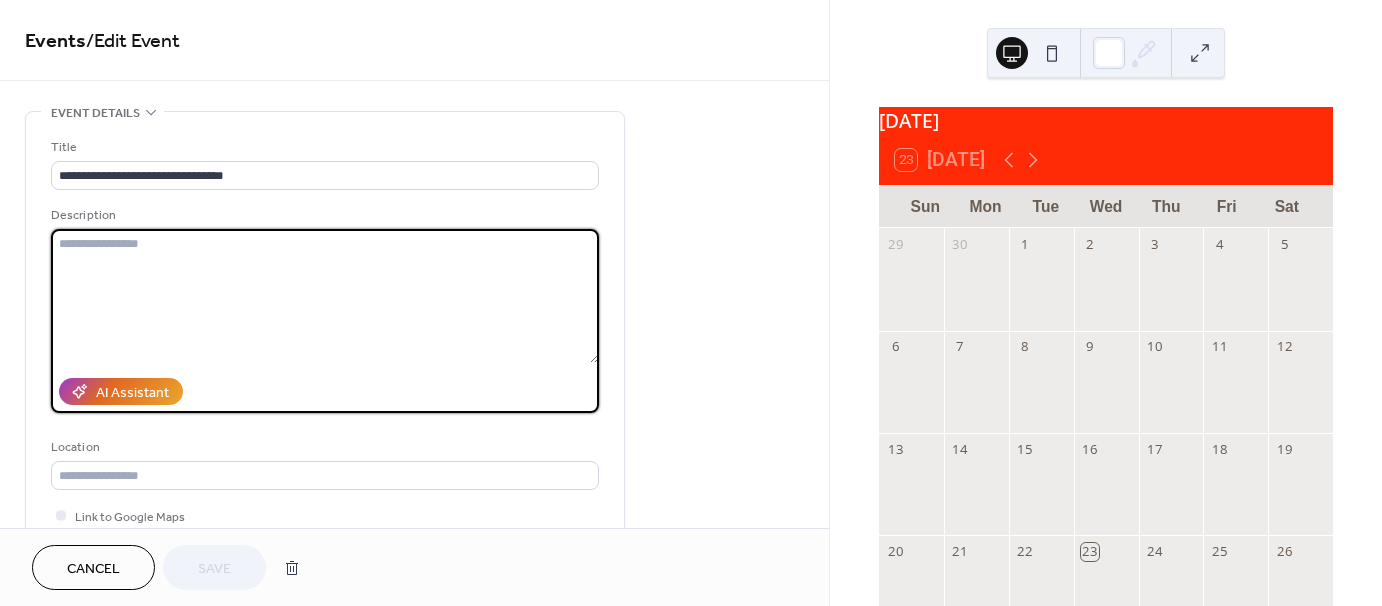 click at bounding box center (325, 296) 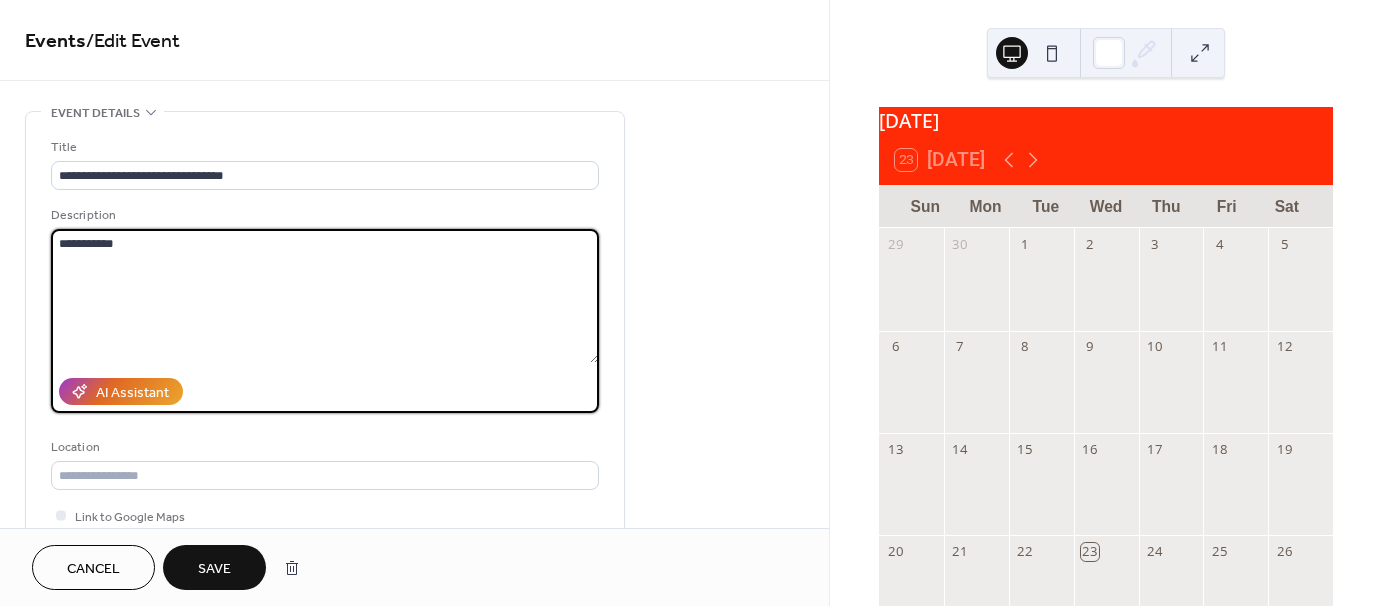 paste on "**********" 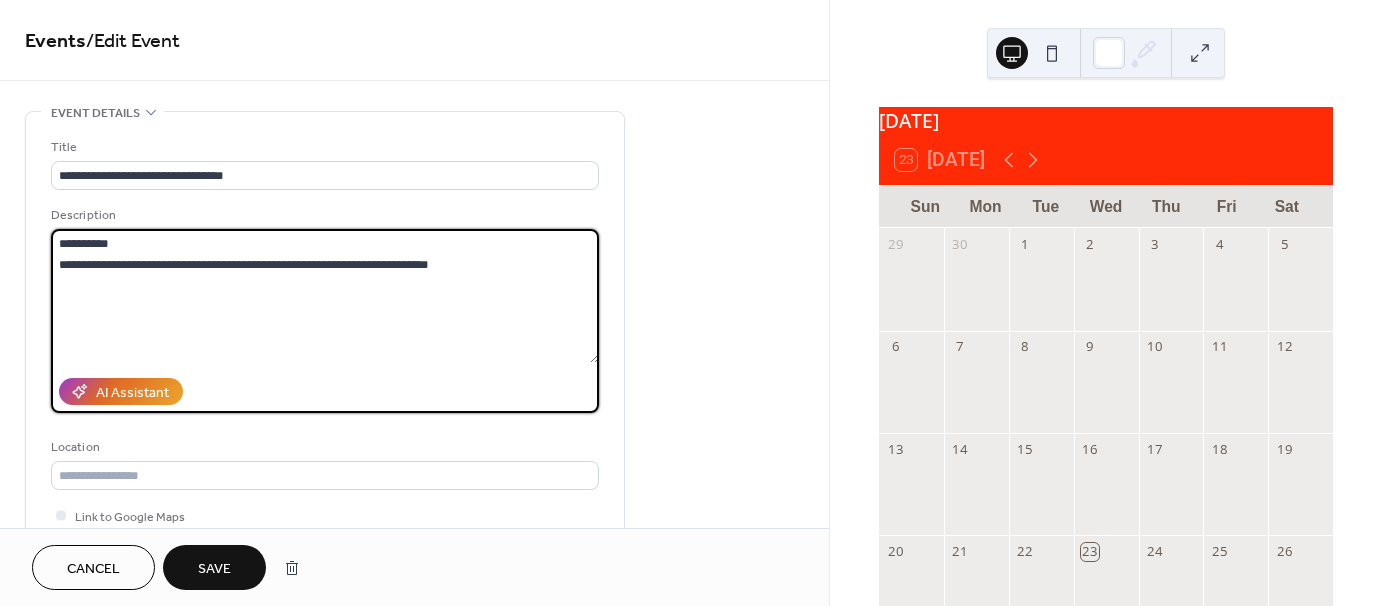 type on "**********" 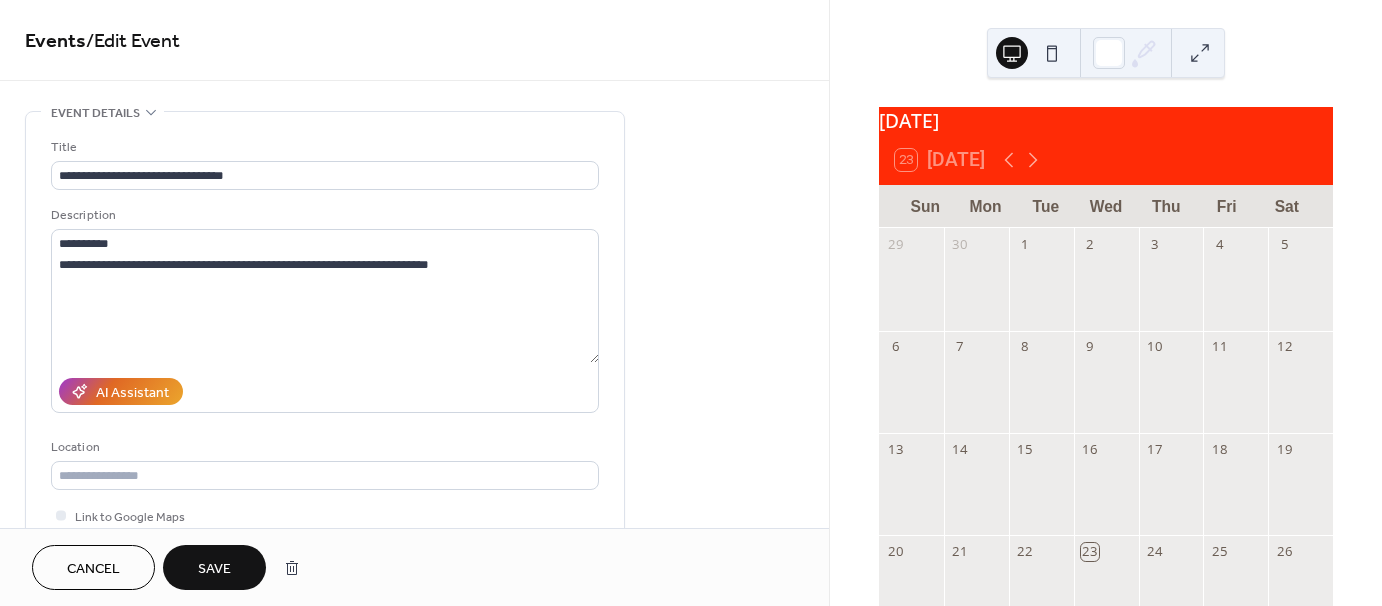click on "Save" at bounding box center [214, 569] 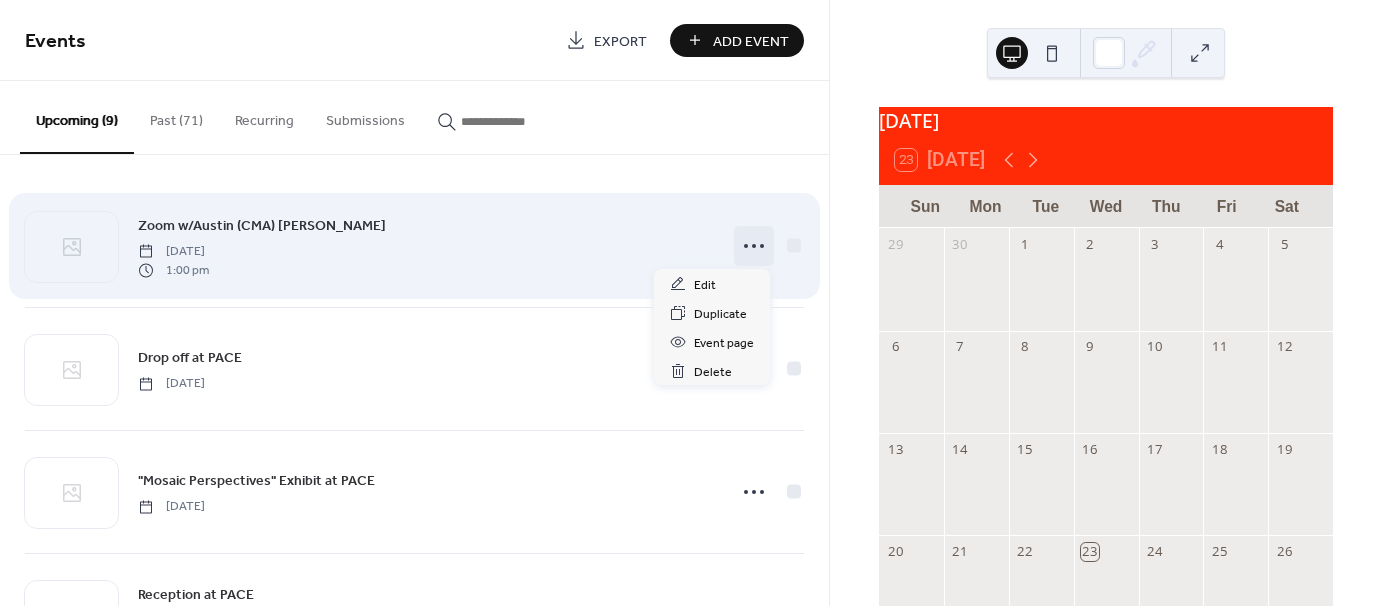 click 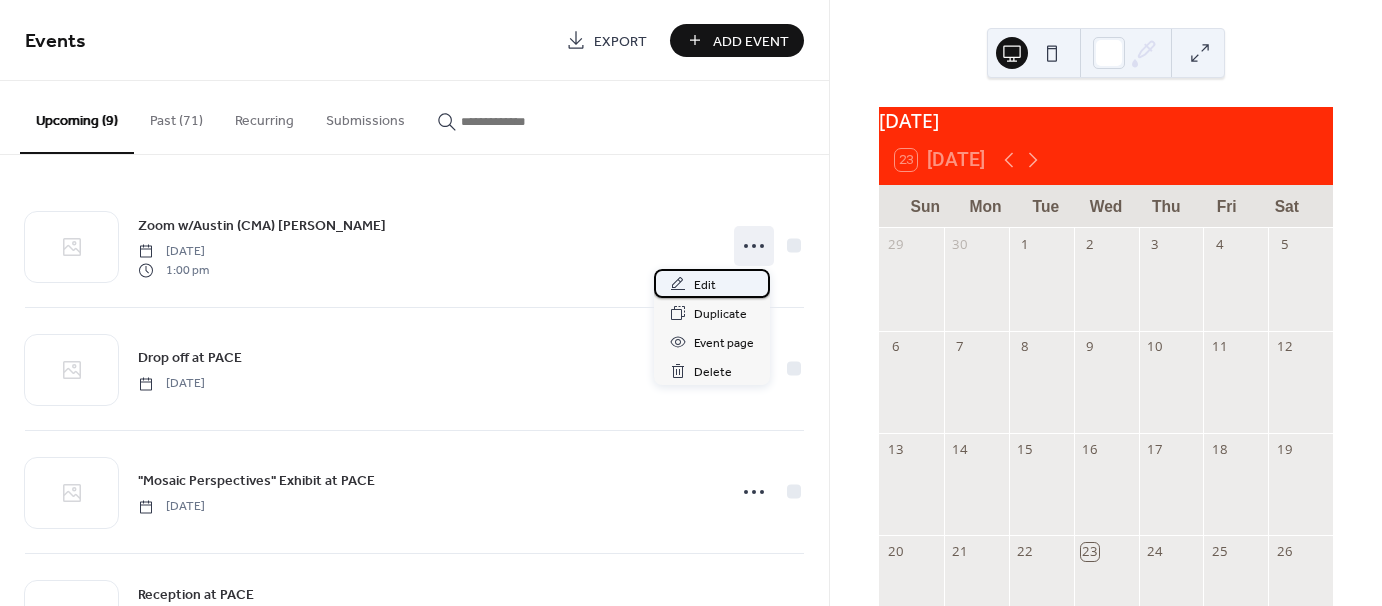 click on "Edit" at bounding box center [712, 283] 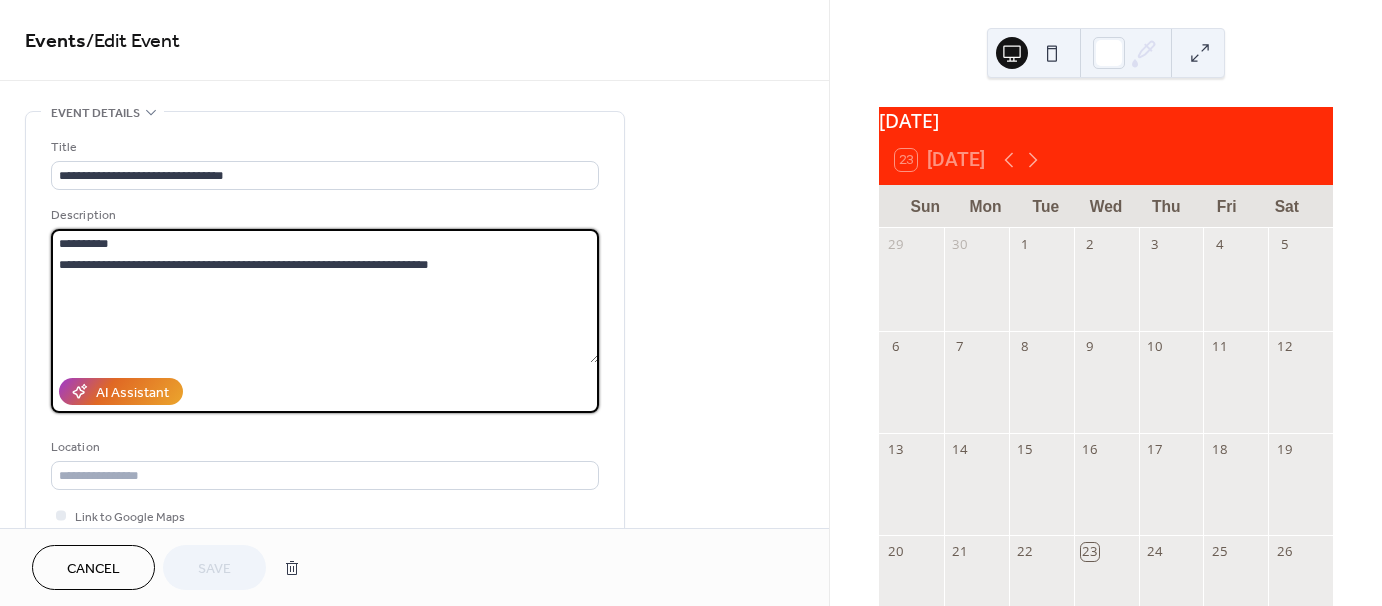 drag, startPoint x: 57, startPoint y: 260, endPoint x: 552, endPoint y: 275, distance: 495.22723 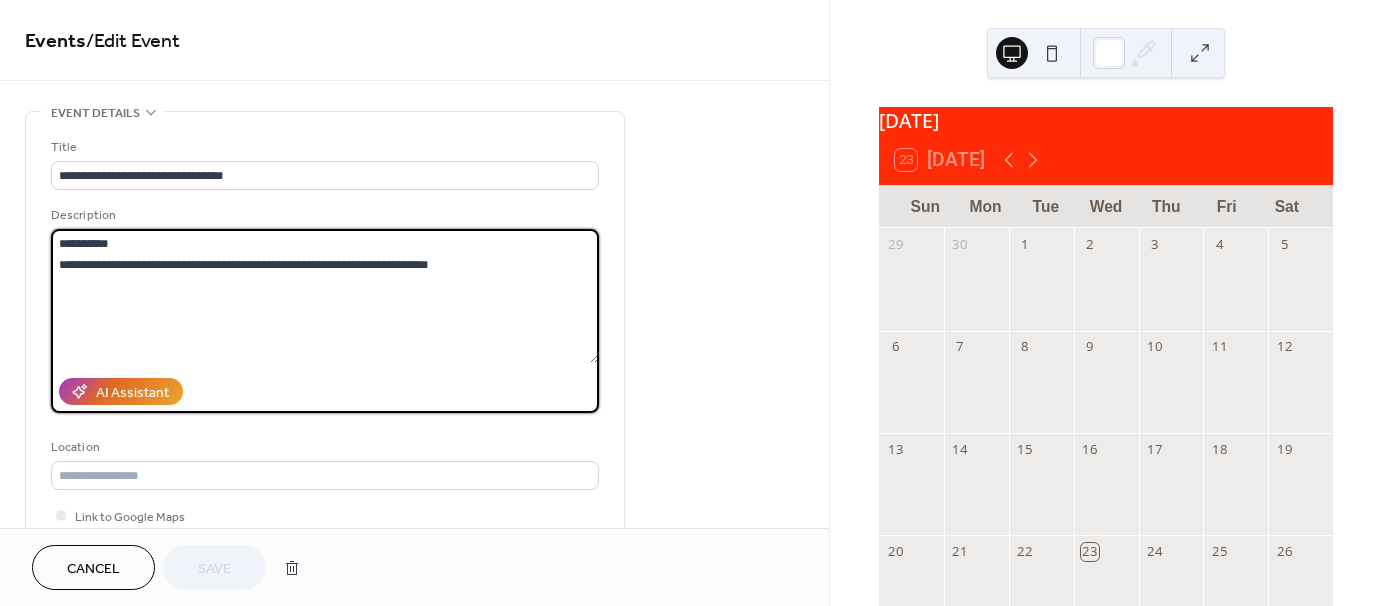 click on "**********" at bounding box center [325, 296] 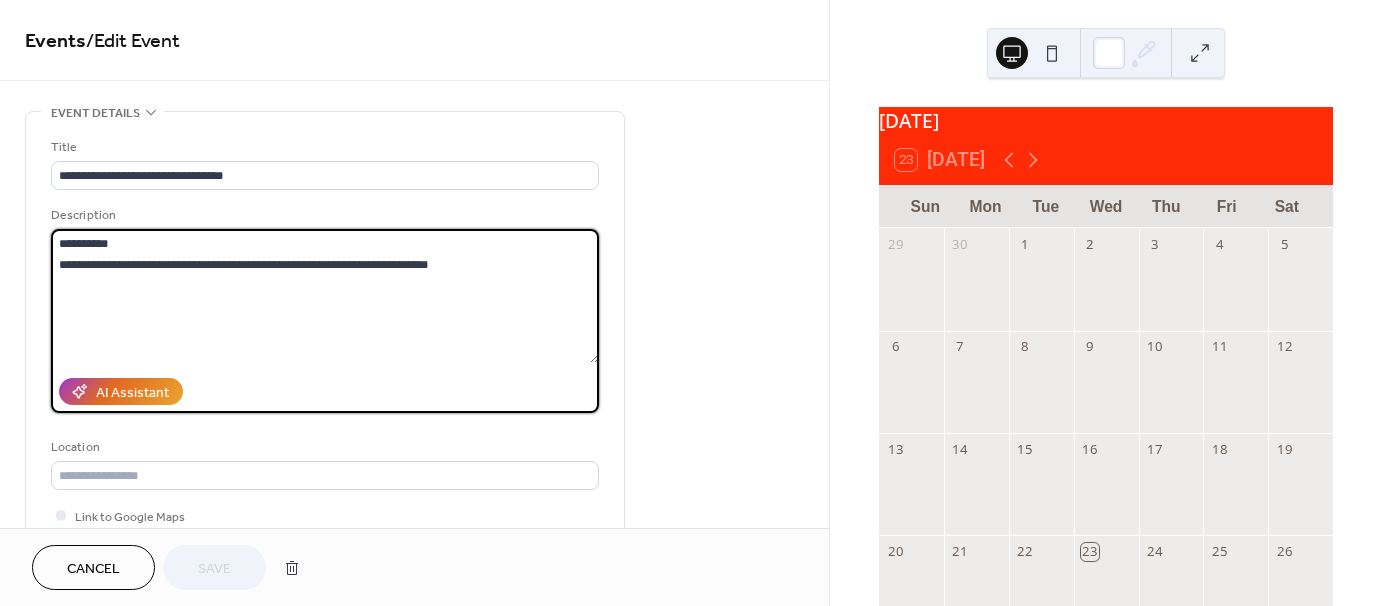 drag, startPoint x: 57, startPoint y: 264, endPoint x: 519, endPoint y: 263, distance: 462.00107 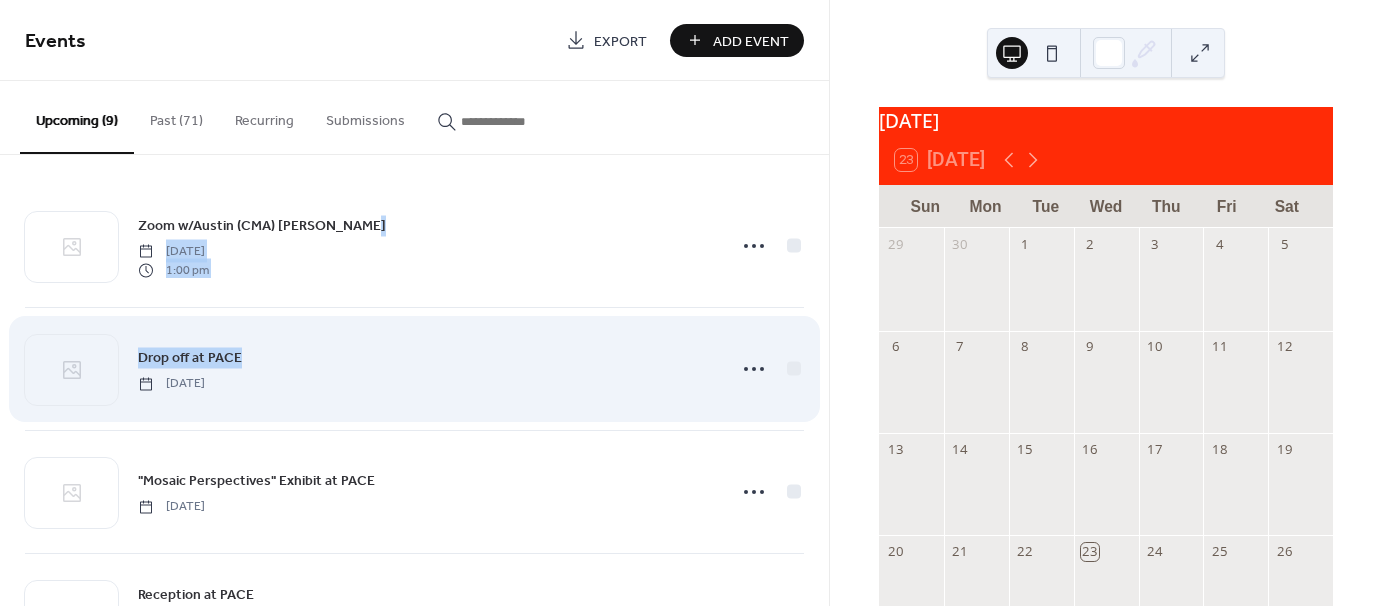 drag, startPoint x: 416, startPoint y: 221, endPoint x: 404, endPoint y: 324, distance: 103.69667 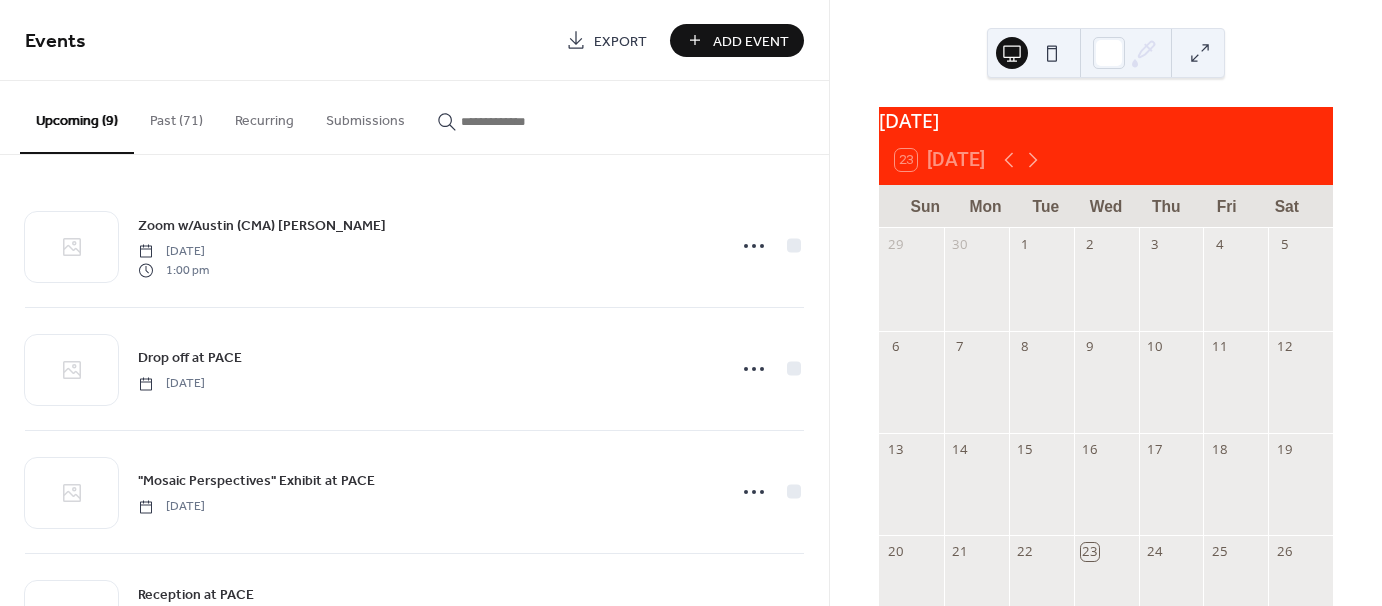 click on "Events" at bounding box center [288, 42] 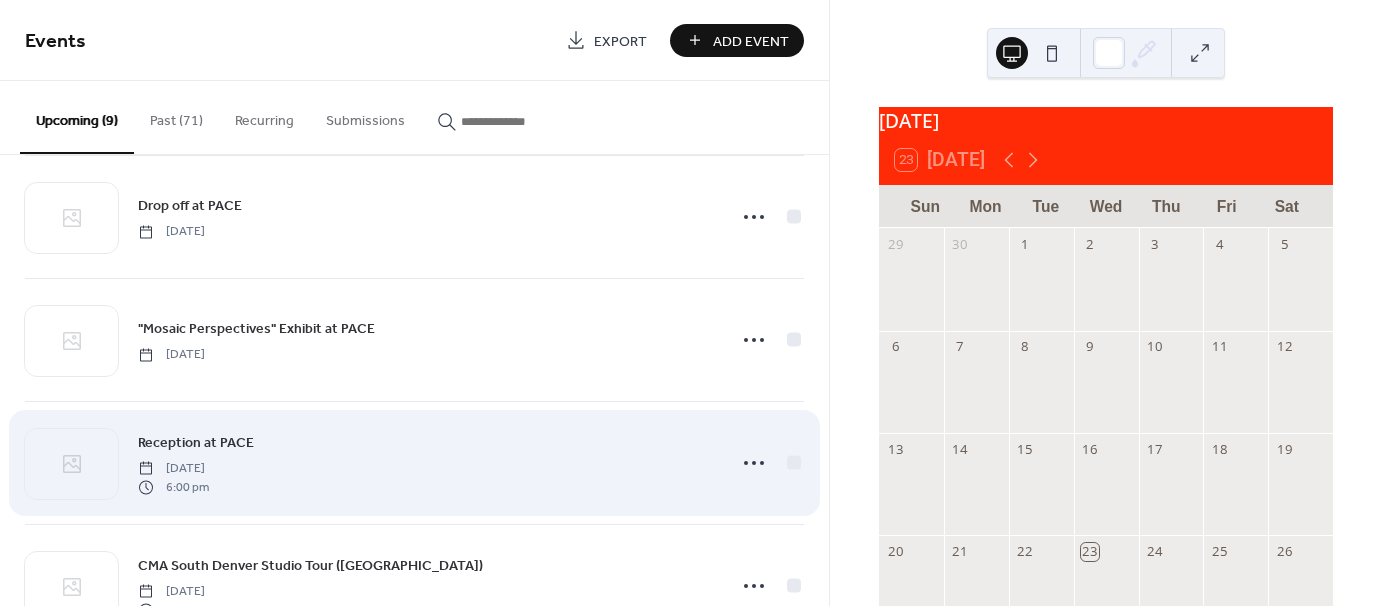 scroll, scrollTop: 152, scrollLeft: 0, axis: vertical 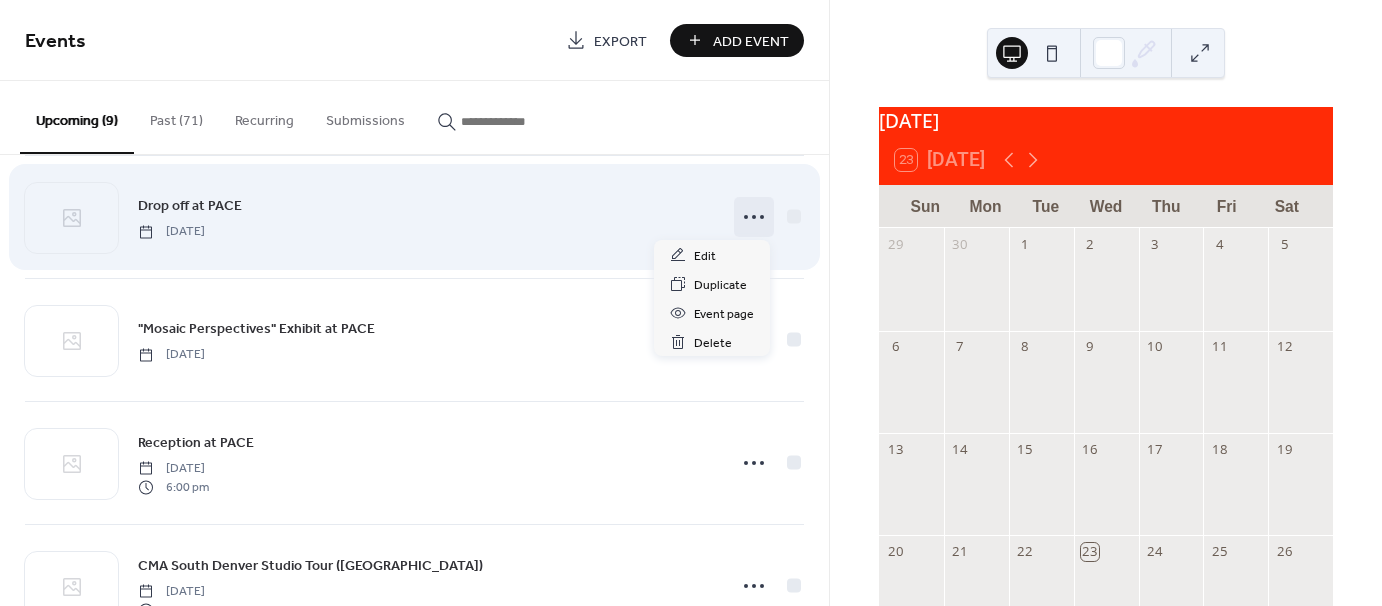 click 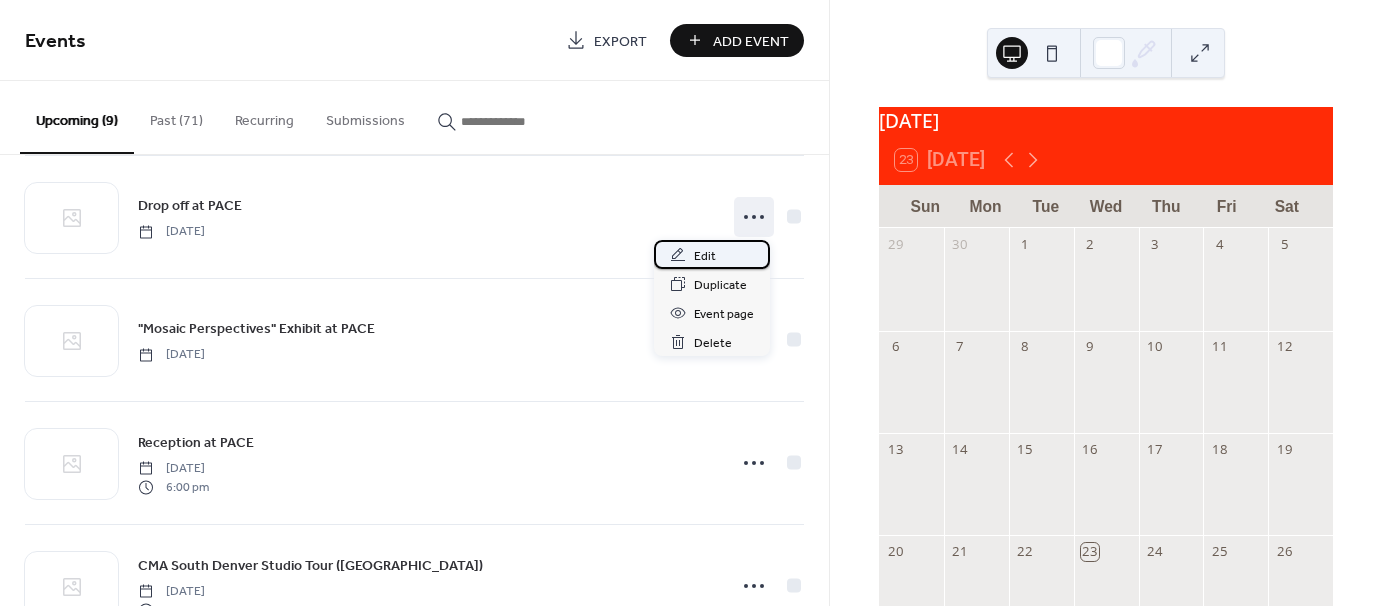 click on "Edit" at bounding box center (705, 256) 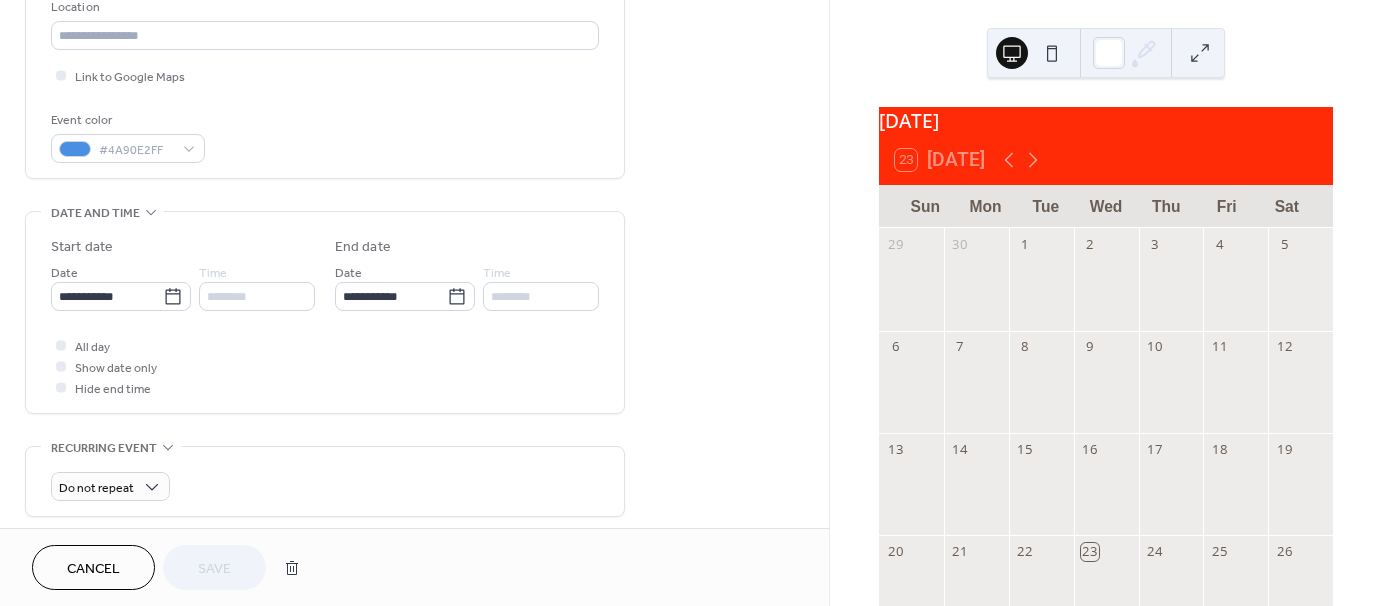 scroll, scrollTop: 448, scrollLeft: 0, axis: vertical 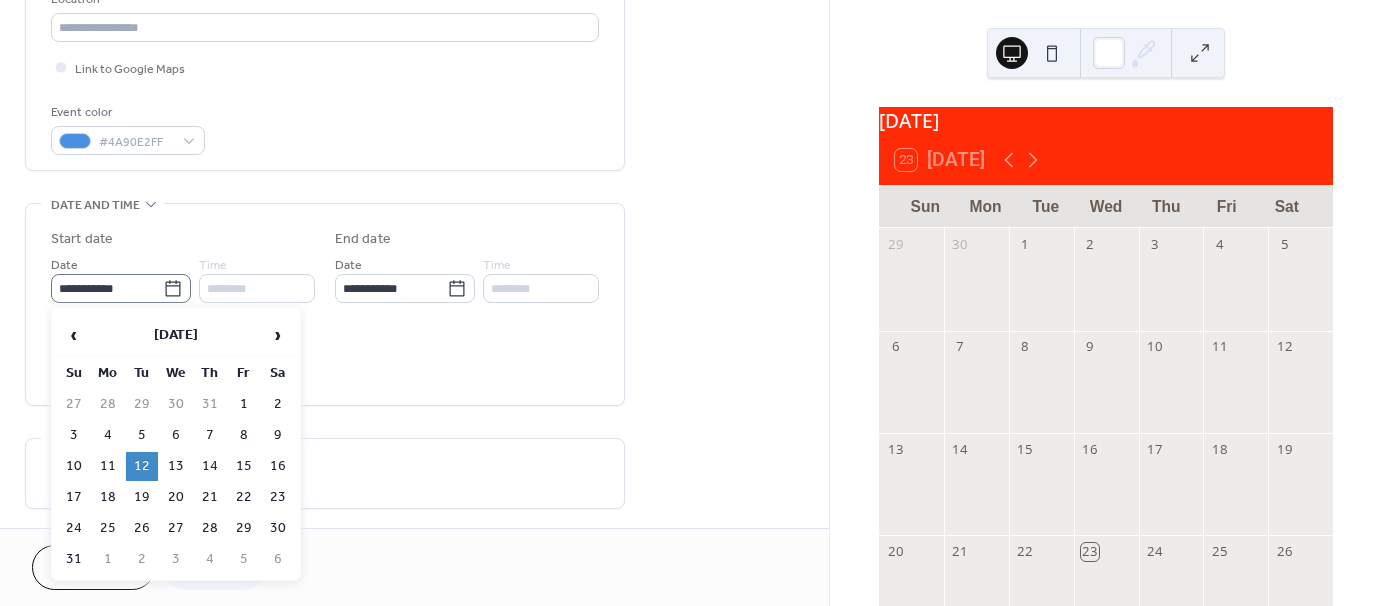 click 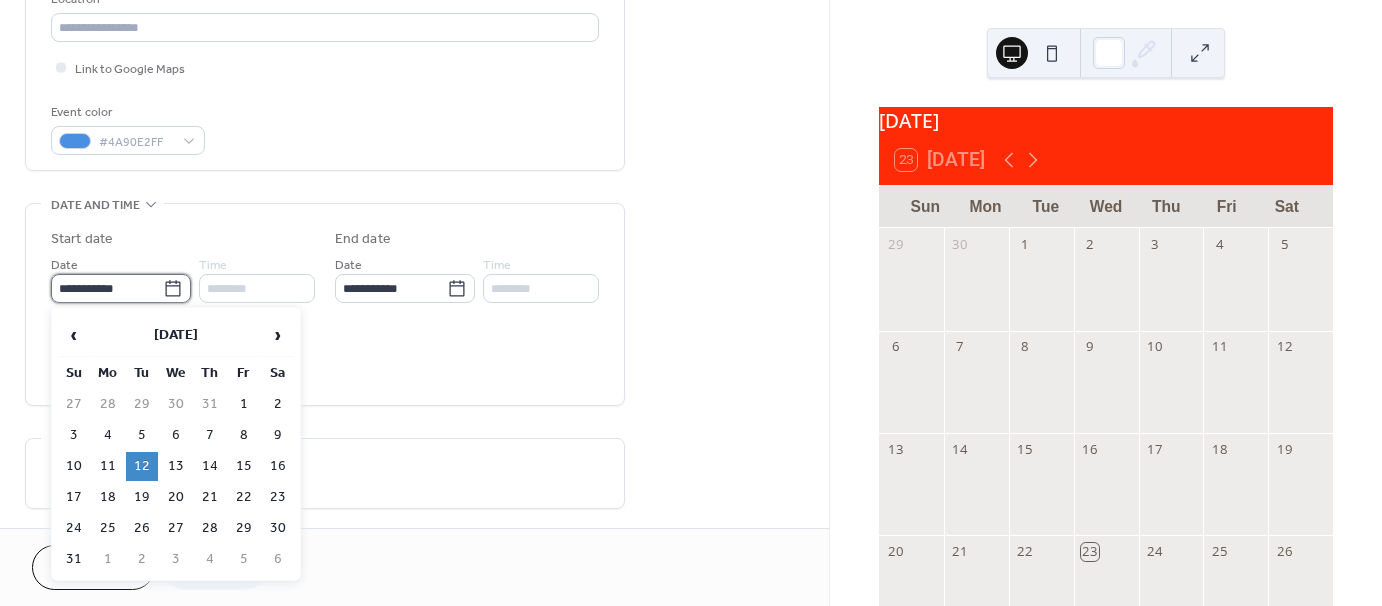 click on "**********" at bounding box center (107, 288) 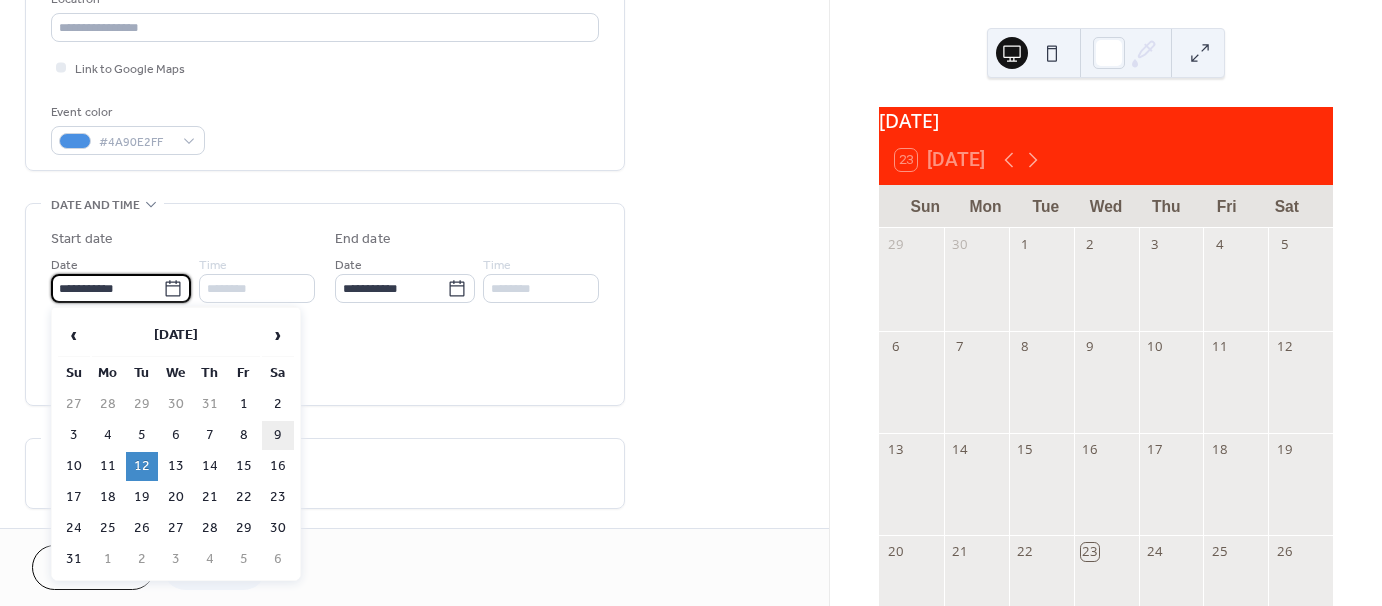 click on "9" at bounding box center [278, 435] 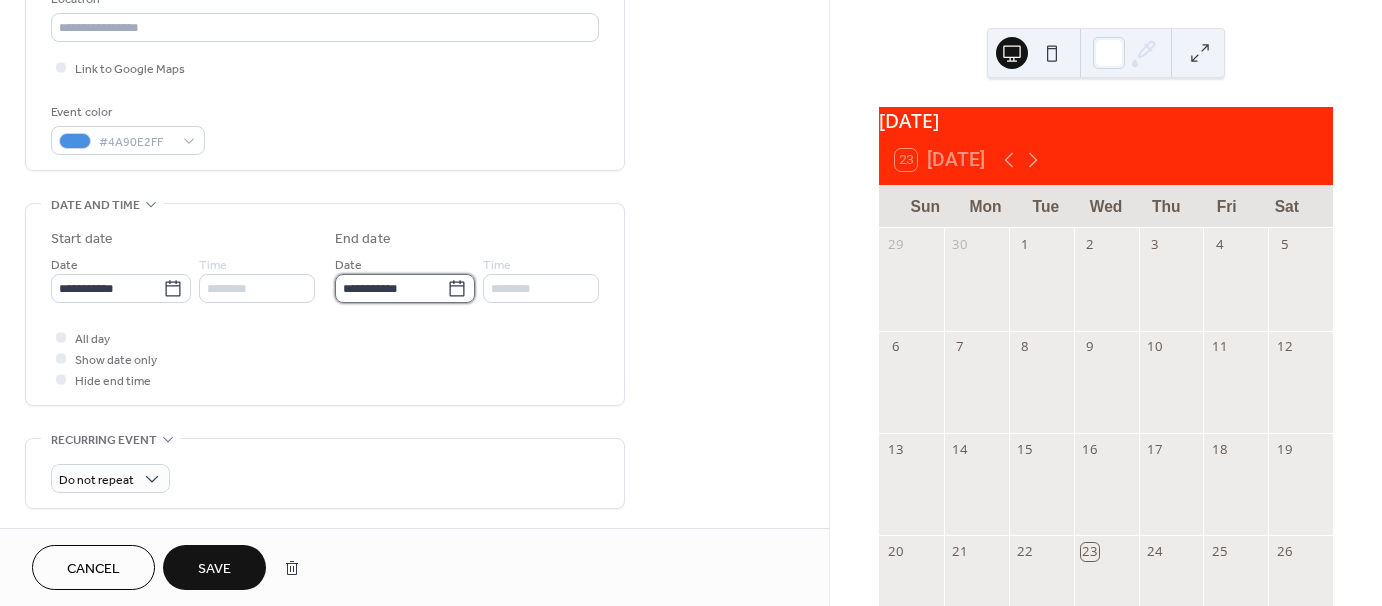 click on "**********" at bounding box center (391, 288) 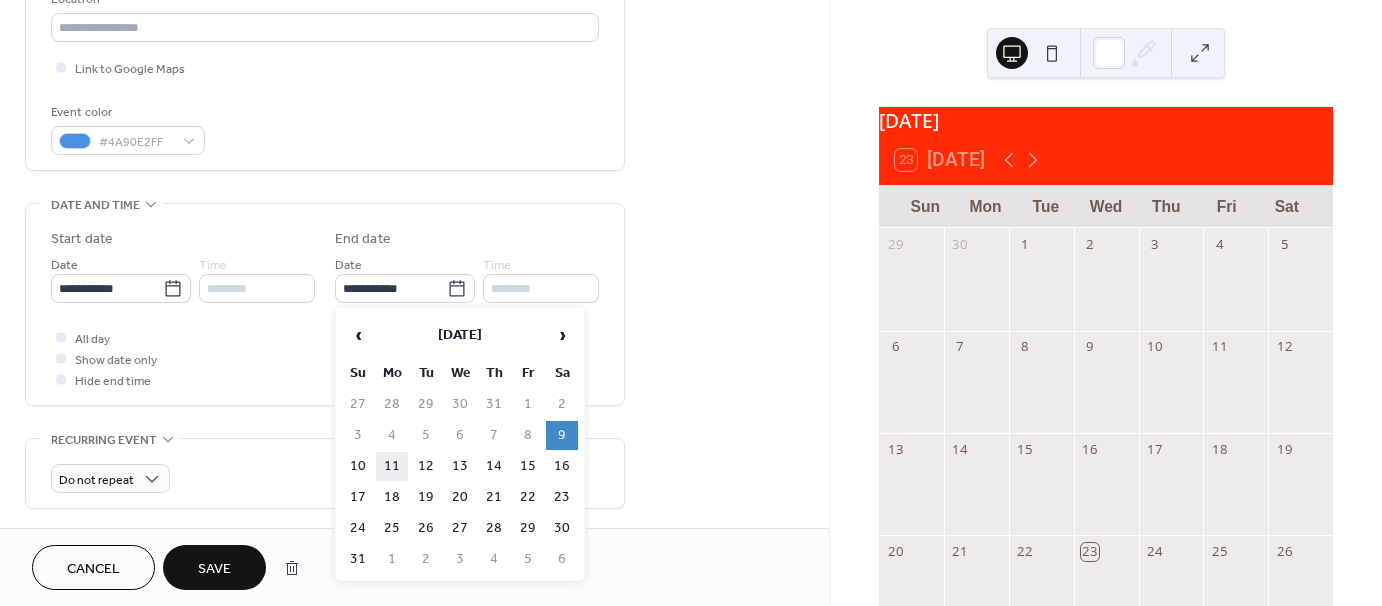 click on "11" at bounding box center (392, 466) 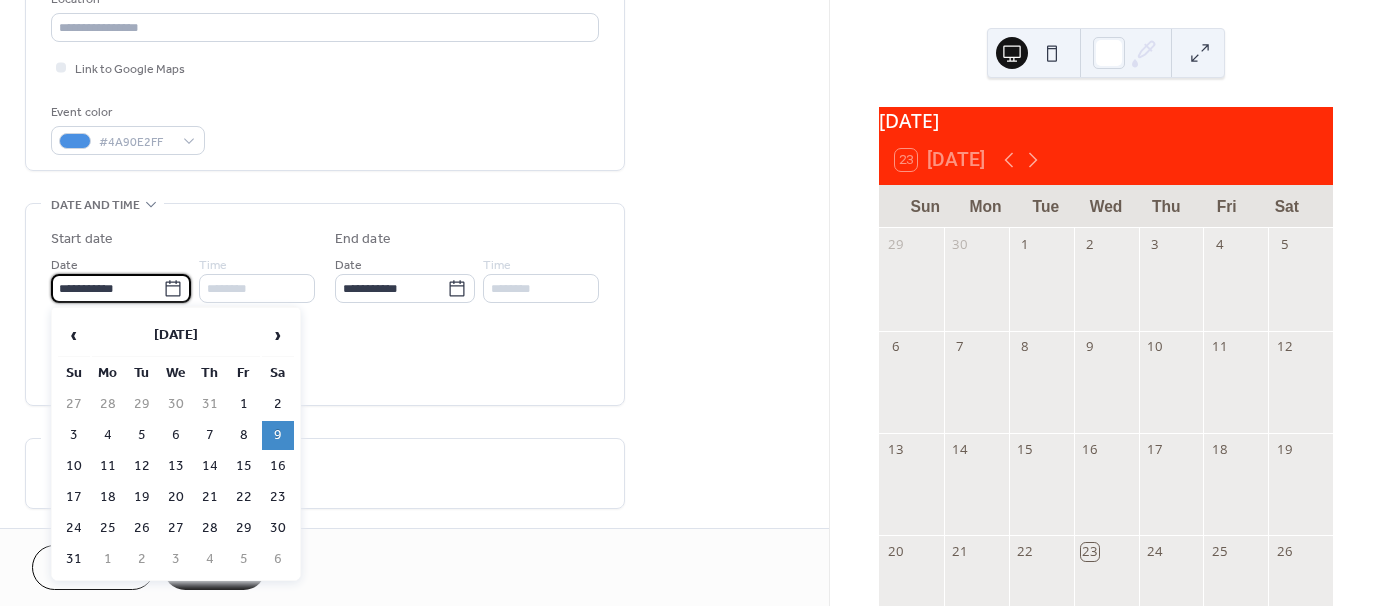 click on "**********" at bounding box center [107, 288] 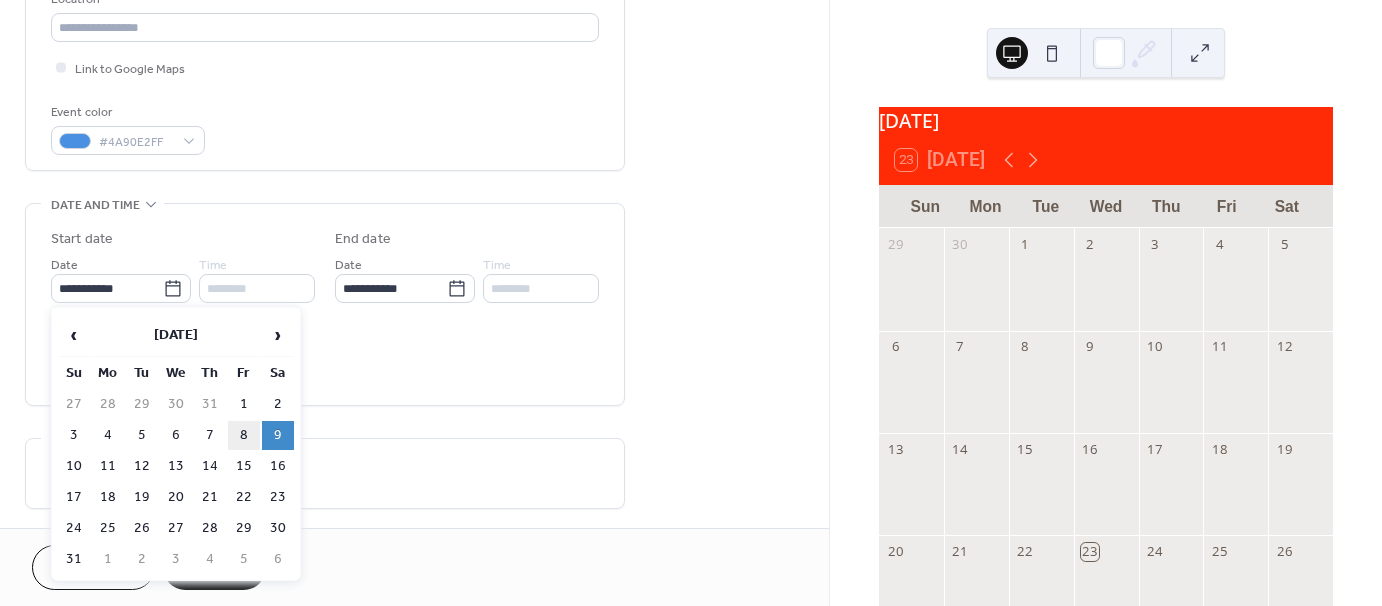 click on "8" at bounding box center (244, 435) 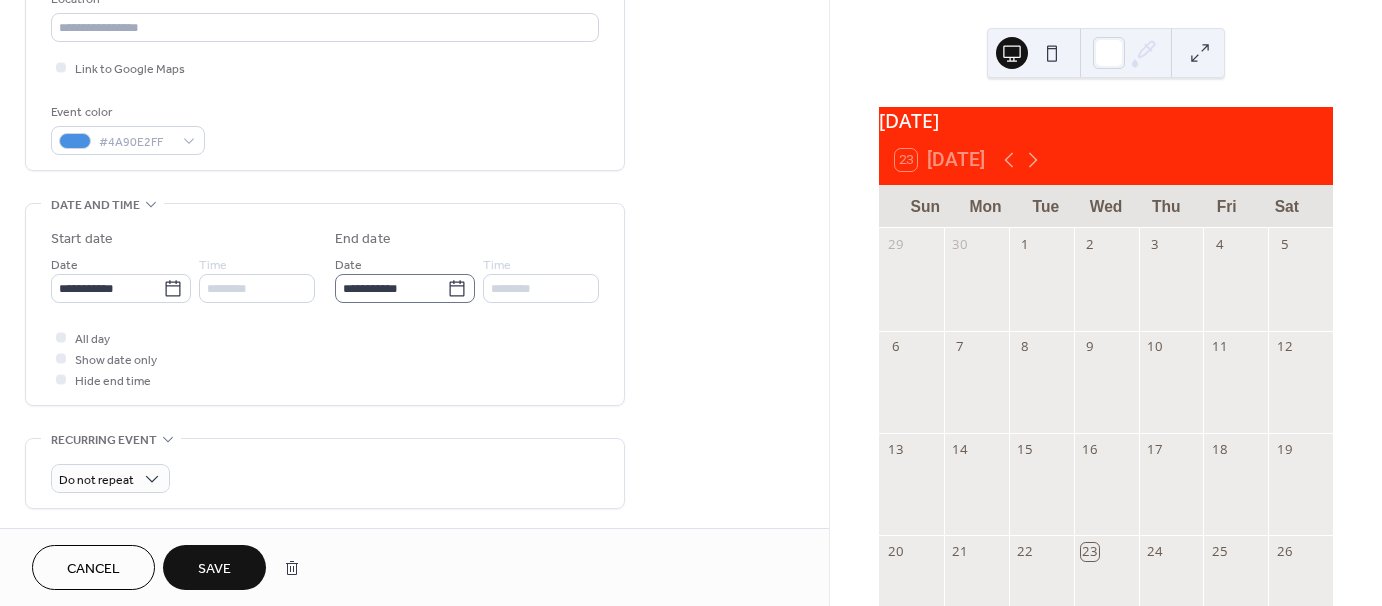 click 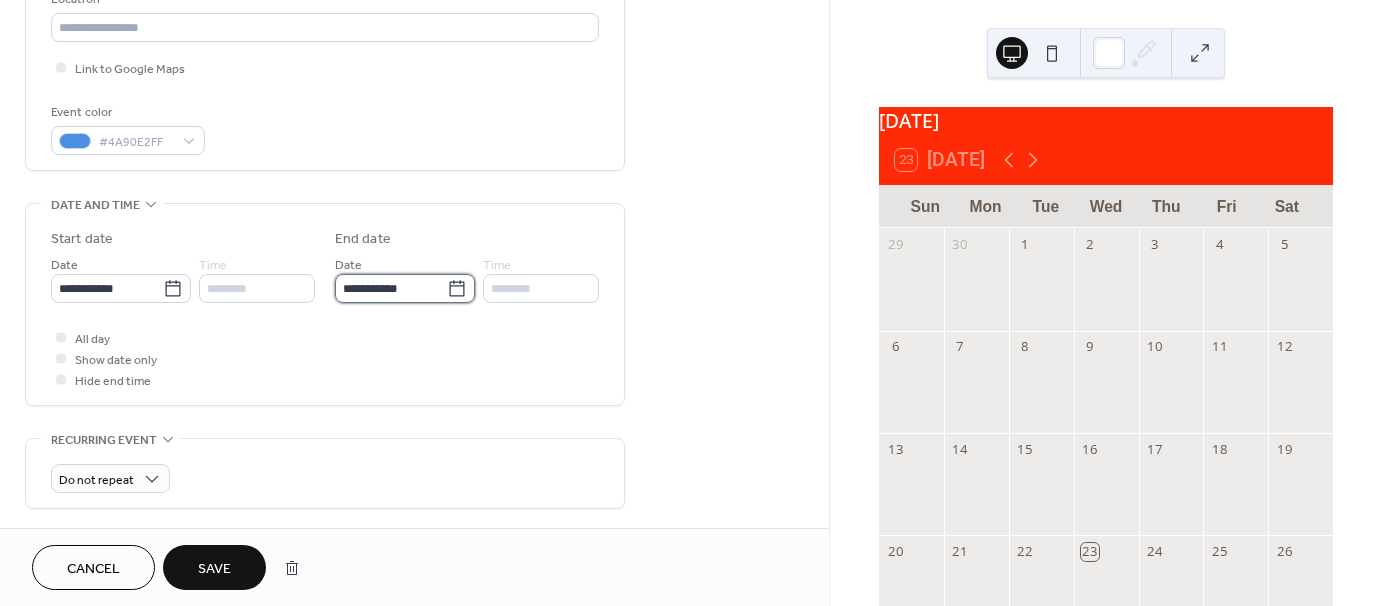 click on "**********" at bounding box center [391, 288] 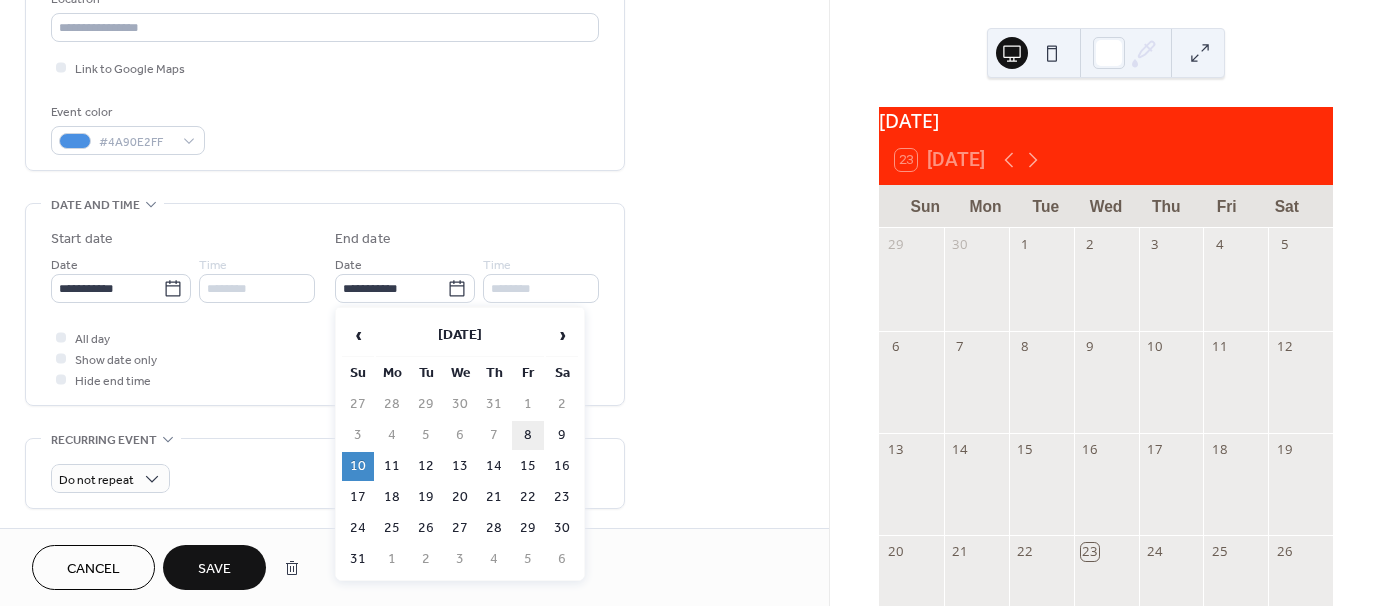 click on "8" at bounding box center [528, 435] 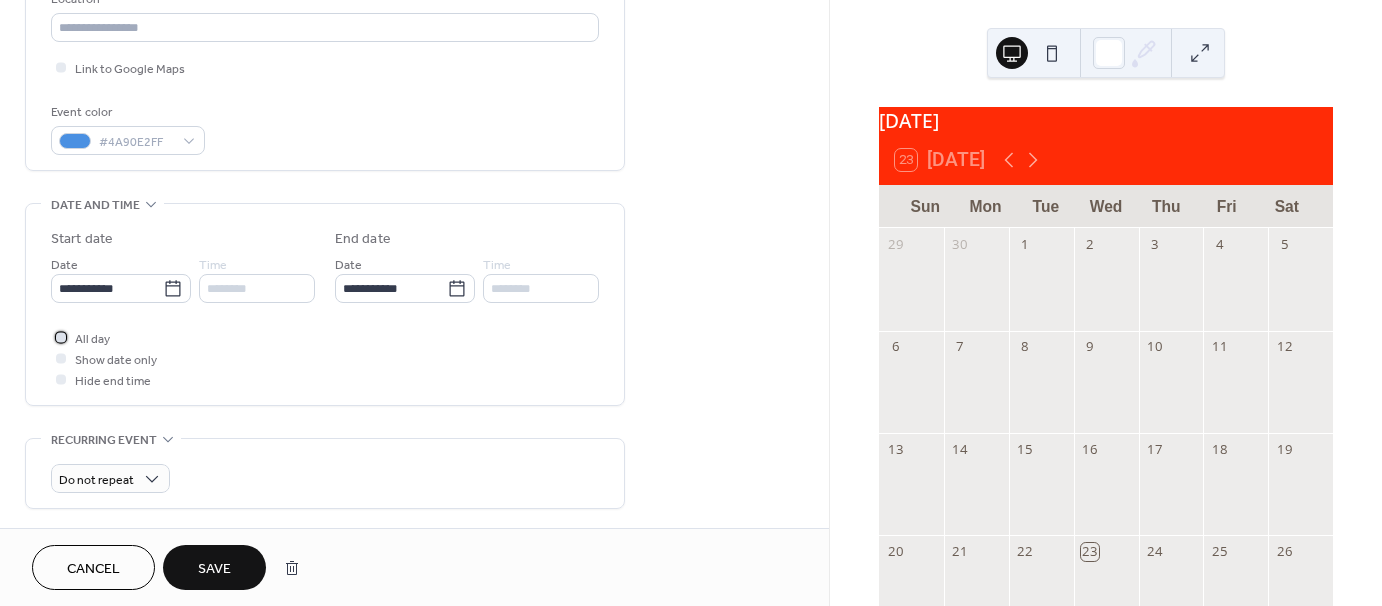 click on "All day" at bounding box center (92, 339) 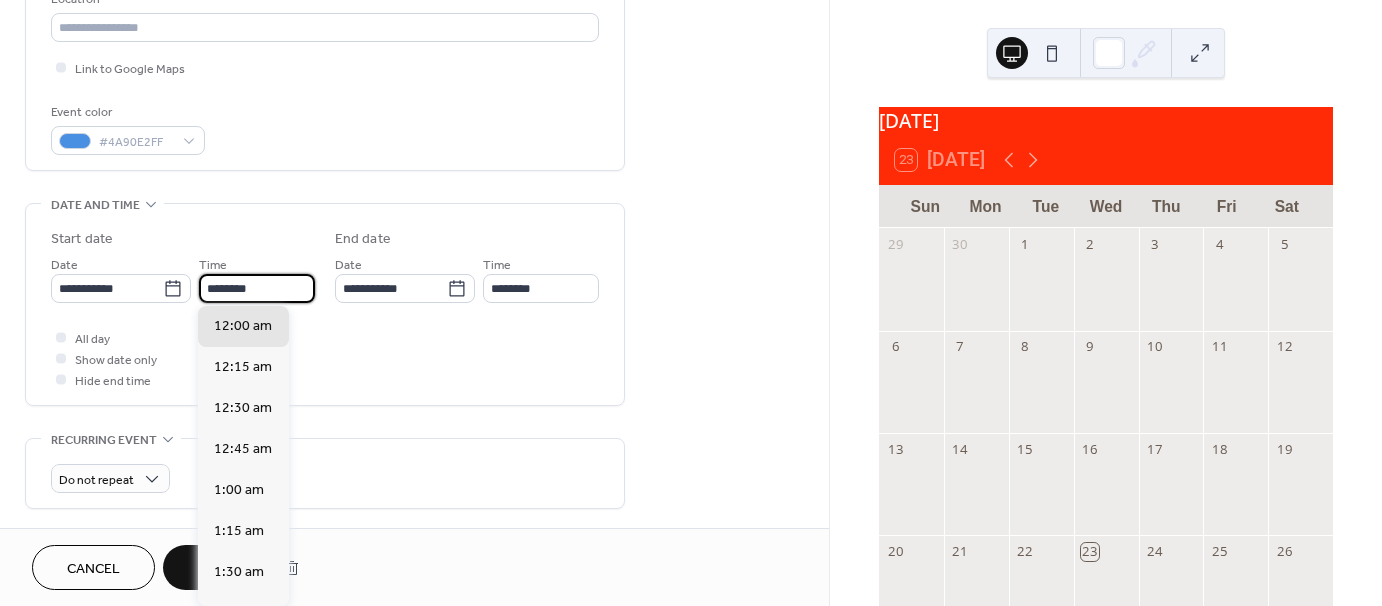 click on "********" at bounding box center [257, 288] 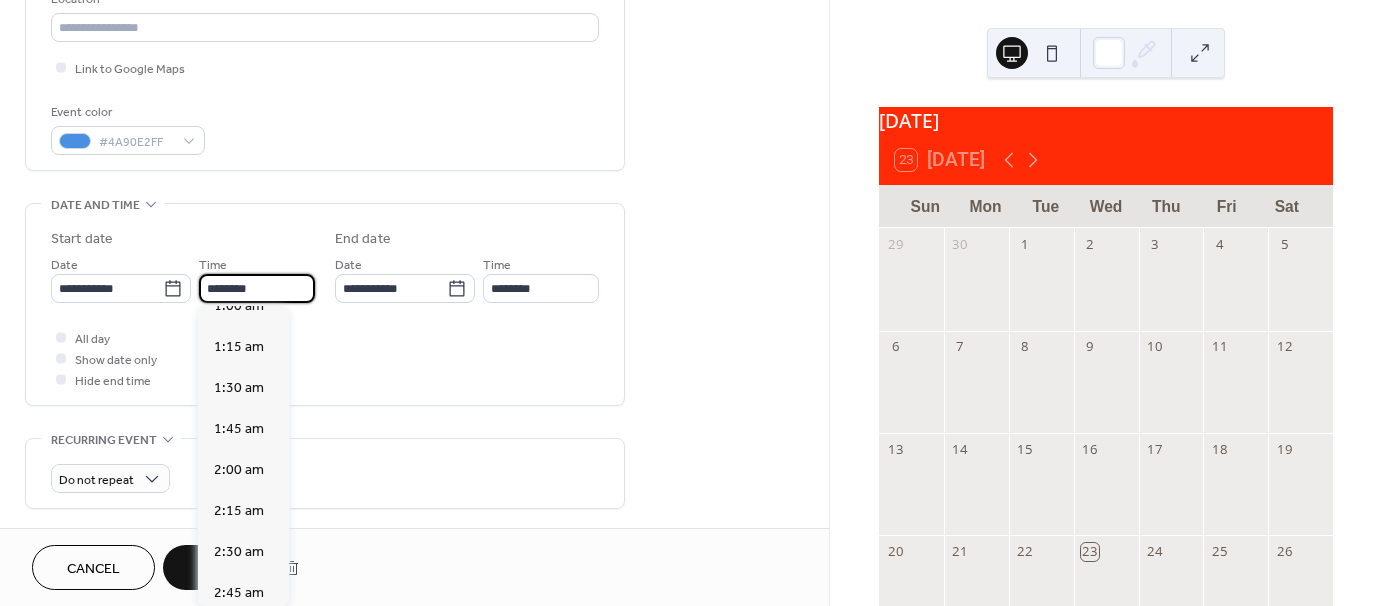 scroll, scrollTop: 187, scrollLeft: 0, axis: vertical 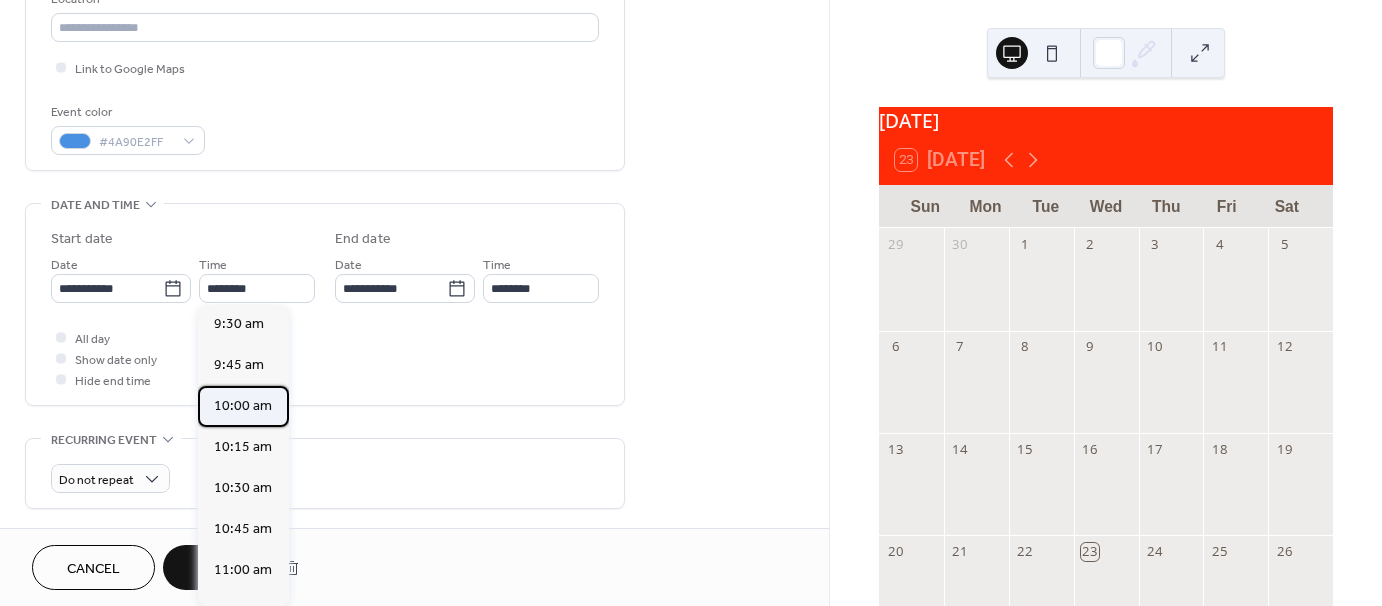 click on "10:00 am" at bounding box center (243, 406) 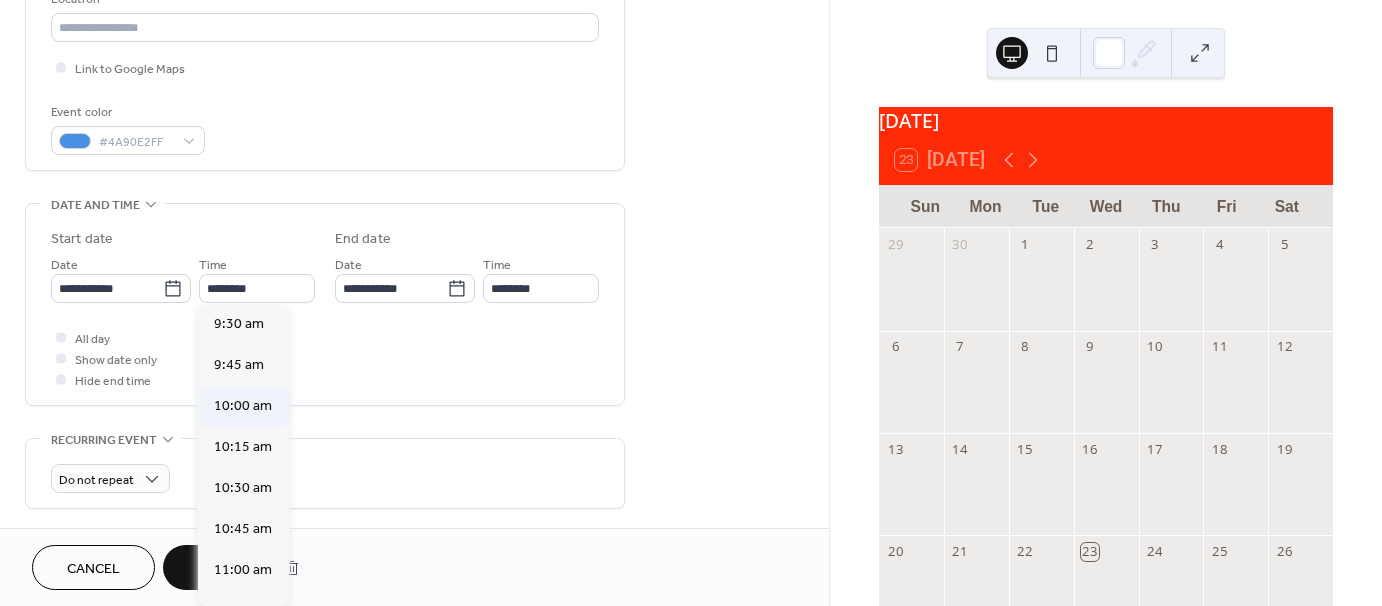 type on "********" 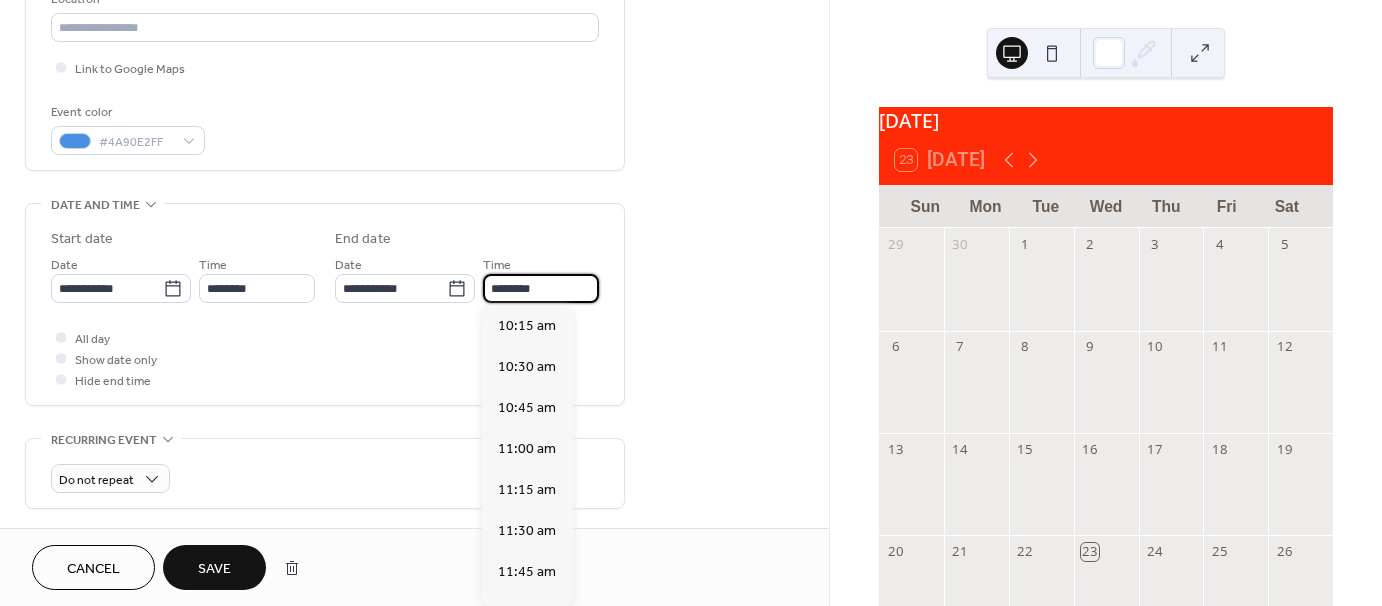 click on "********" at bounding box center (541, 288) 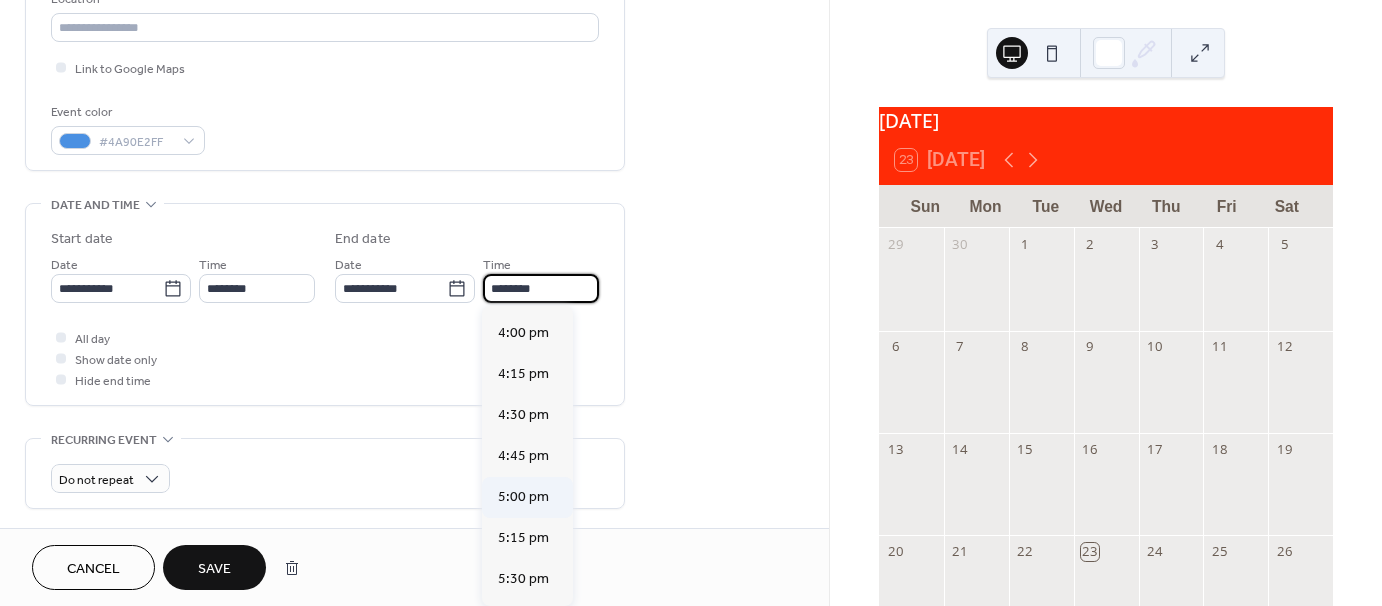 scroll, scrollTop: 928, scrollLeft: 0, axis: vertical 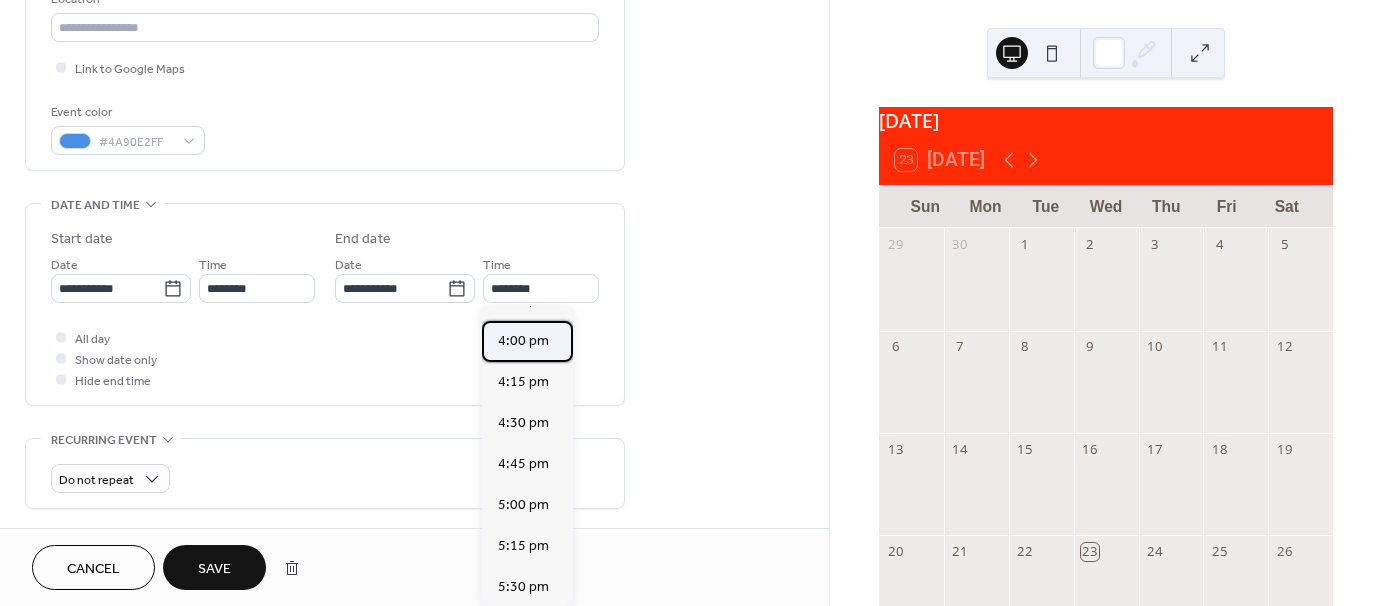click on "4:00 pm" at bounding box center [523, 341] 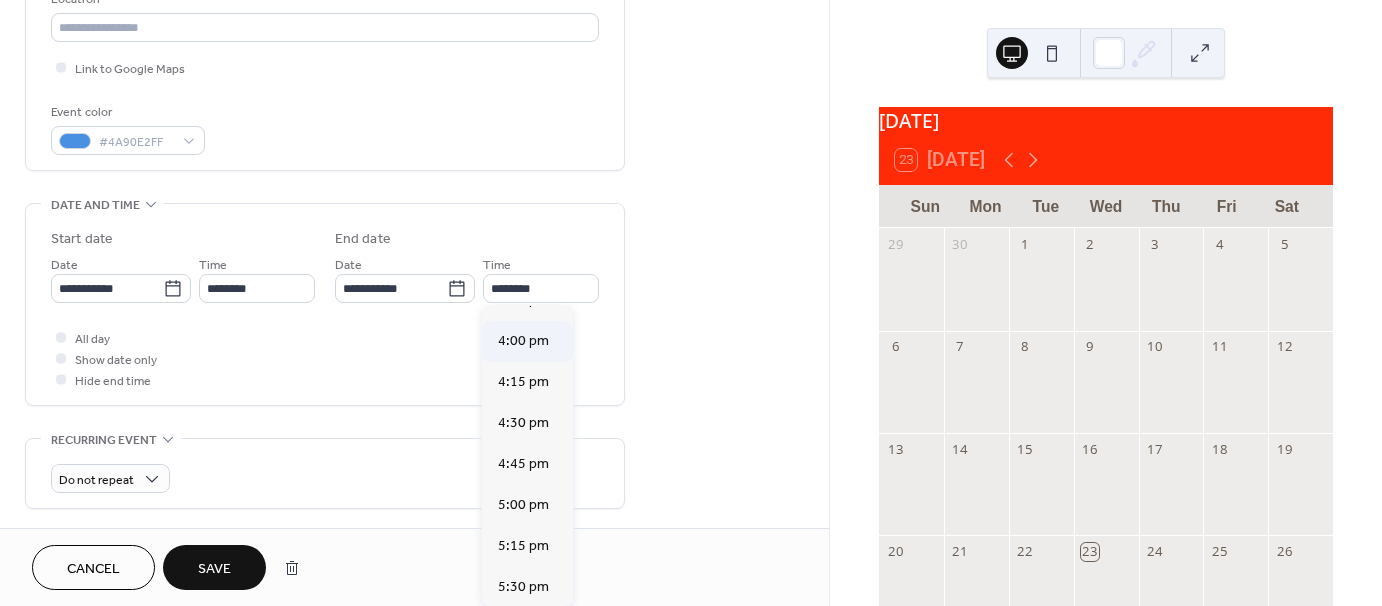 type on "*******" 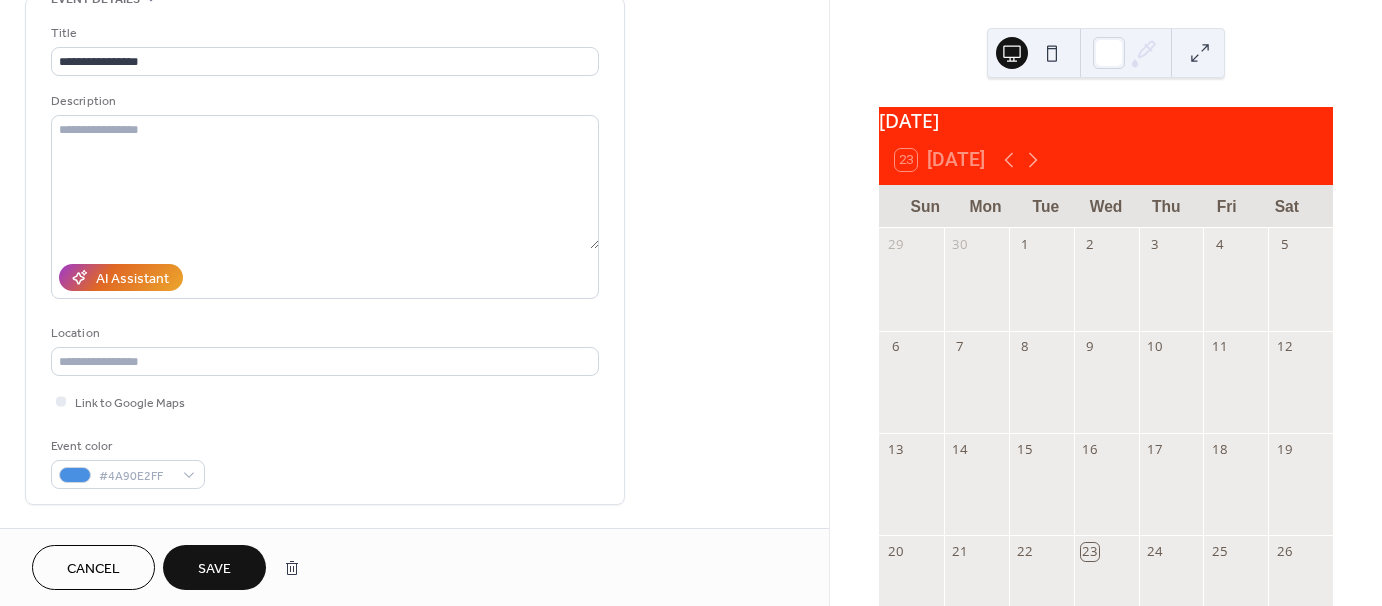 scroll, scrollTop: 110, scrollLeft: 0, axis: vertical 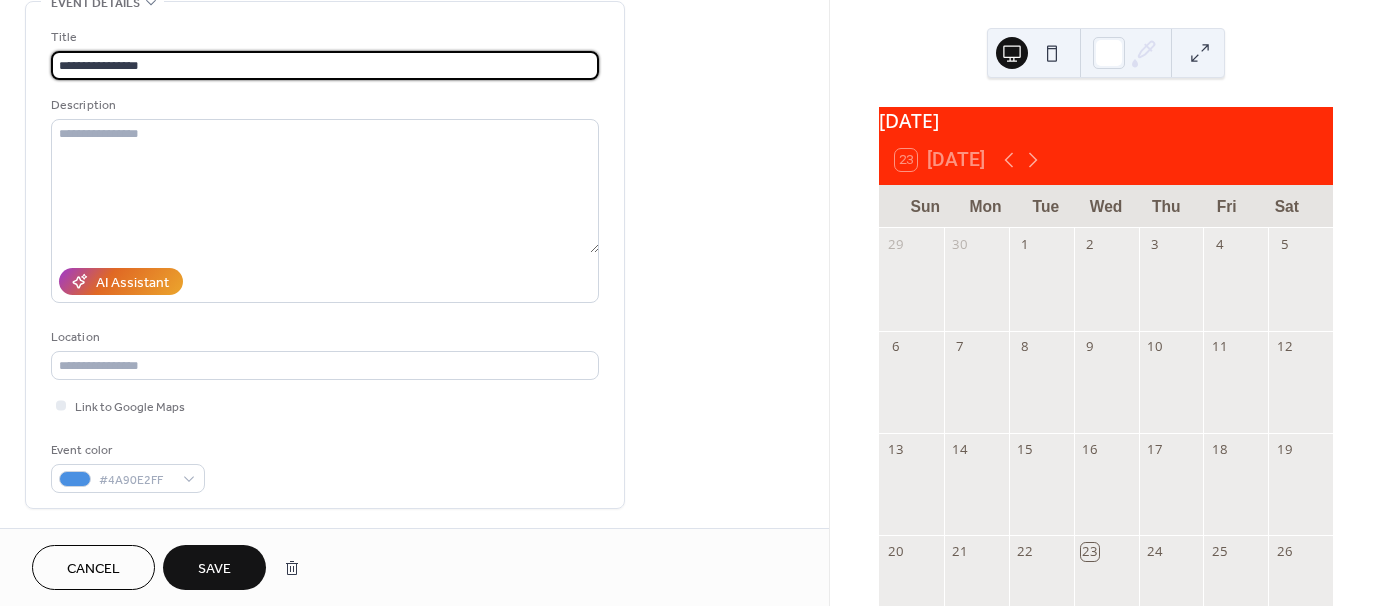 click on "**********" at bounding box center [325, 65] 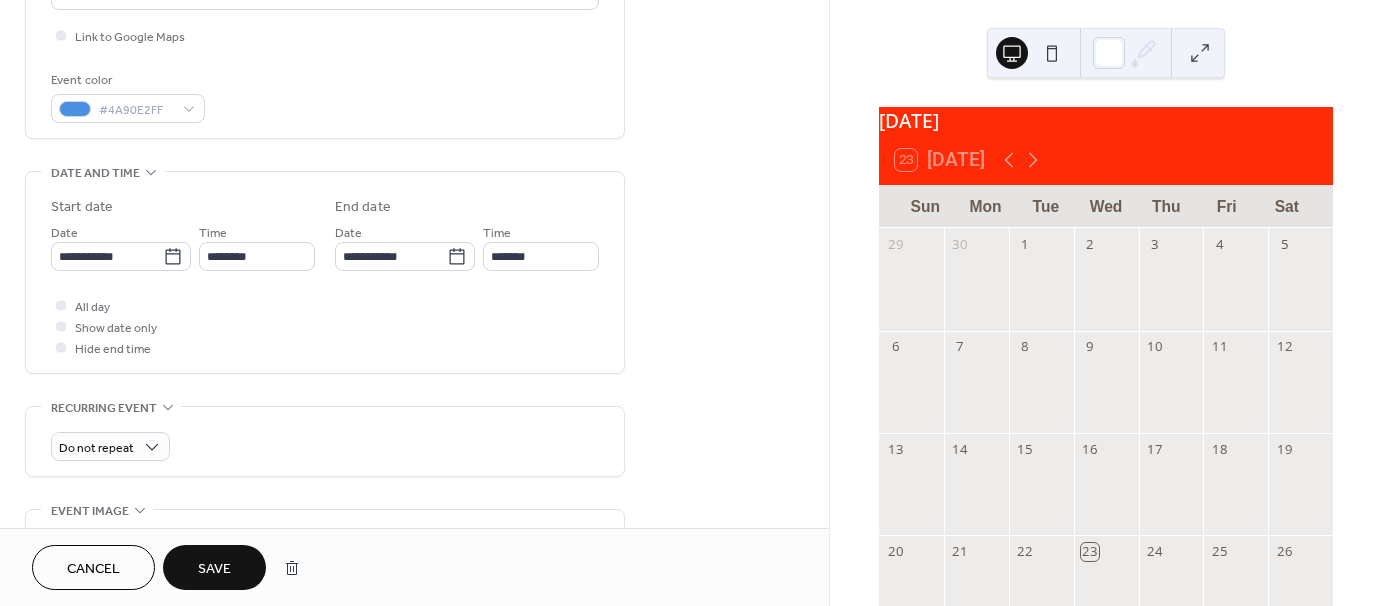 scroll, scrollTop: 483, scrollLeft: 0, axis: vertical 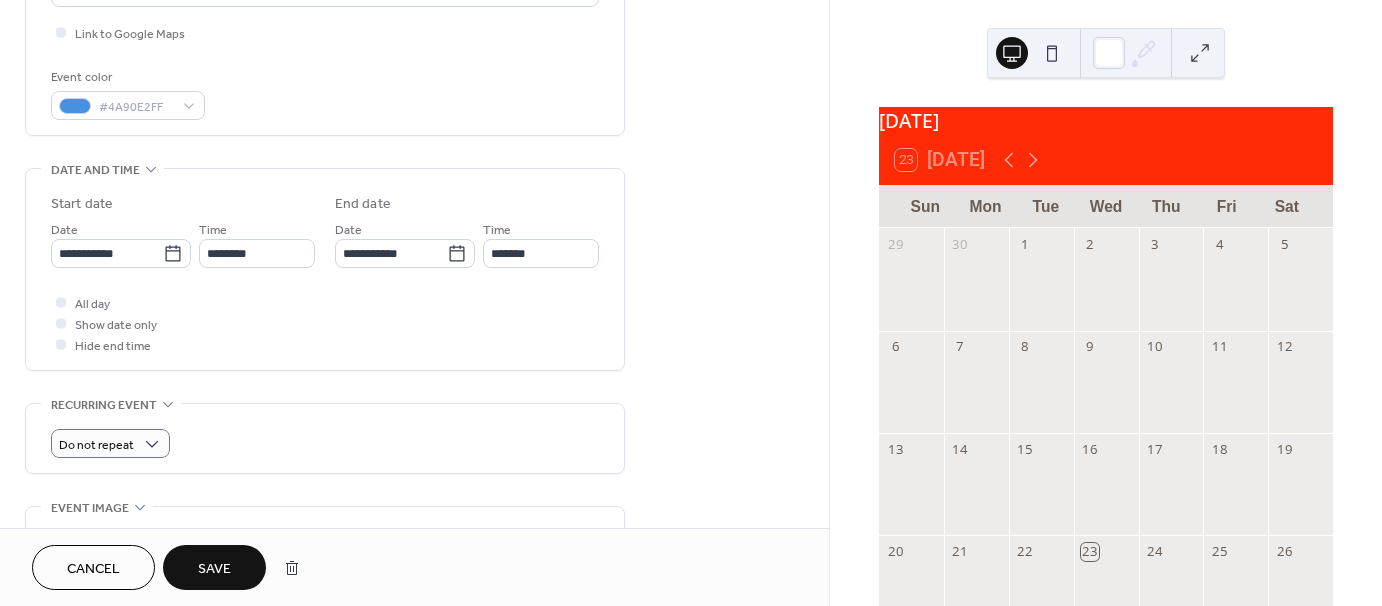 type on "**********" 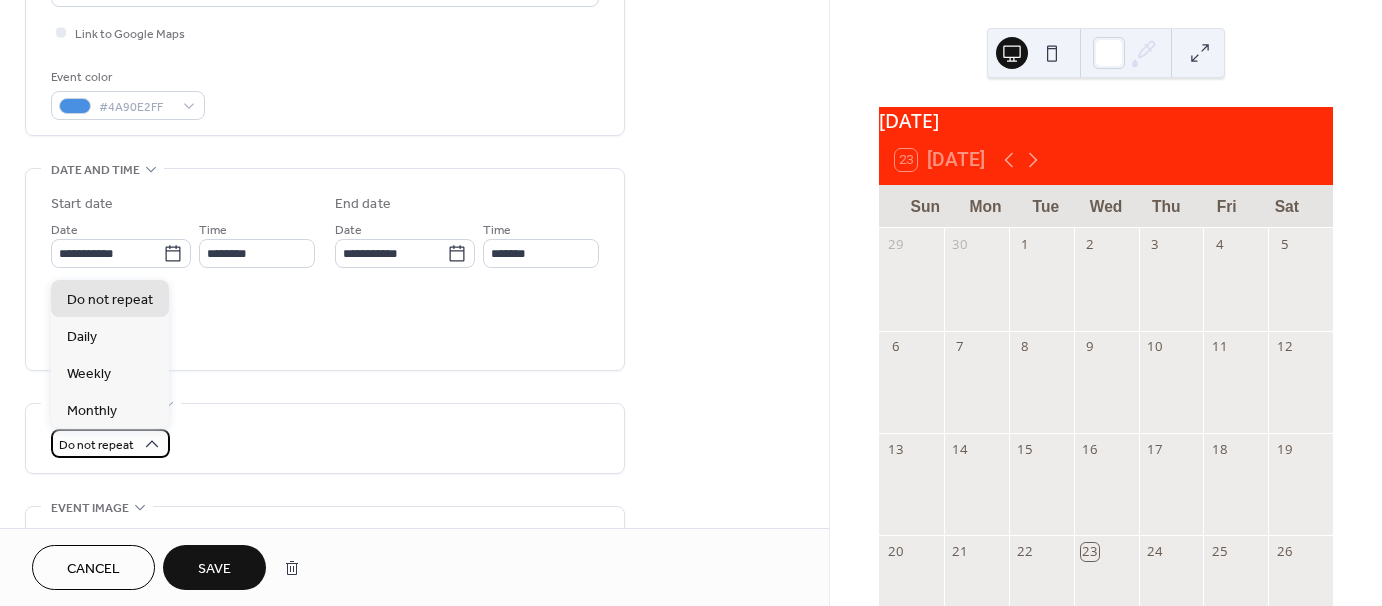 click on "Do not repeat" at bounding box center [110, 443] 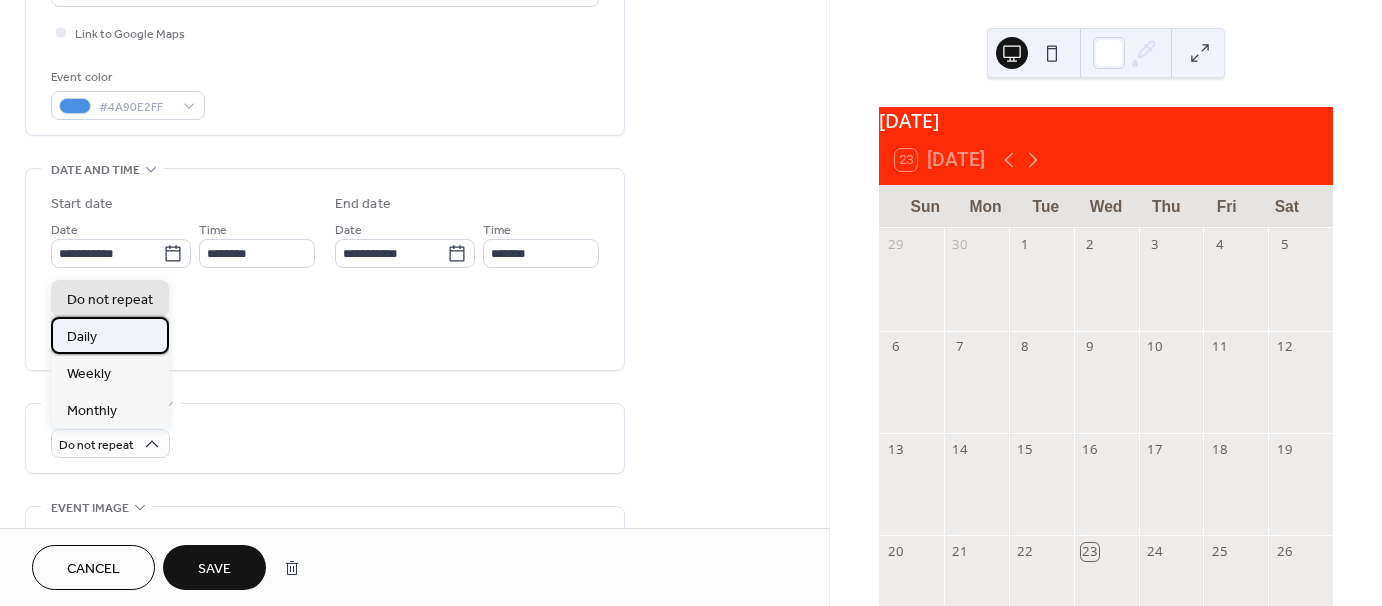 click on "Daily" at bounding box center (110, 335) 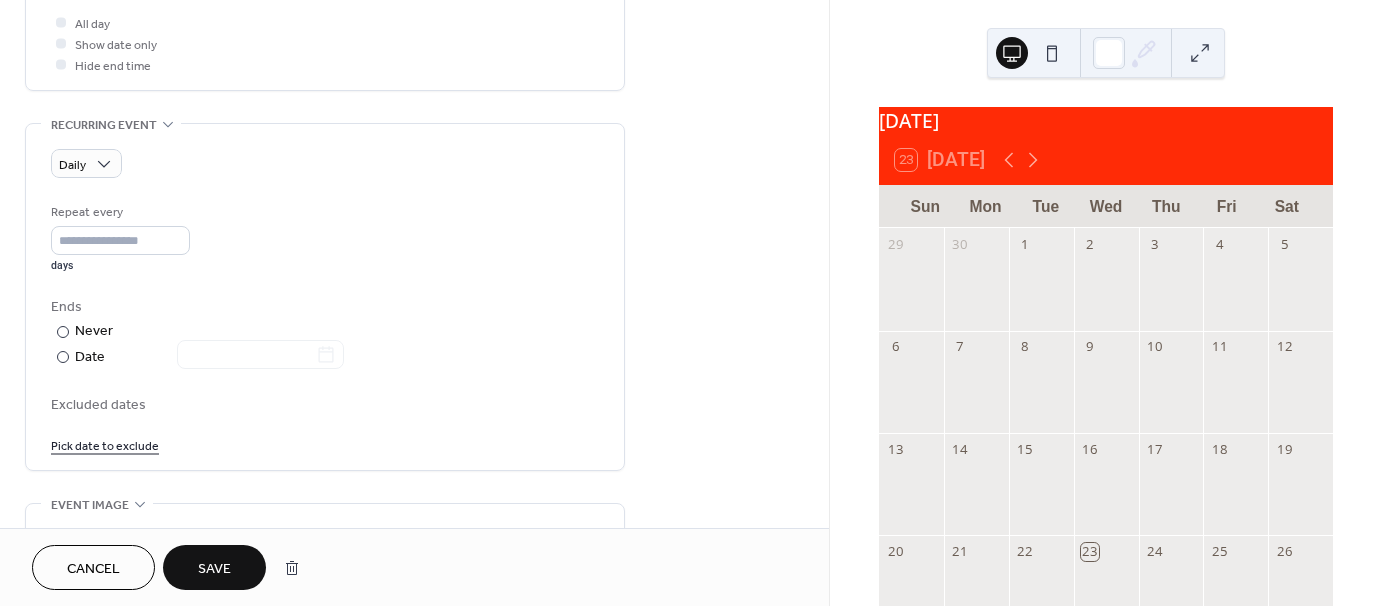 scroll, scrollTop: 764, scrollLeft: 0, axis: vertical 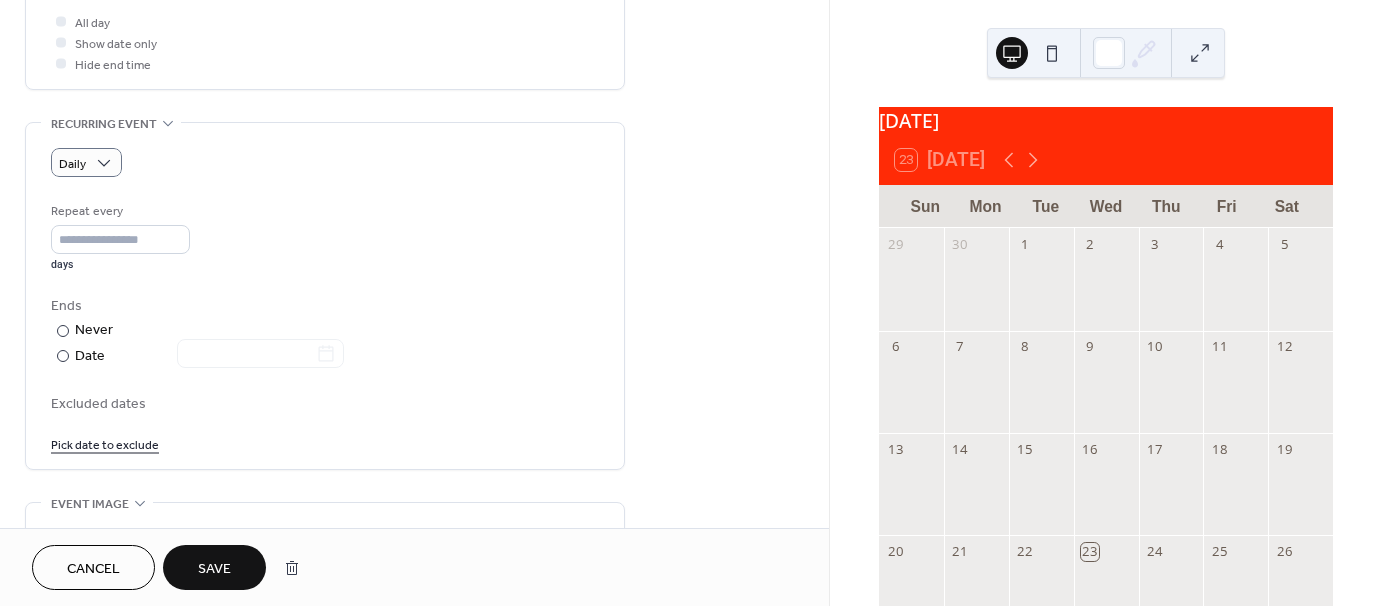 click on "Daily" at bounding box center [325, 162] 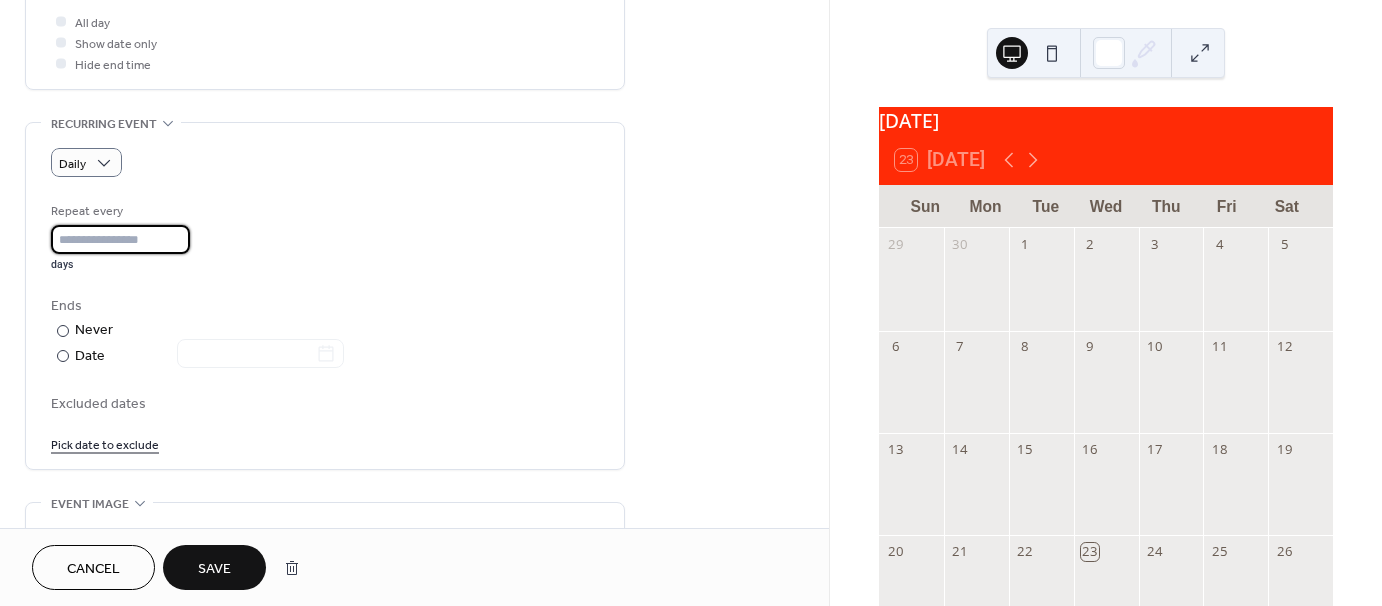 type on "*" 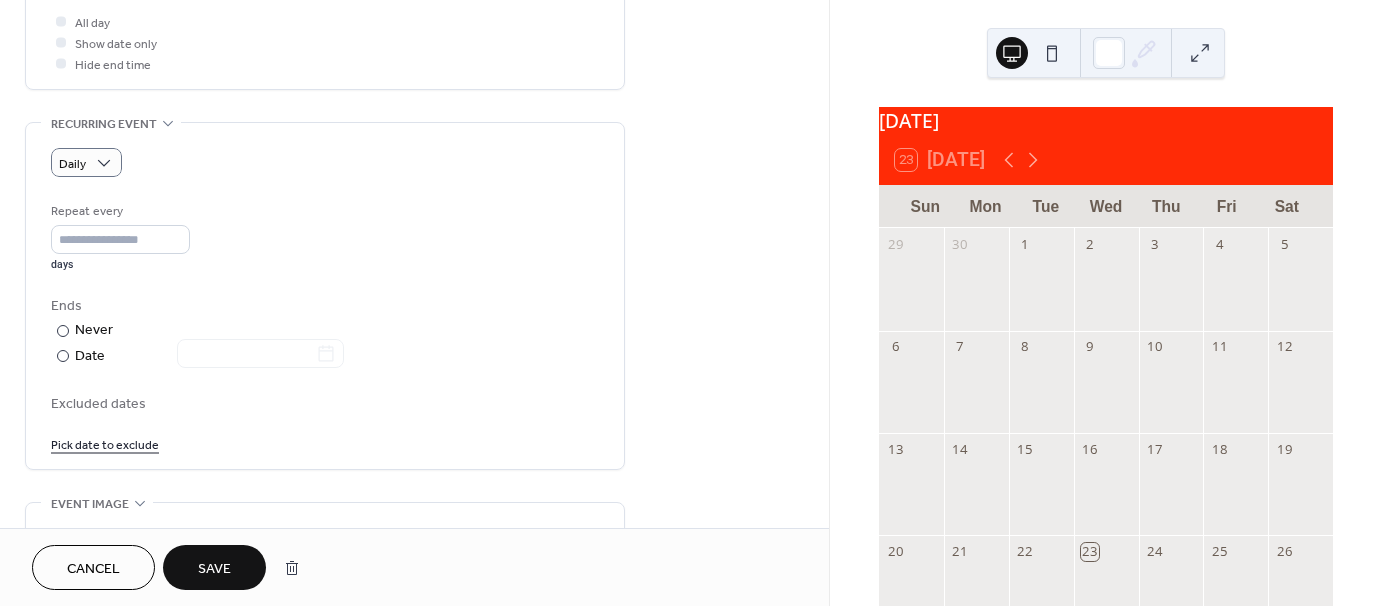 click on "Save" at bounding box center [214, 567] 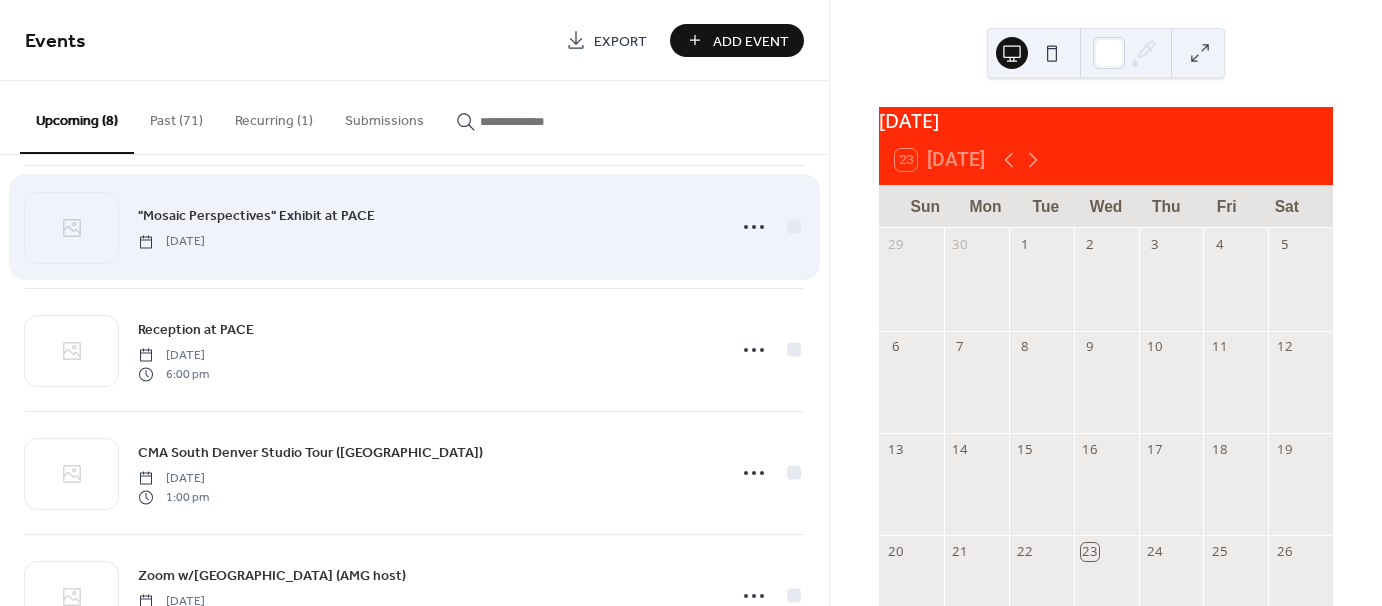 scroll, scrollTop: 0, scrollLeft: 0, axis: both 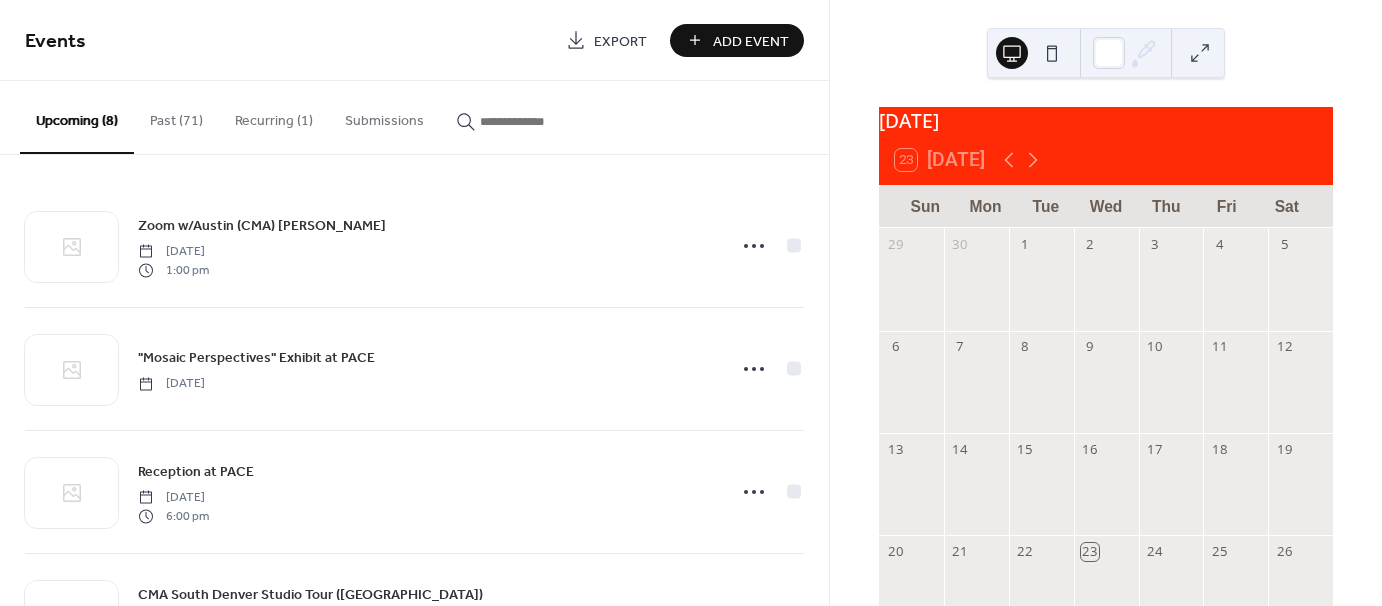 click on "Past (71)" at bounding box center (176, 116) 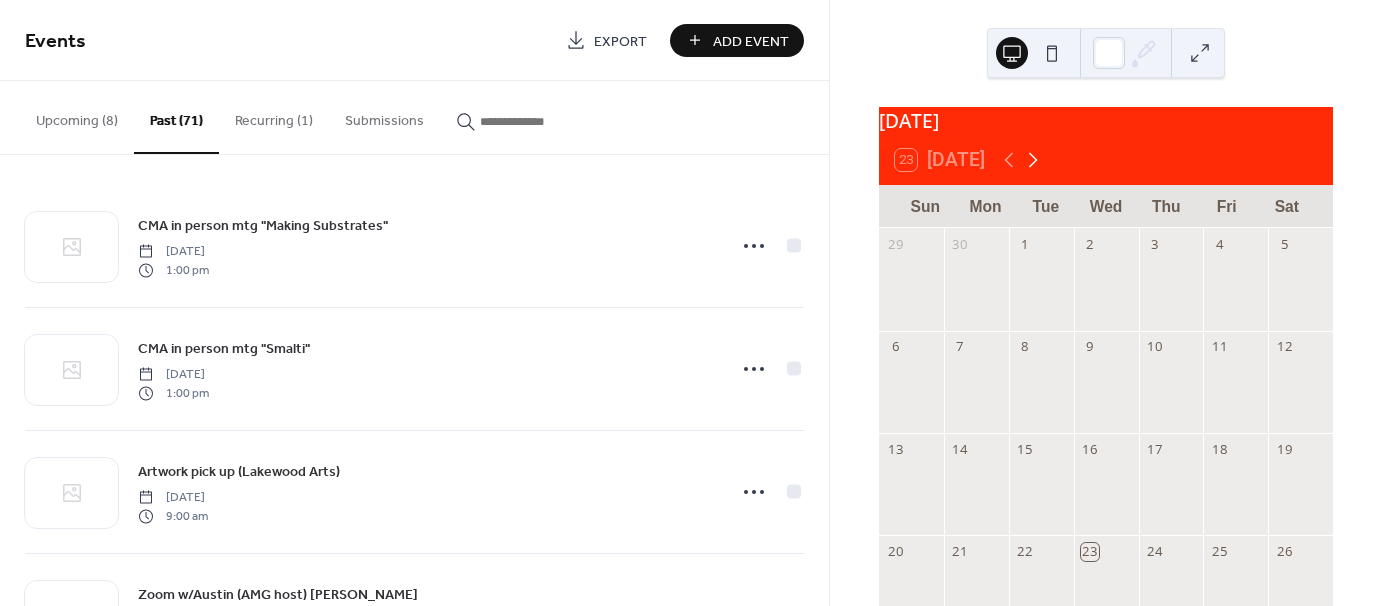 click 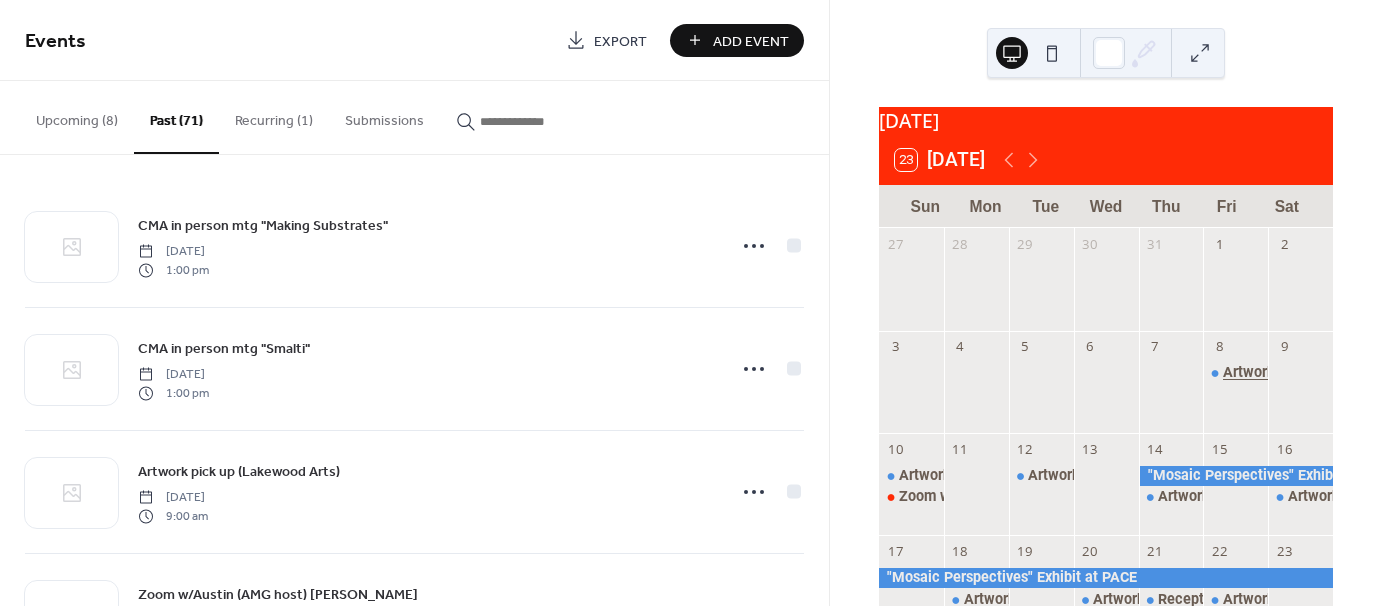 click on "Artwork Drop off at PACE" at bounding box center [1305, 373] 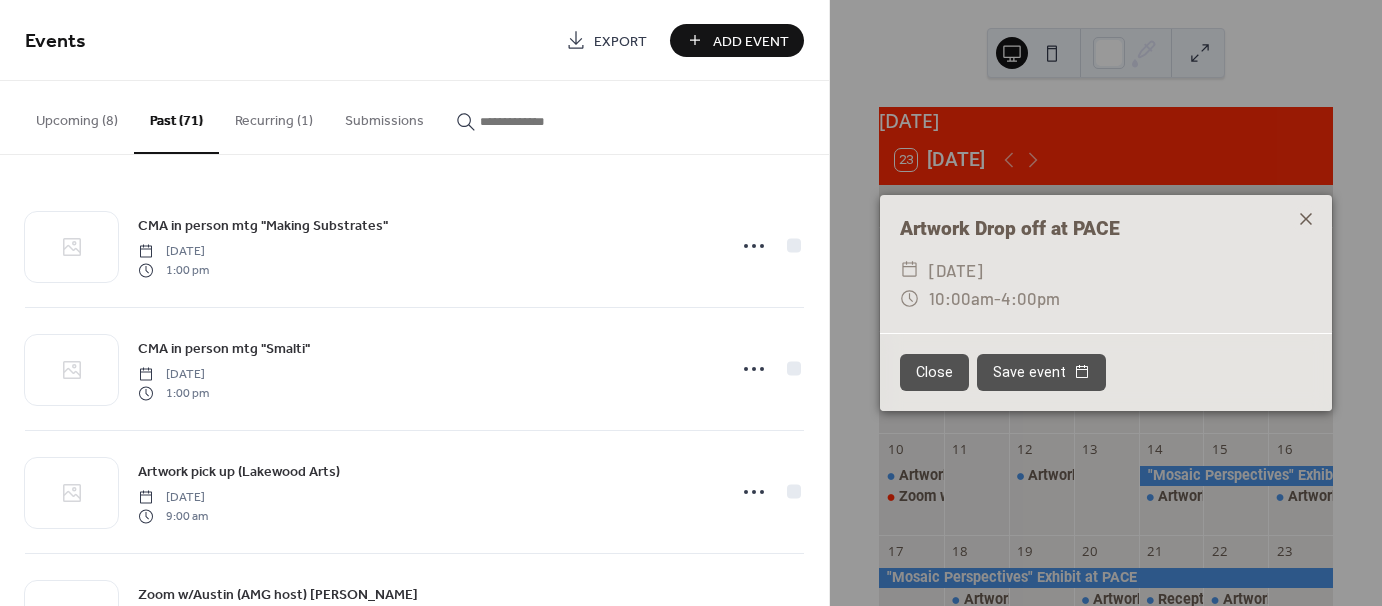 click 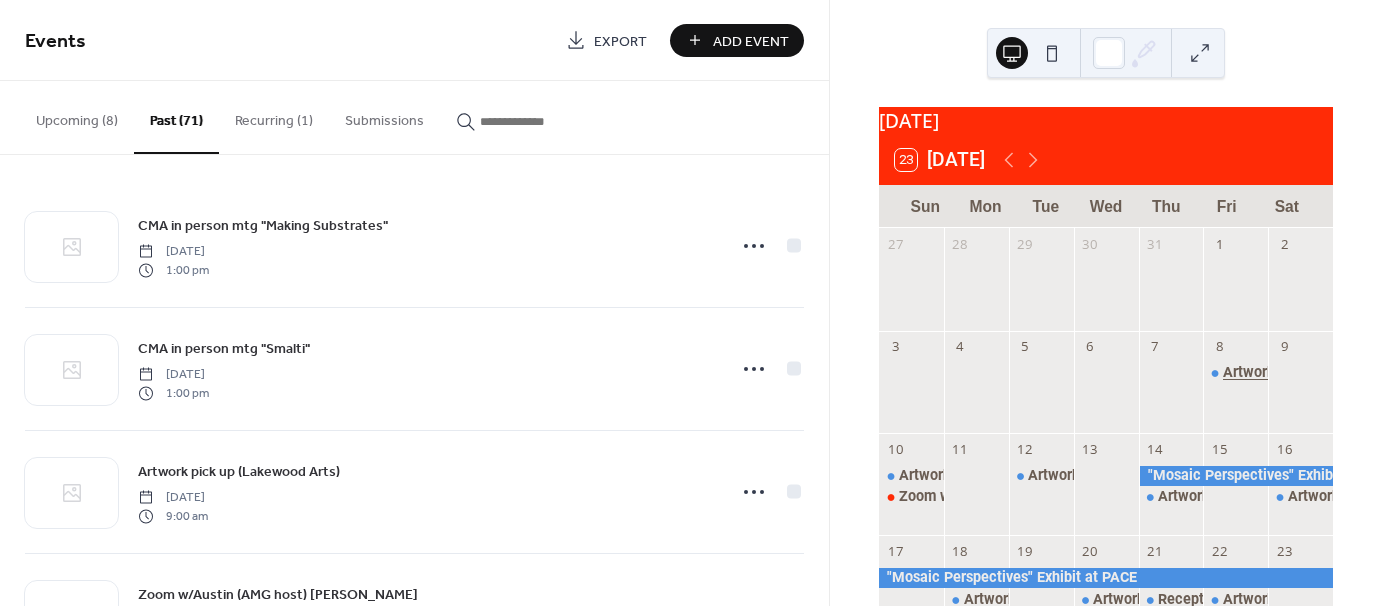 click on "Artwork Drop off at PACE" at bounding box center [1305, 373] 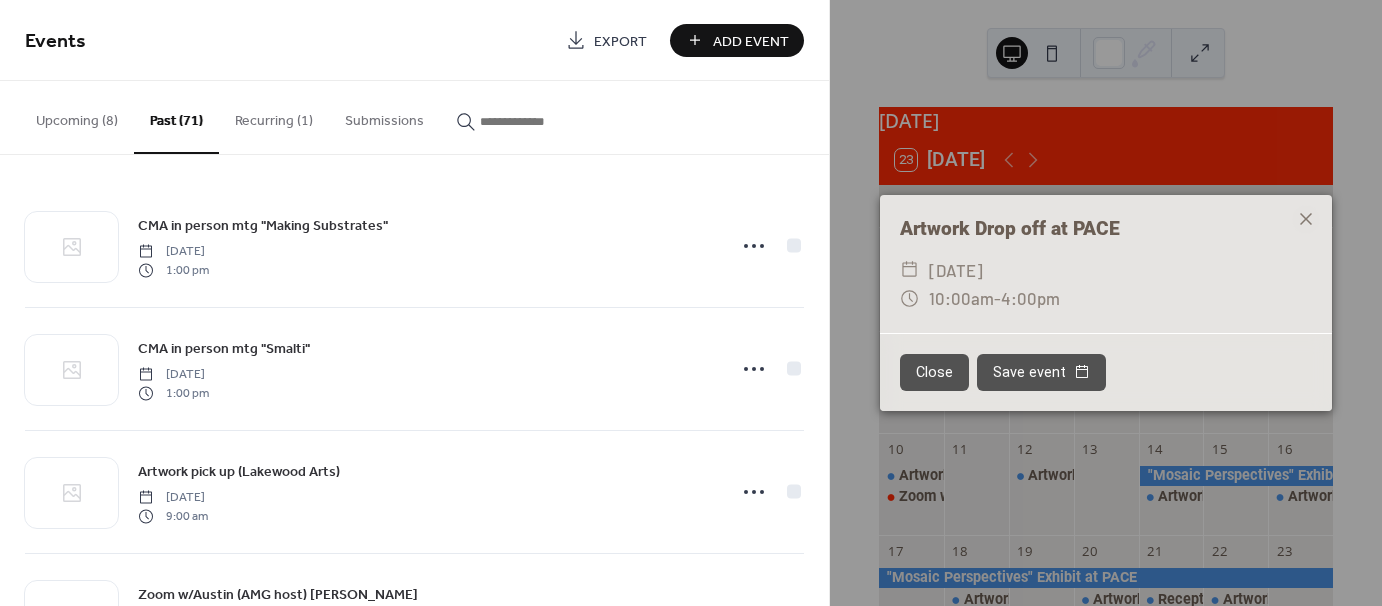 click on "Artwork Drop off at PACE ​ Friday, August 8, 2025 ​ 10:00am - 4:00pm Close Save event" at bounding box center (1106, 303) 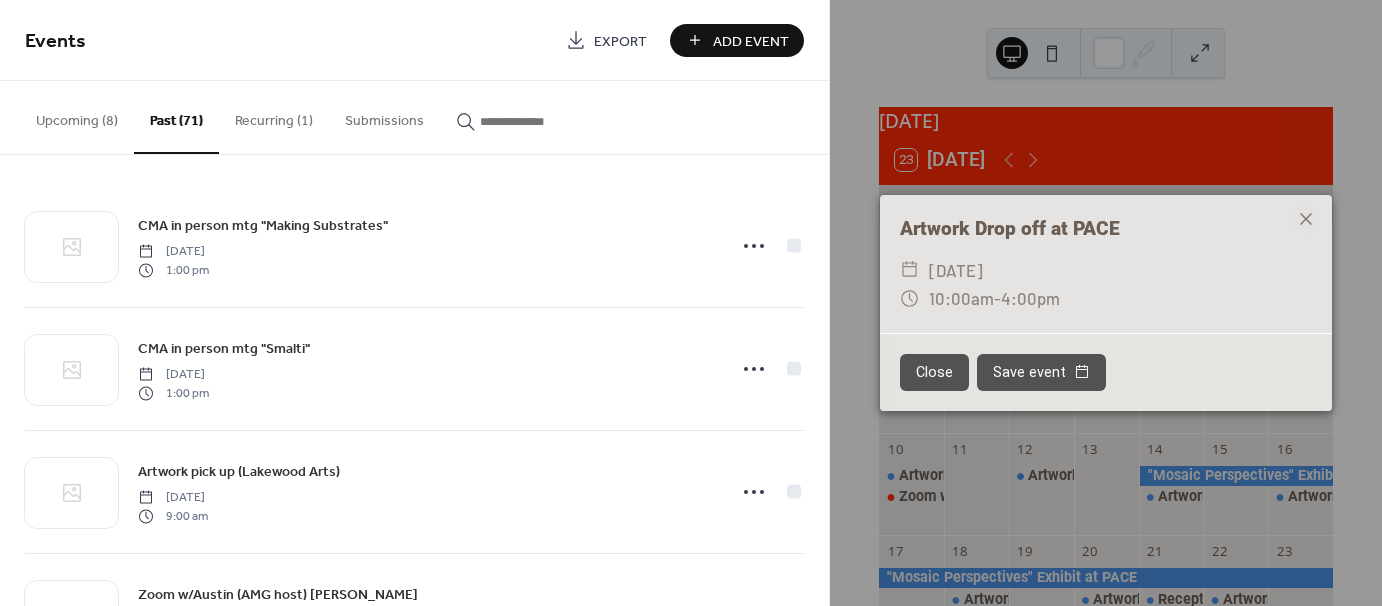 click on "Close Save event" at bounding box center (1106, 372) 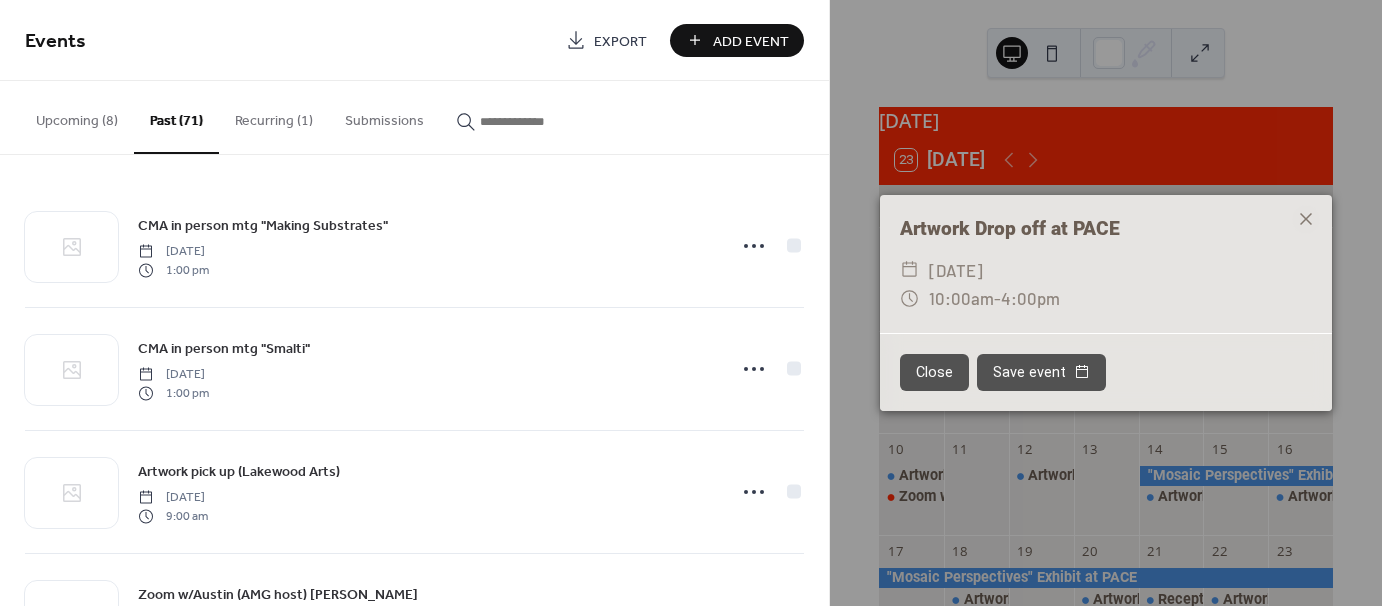 click on "Close" at bounding box center [934, 373] 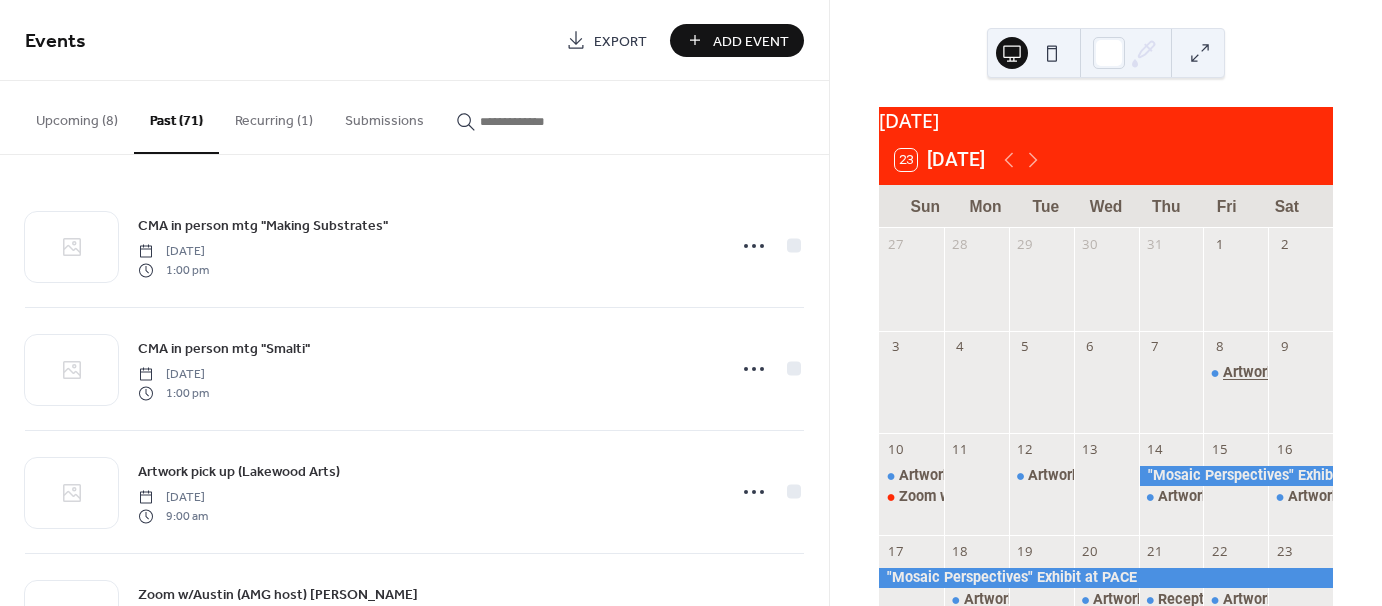 click on "Artwork Drop off at PACE" at bounding box center [1305, 373] 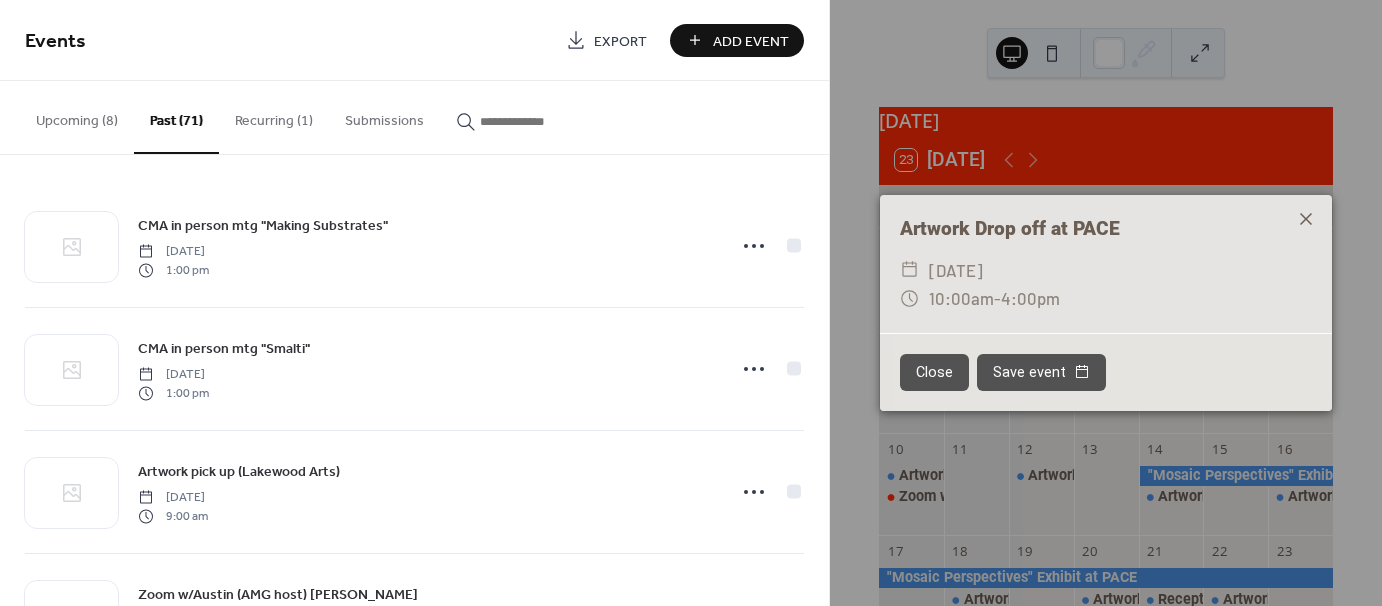click 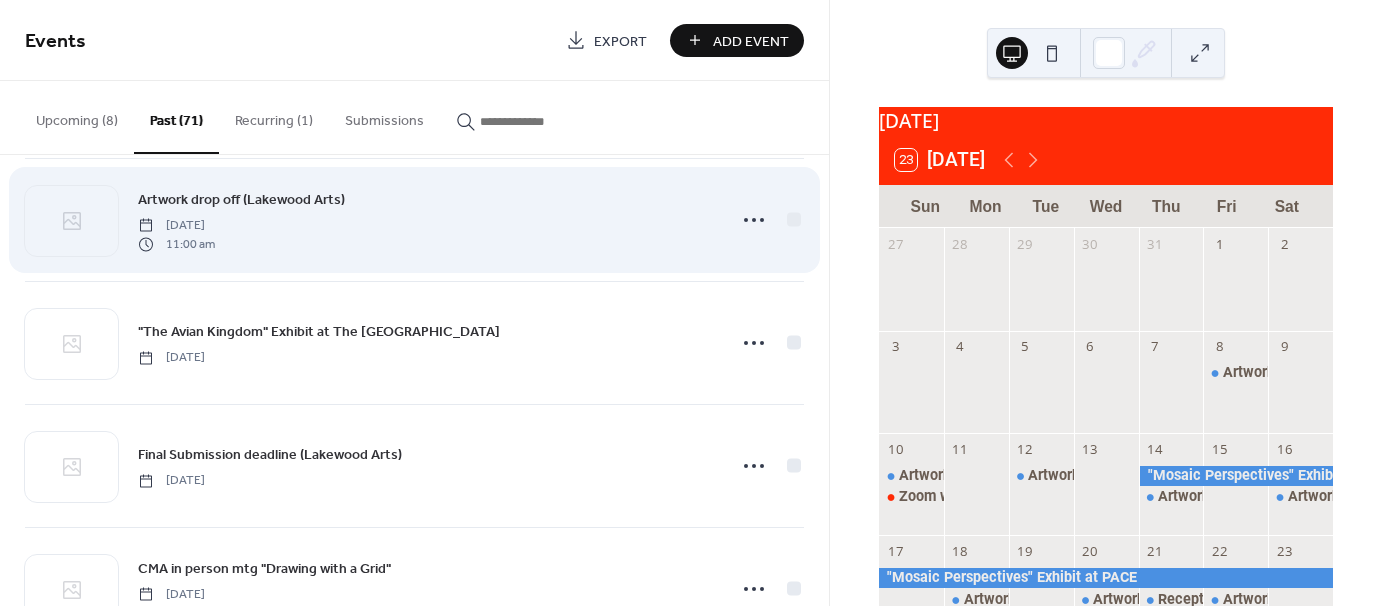 scroll, scrollTop: 764, scrollLeft: 0, axis: vertical 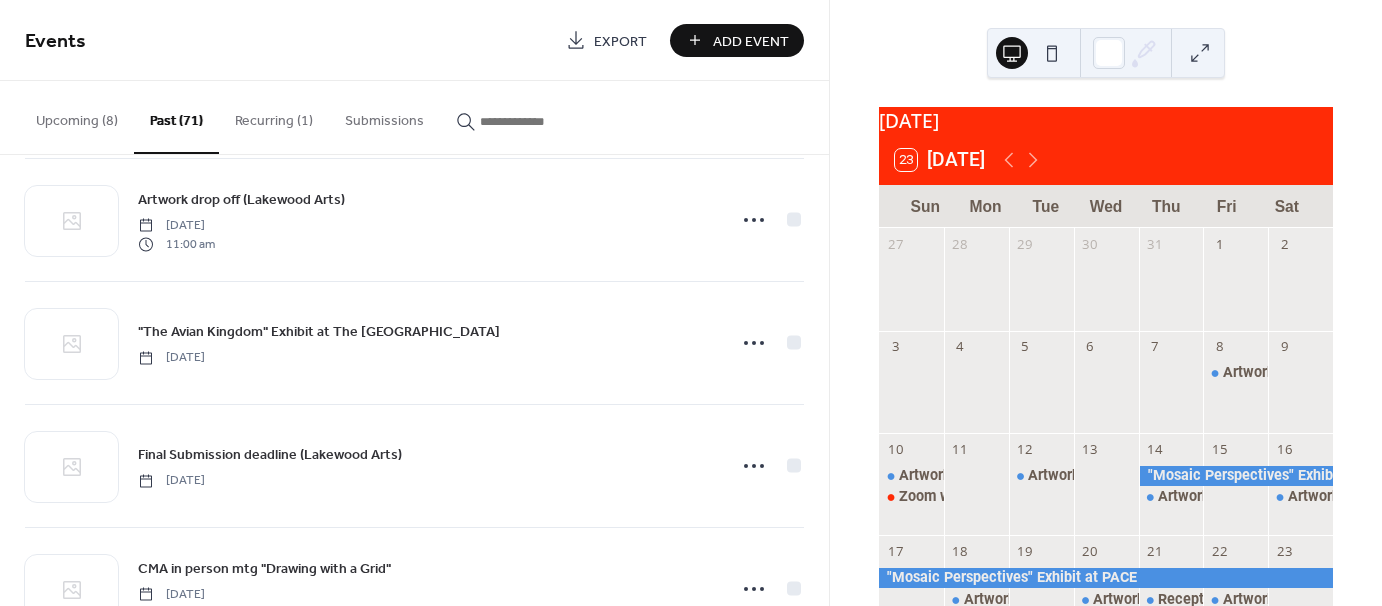 click on "Upcoming (8)" at bounding box center [77, 116] 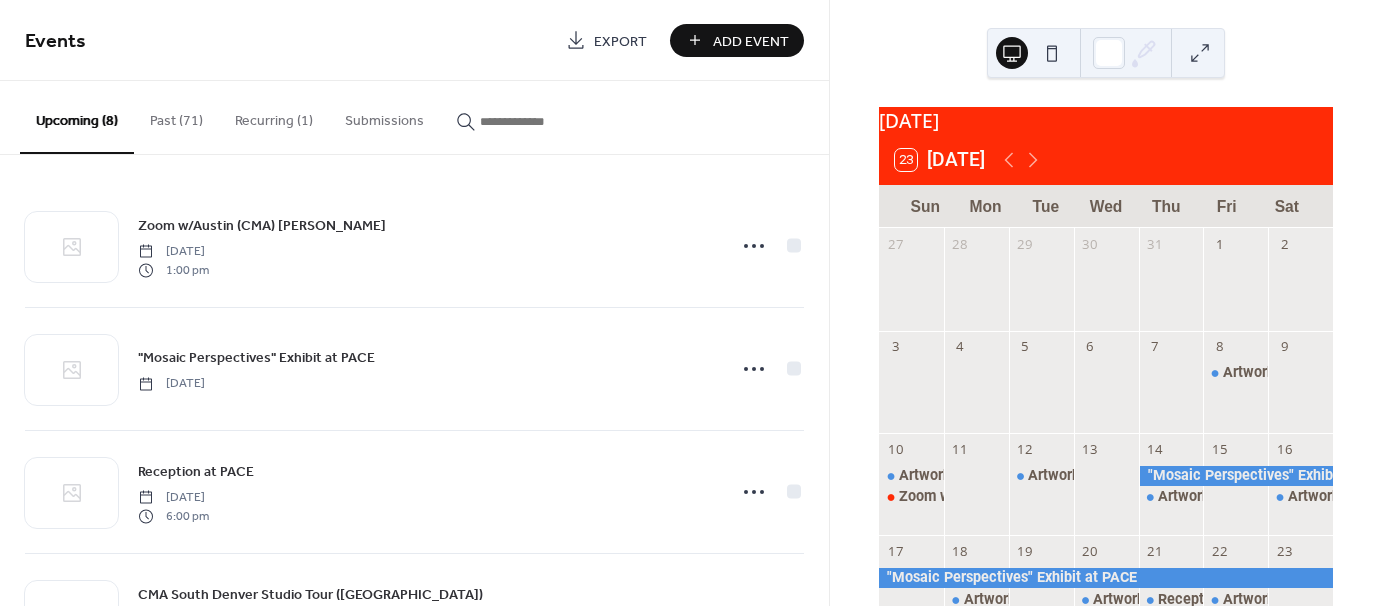 click on "Recurring (1)" at bounding box center (274, 116) 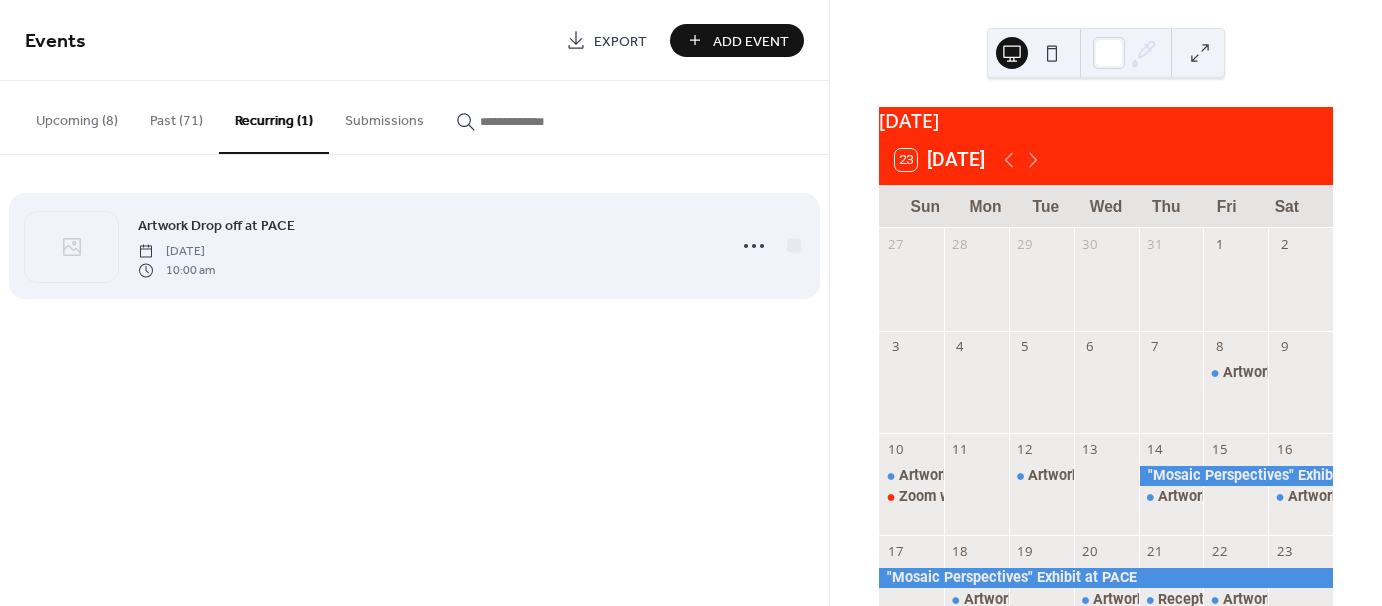 click on "Friday, August 8, 2025" at bounding box center [176, 252] 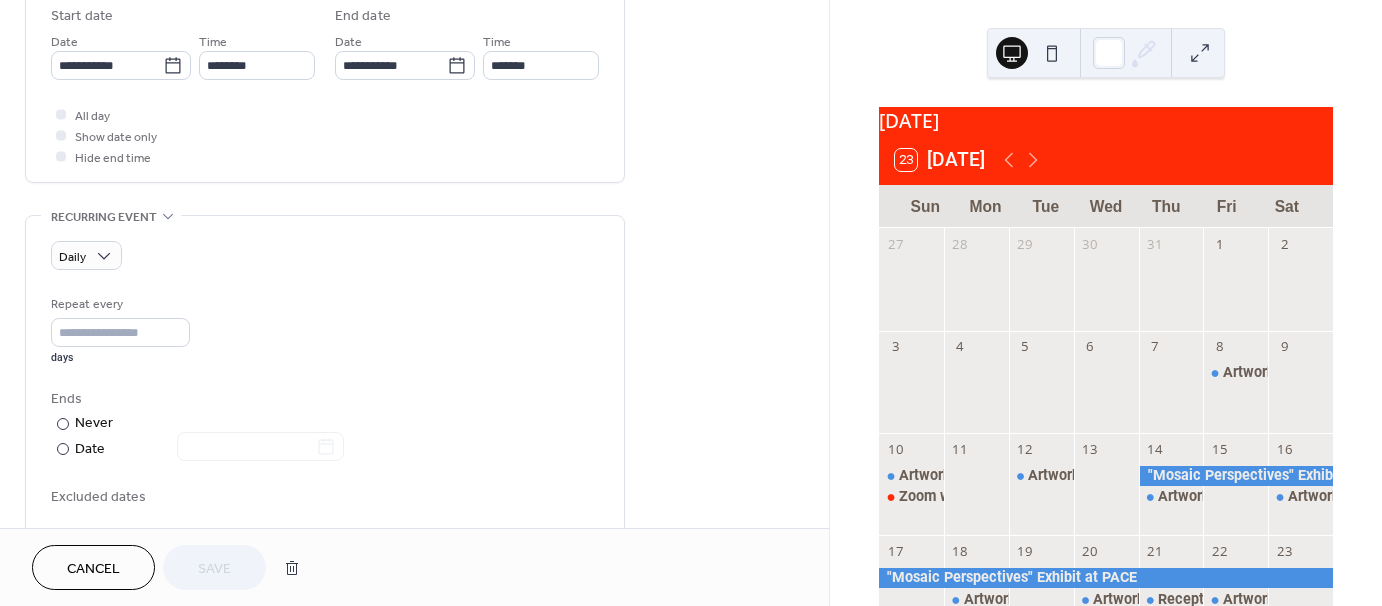 scroll, scrollTop: 672, scrollLeft: 0, axis: vertical 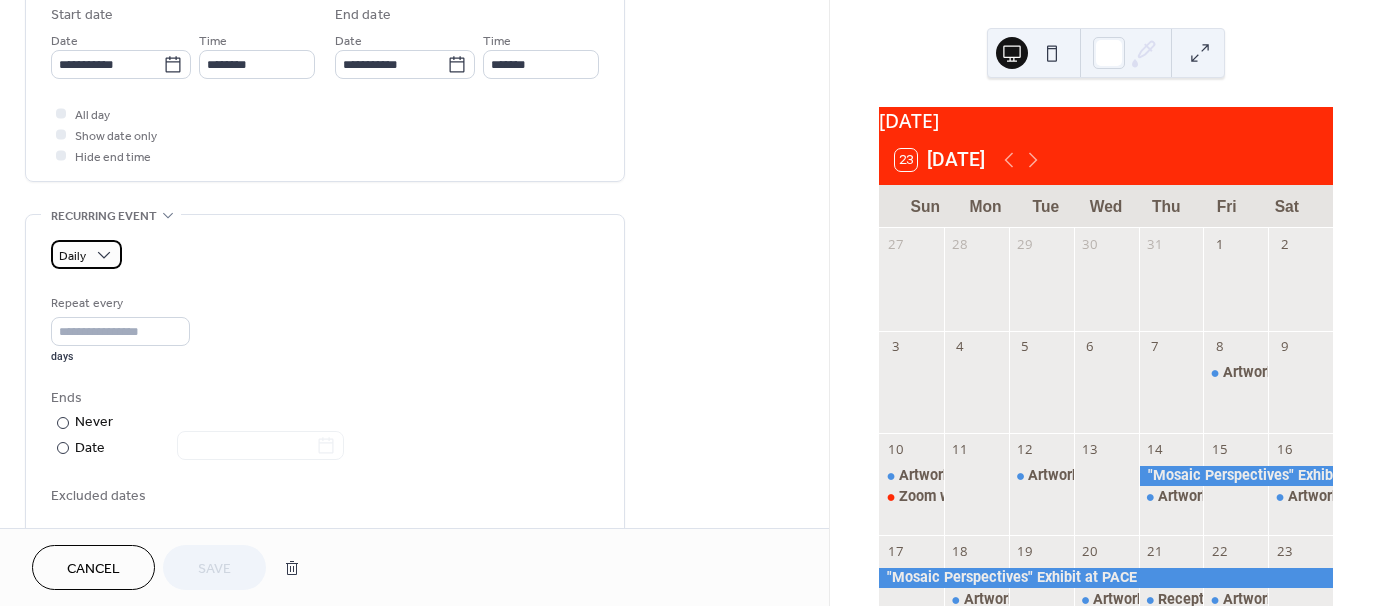 click on "Daily" at bounding box center (72, 256) 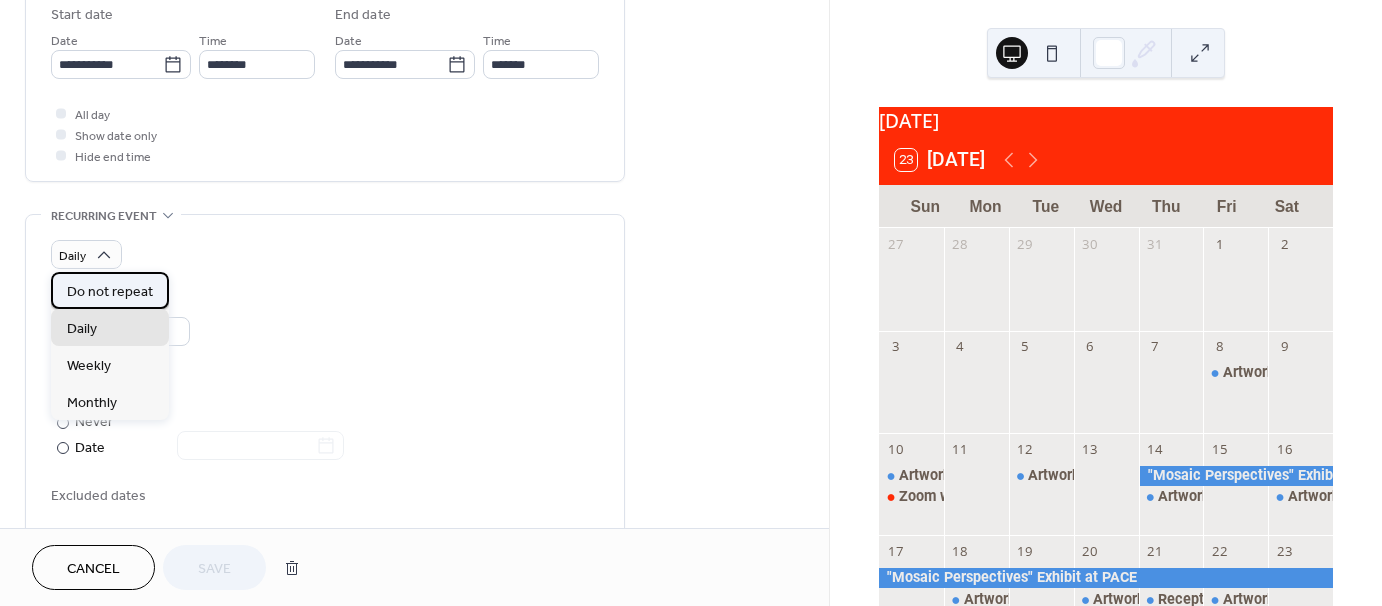 click on "Do not repeat" at bounding box center (110, 291) 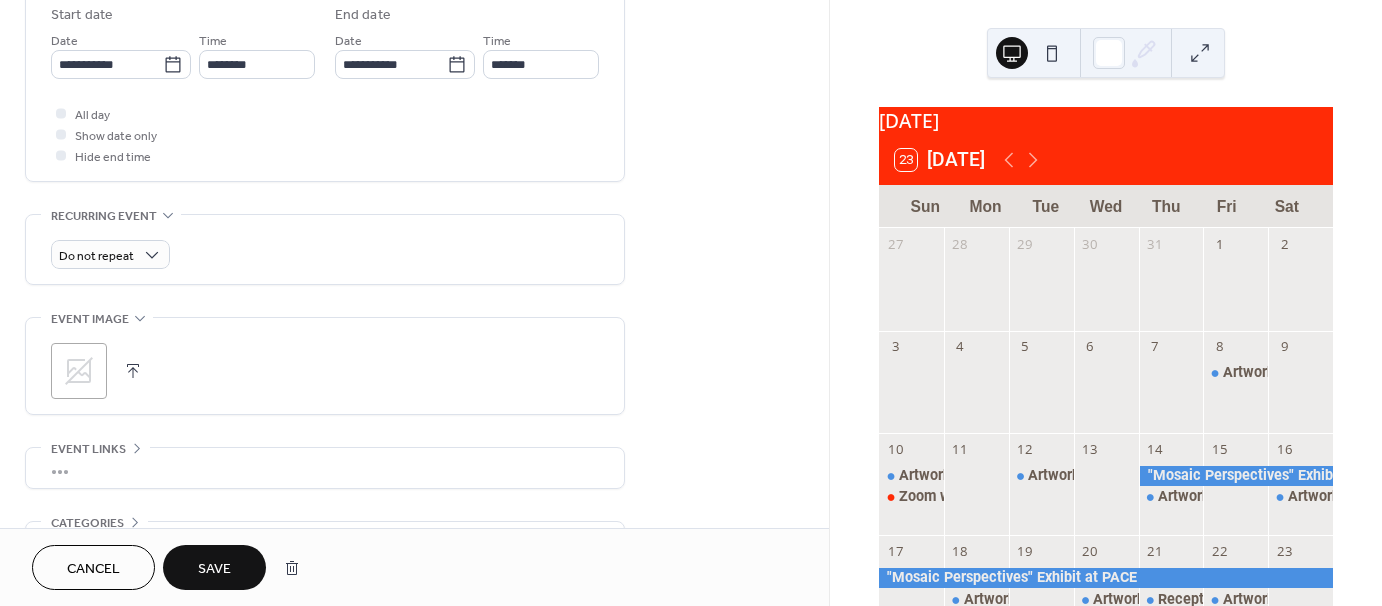 click on "Save" at bounding box center [214, 569] 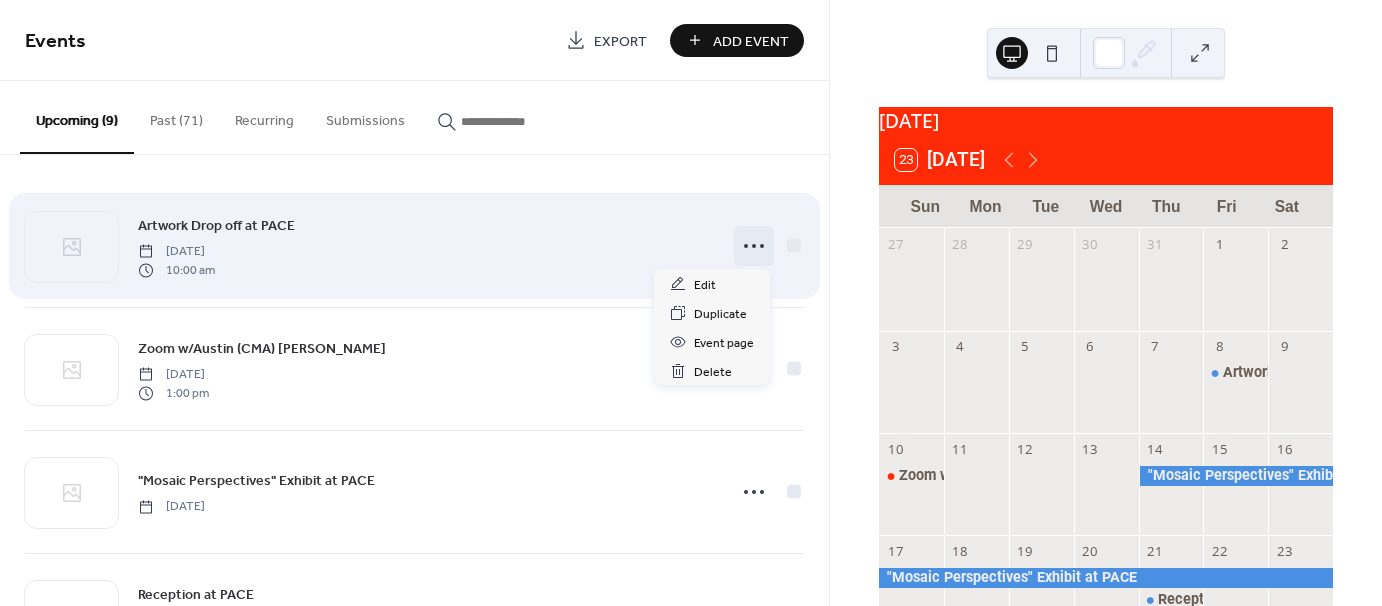 click 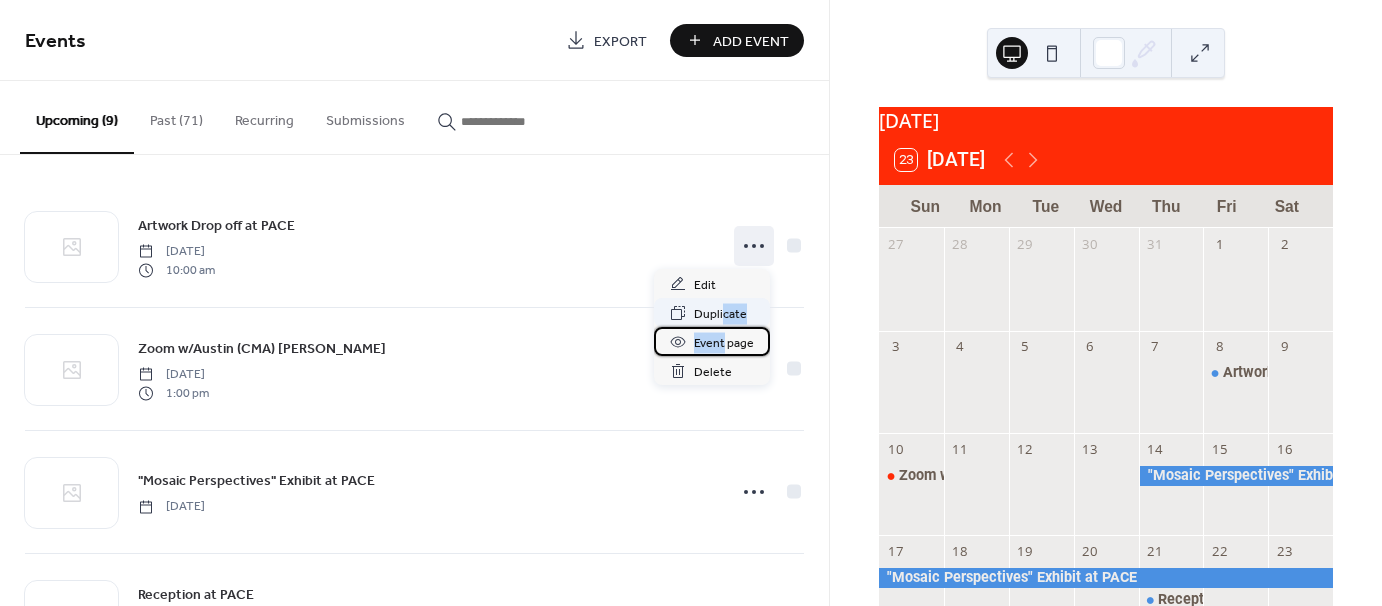 drag, startPoint x: 722, startPoint y: 335, endPoint x: 720, endPoint y: 316, distance: 19.104973 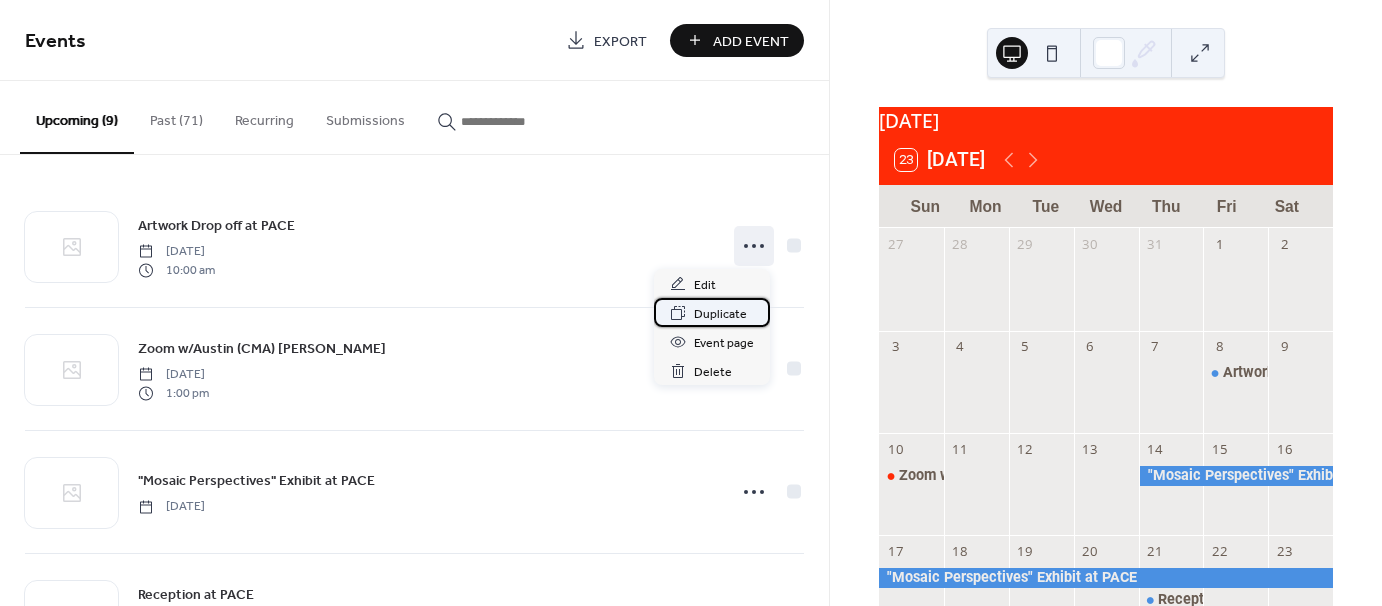 click on "Duplicate" at bounding box center (720, 314) 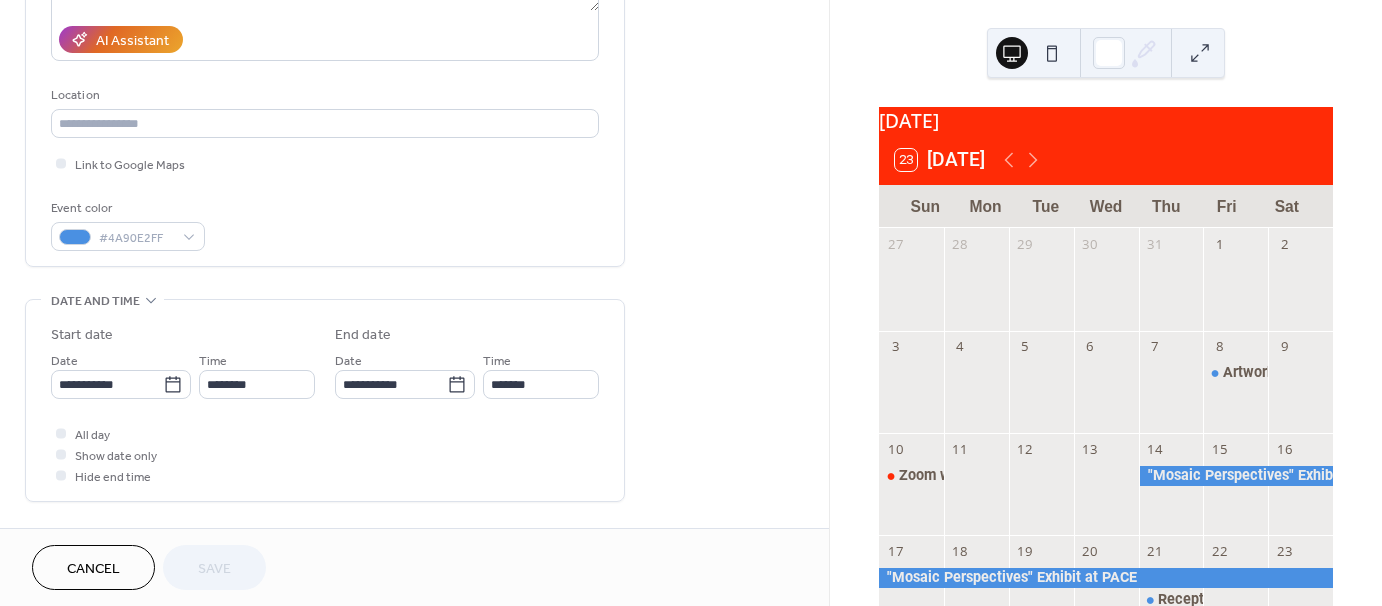 scroll, scrollTop: 372, scrollLeft: 0, axis: vertical 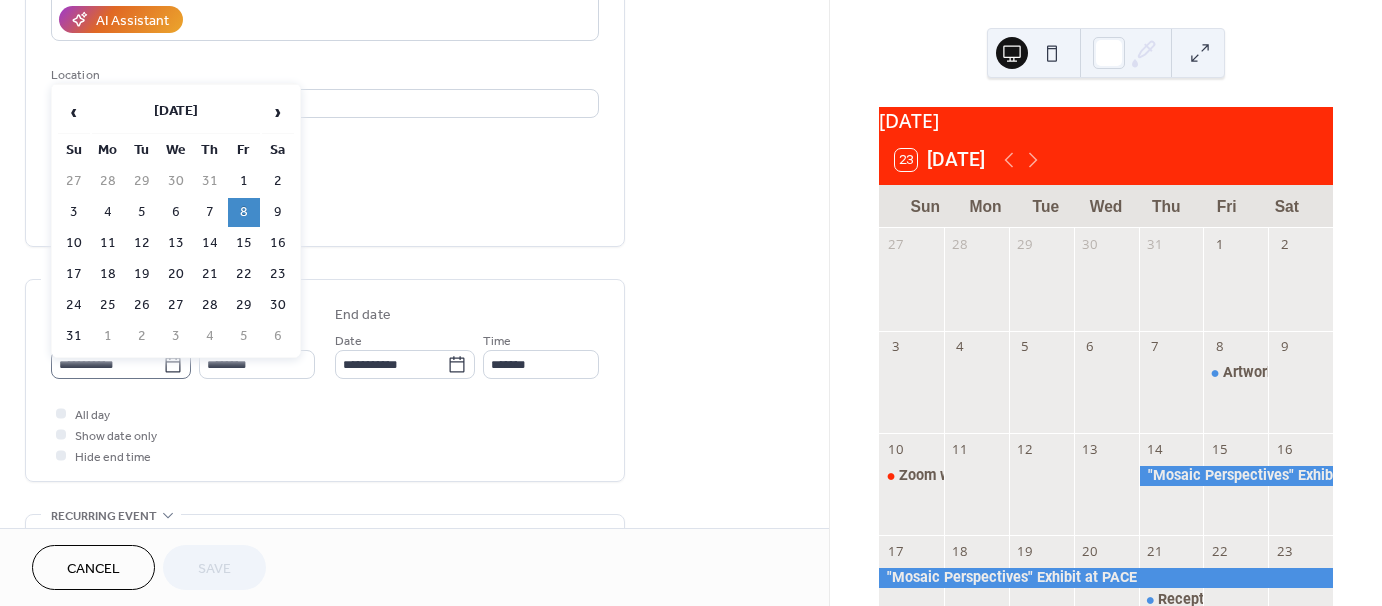 click 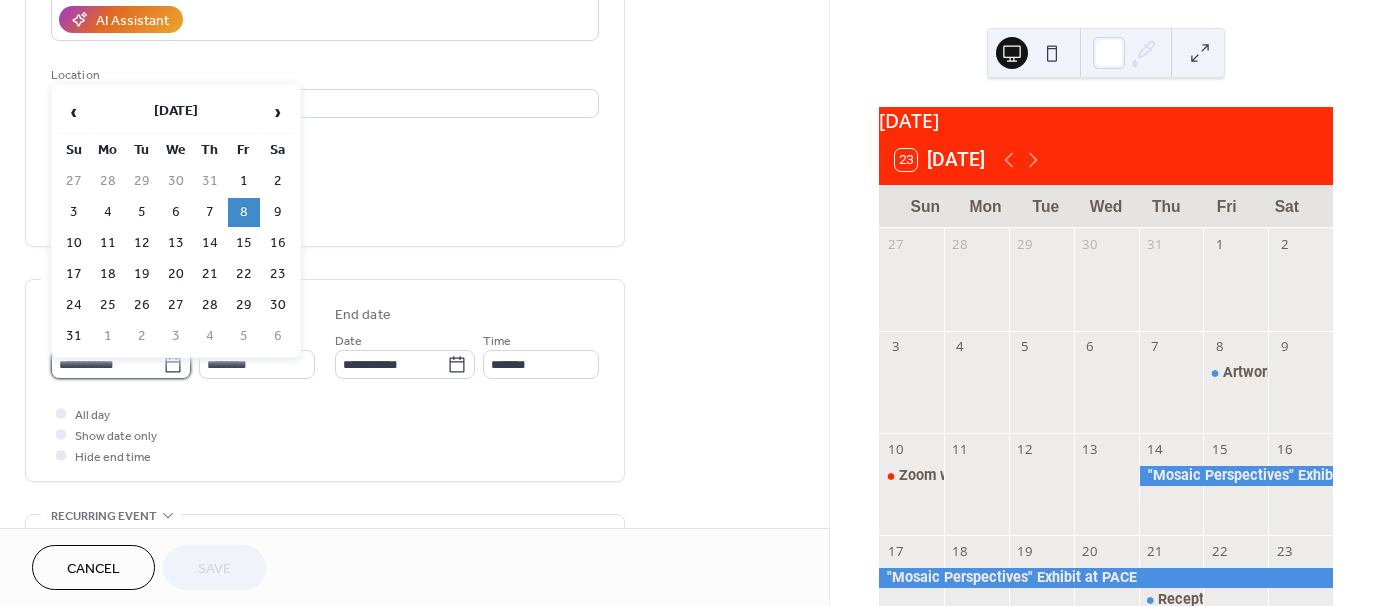 click on "**********" at bounding box center [107, 364] 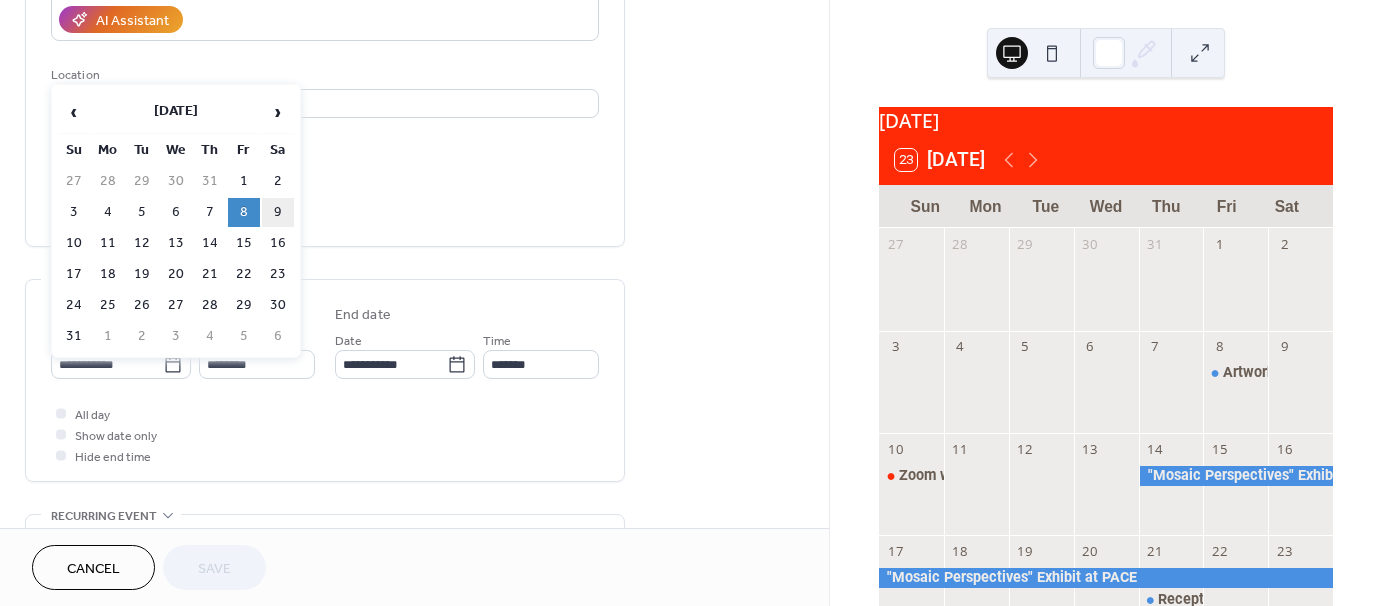 click on "9" at bounding box center [278, 212] 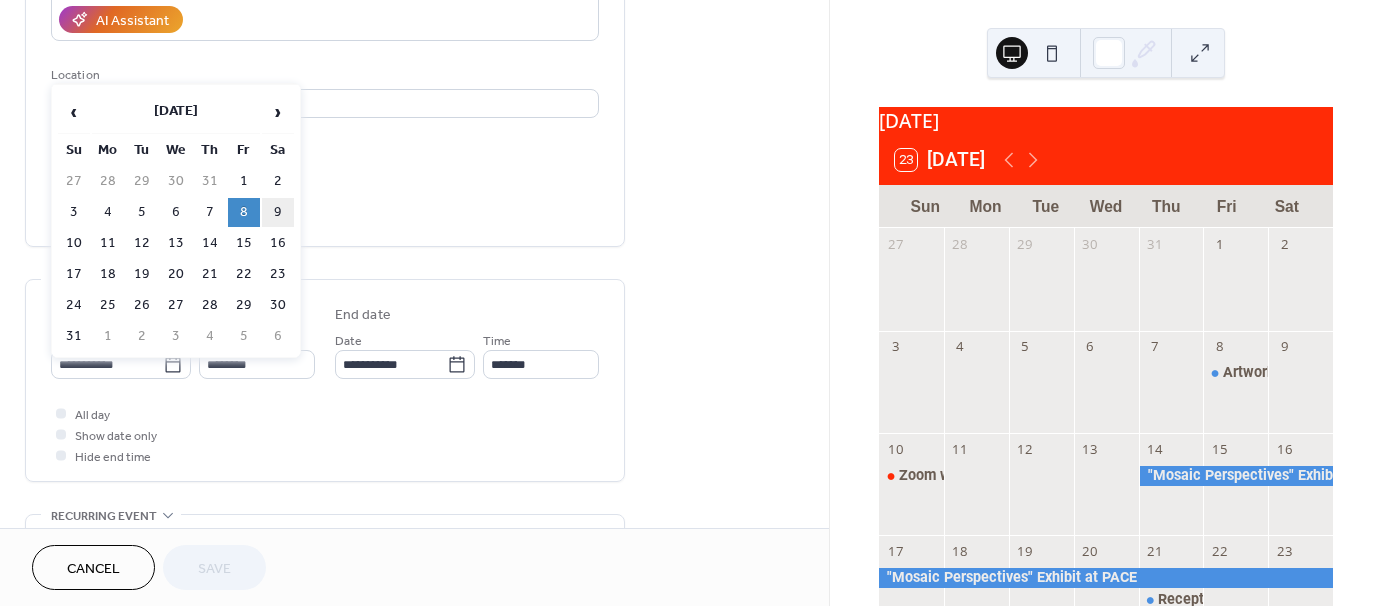 type on "**********" 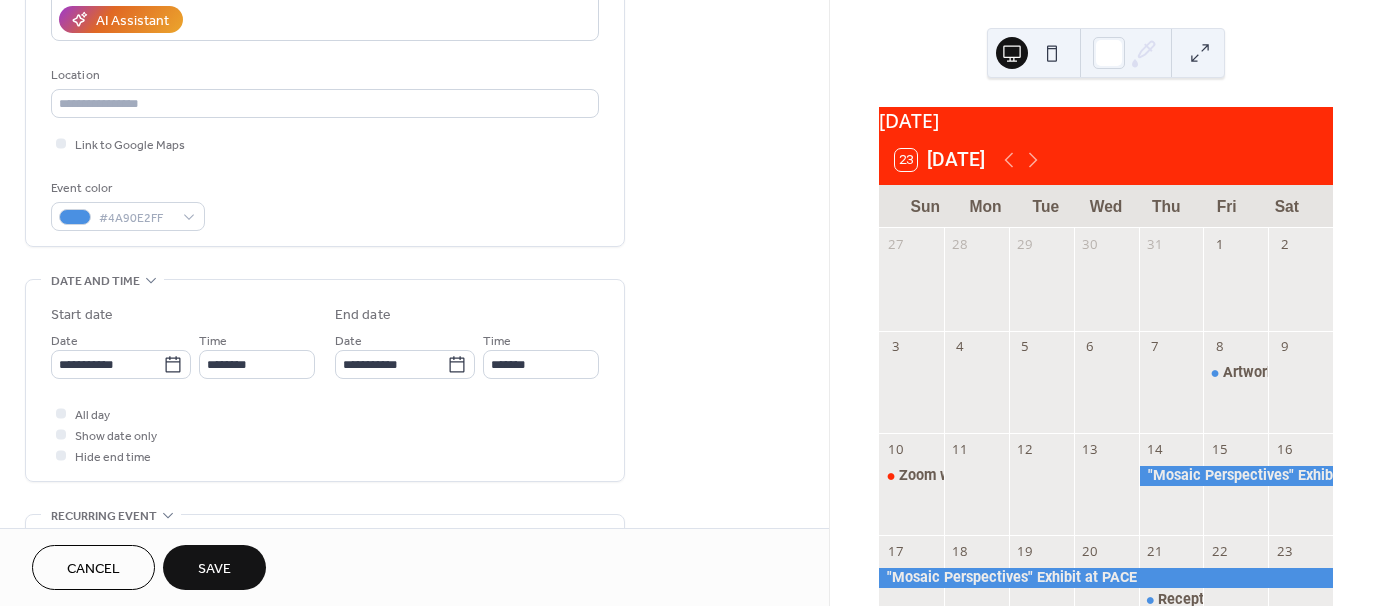 click on "Save" at bounding box center (214, 569) 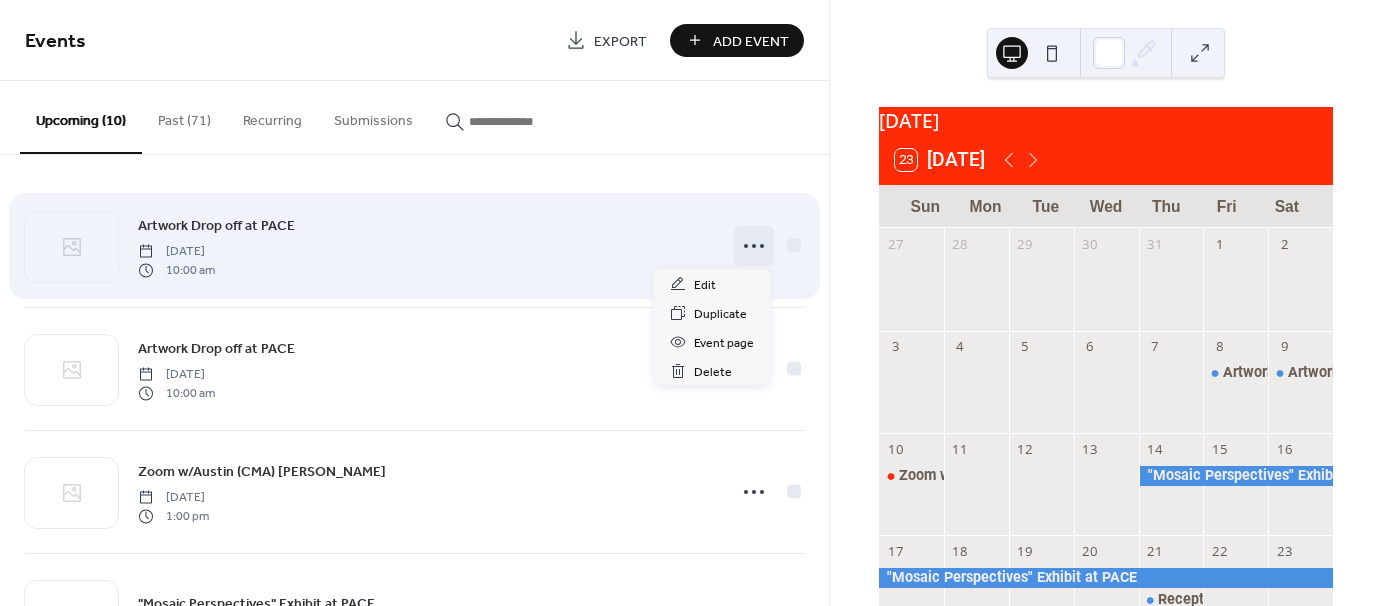 click 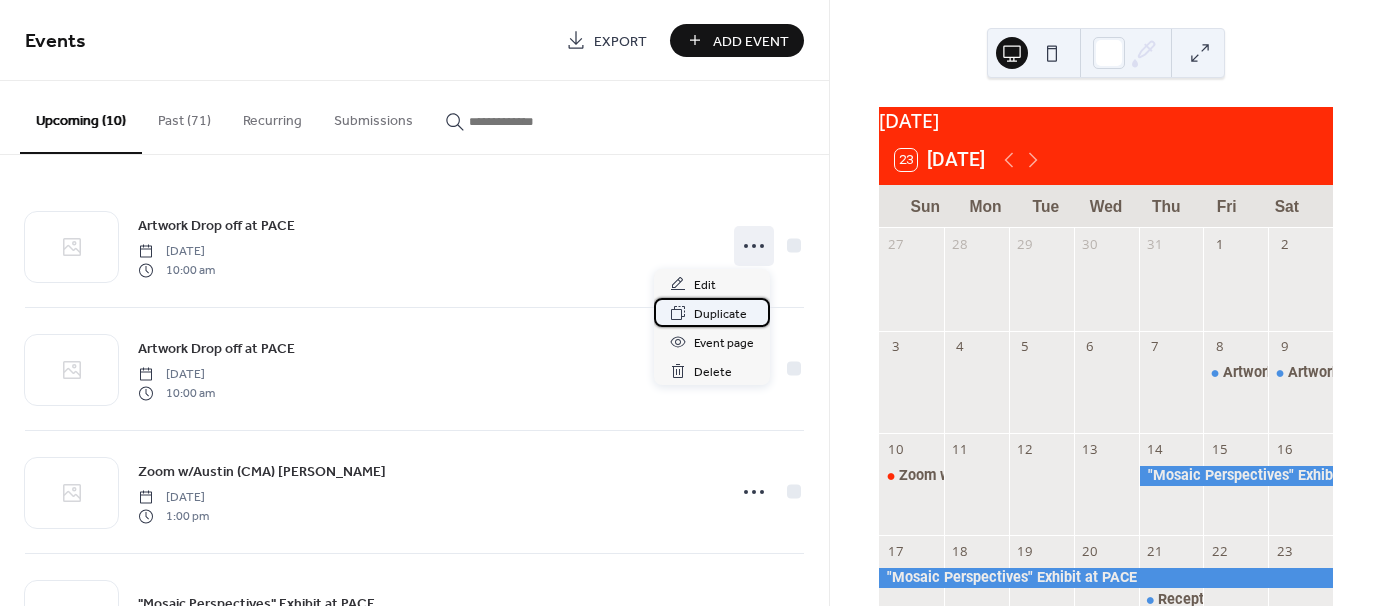 click on "Duplicate" at bounding box center (720, 314) 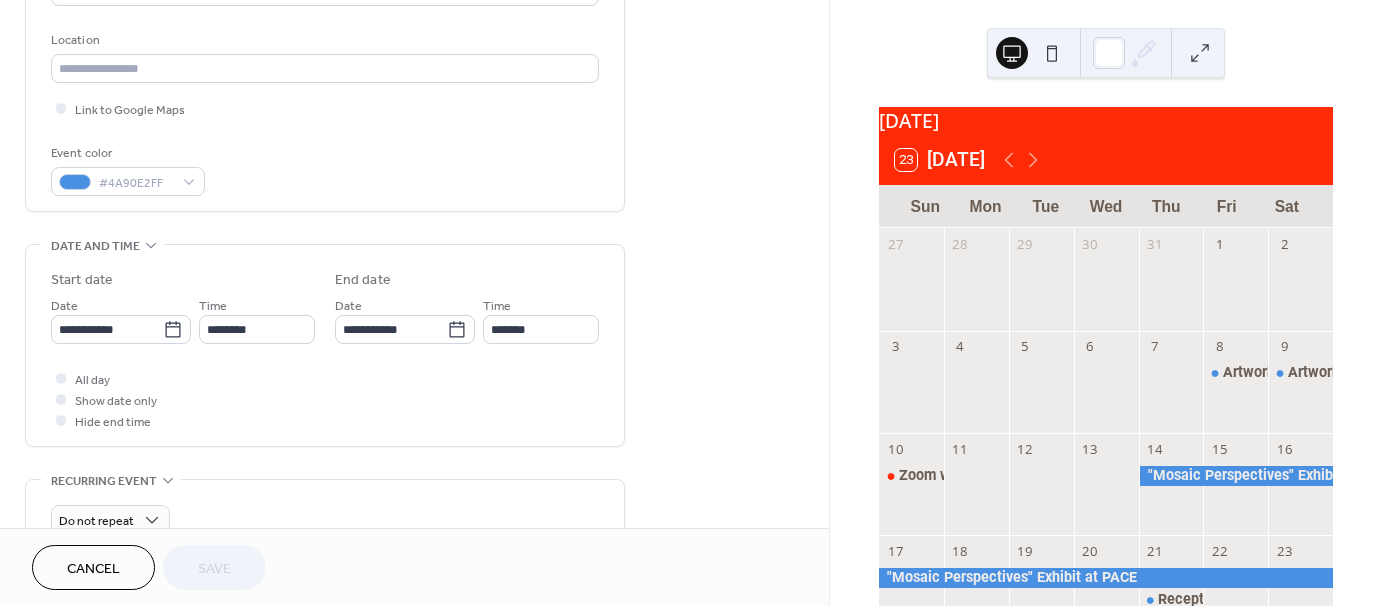 scroll, scrollTop: 410, scrollLeft: 0, axis: vertical 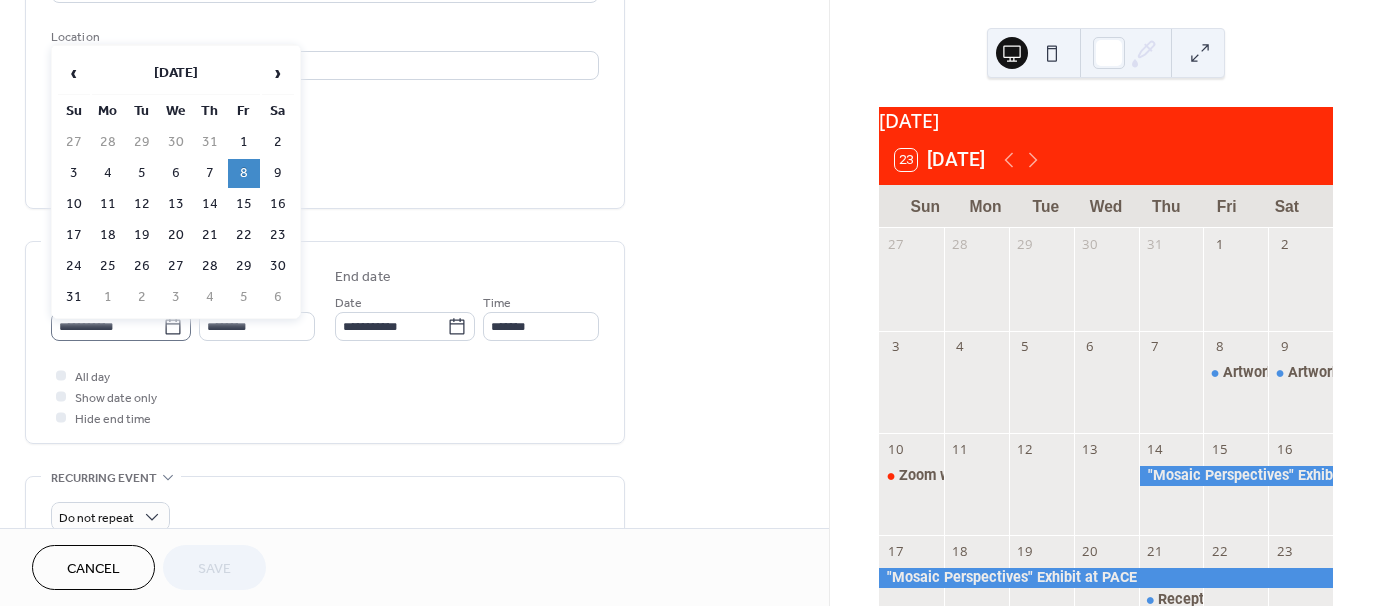 click 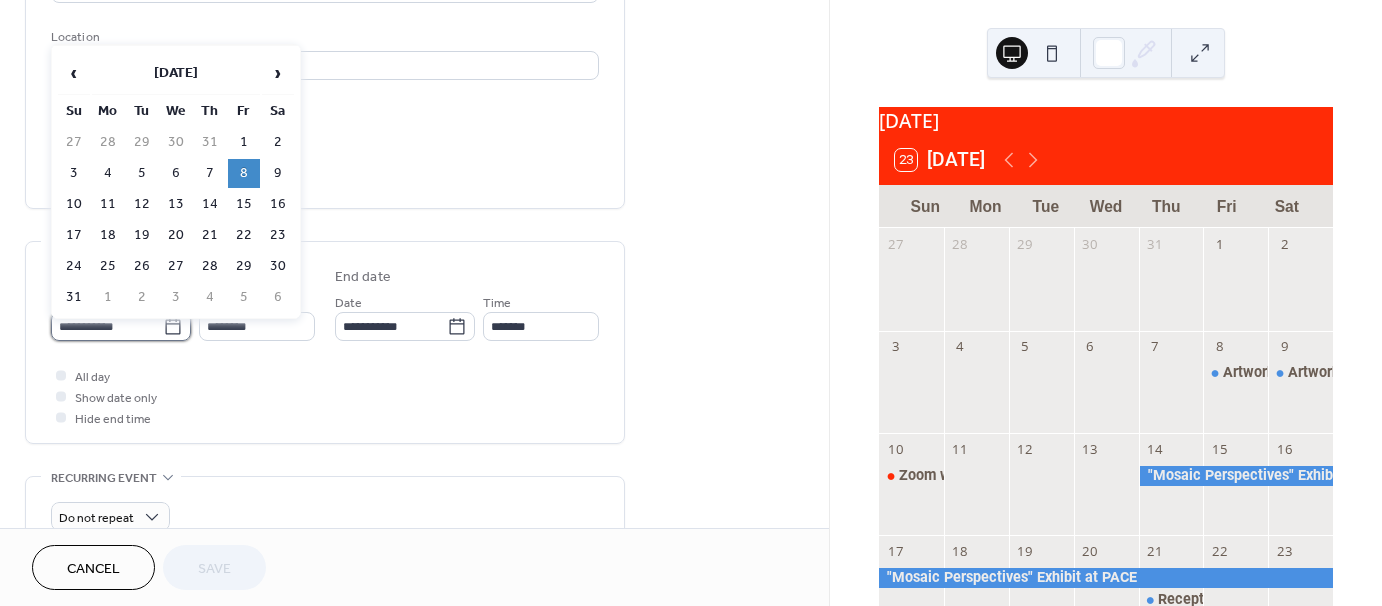 click on "**********" at bounding box center (107, 326) 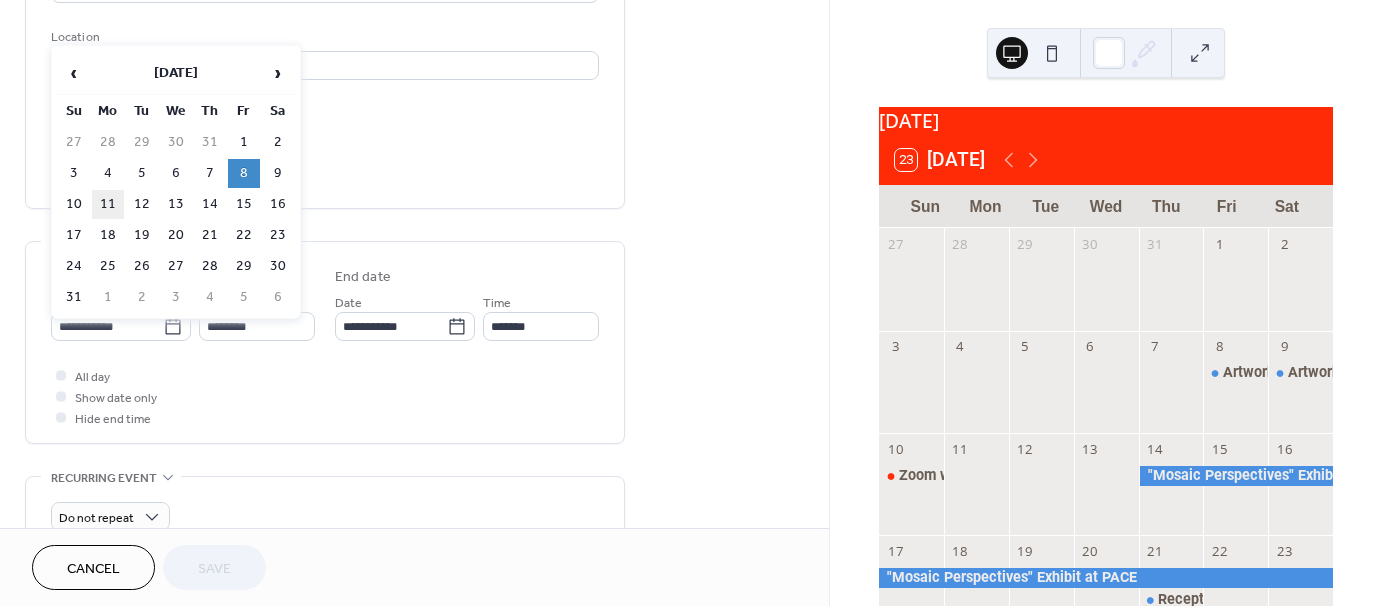click on "11" at bounding box center [108, 204] 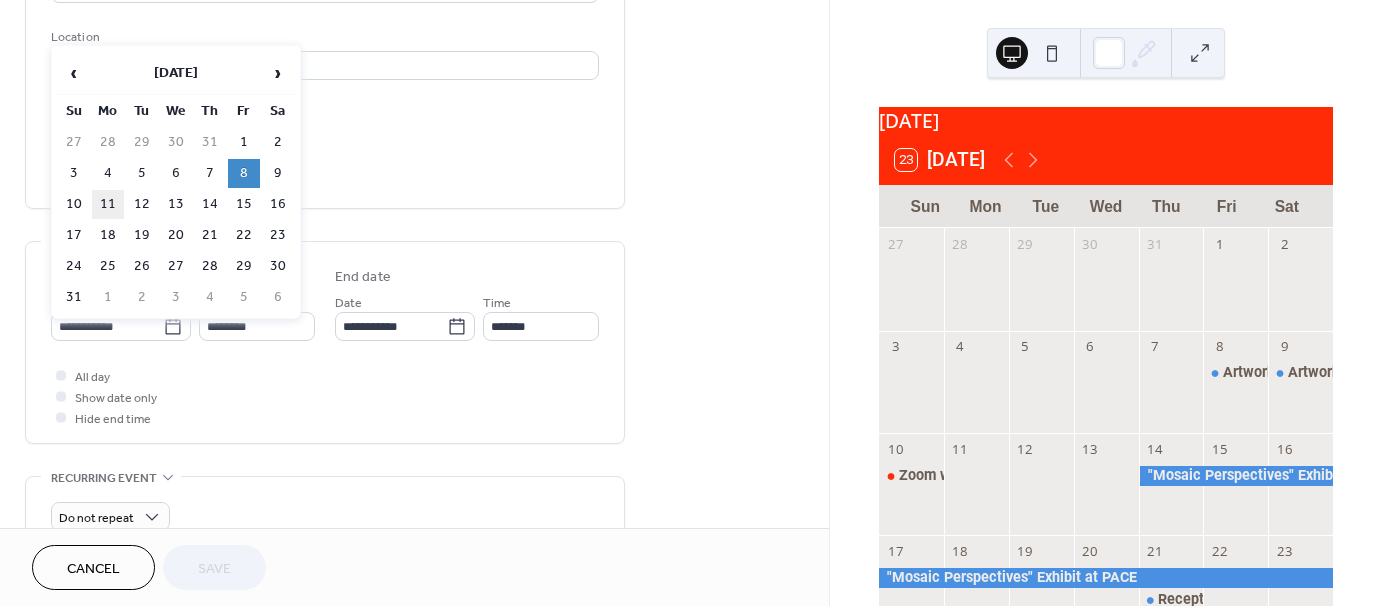 type on "**********" 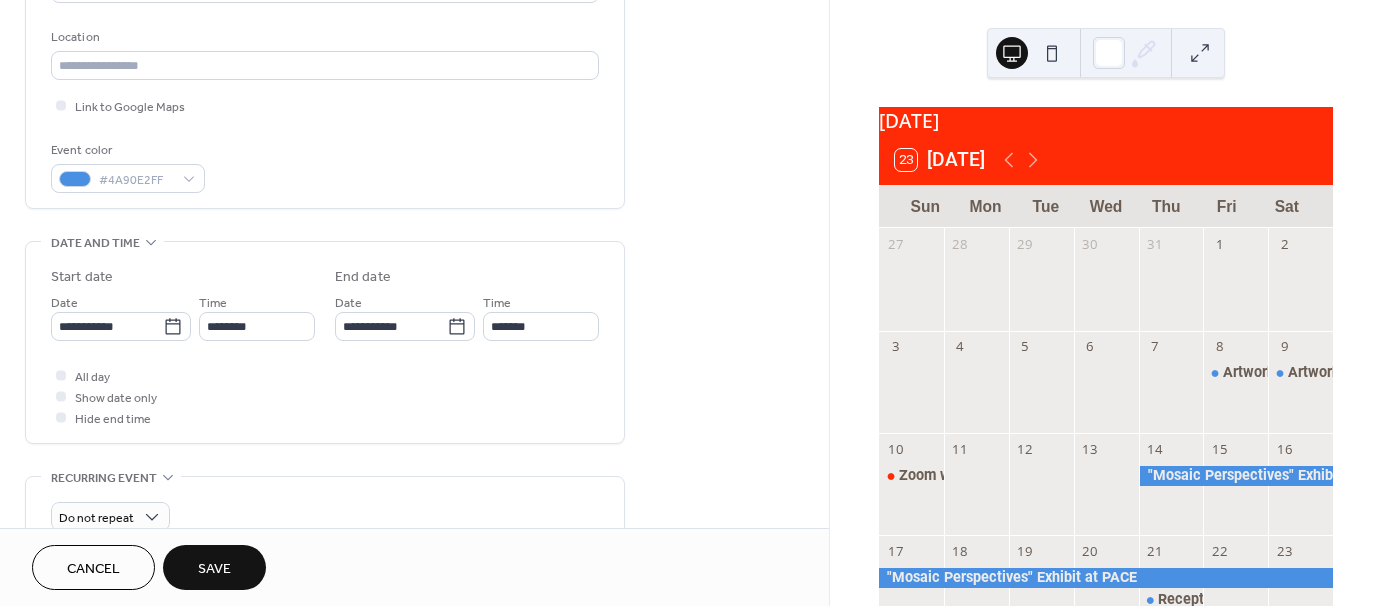 click on "Save" at bounding box center (214, 569) 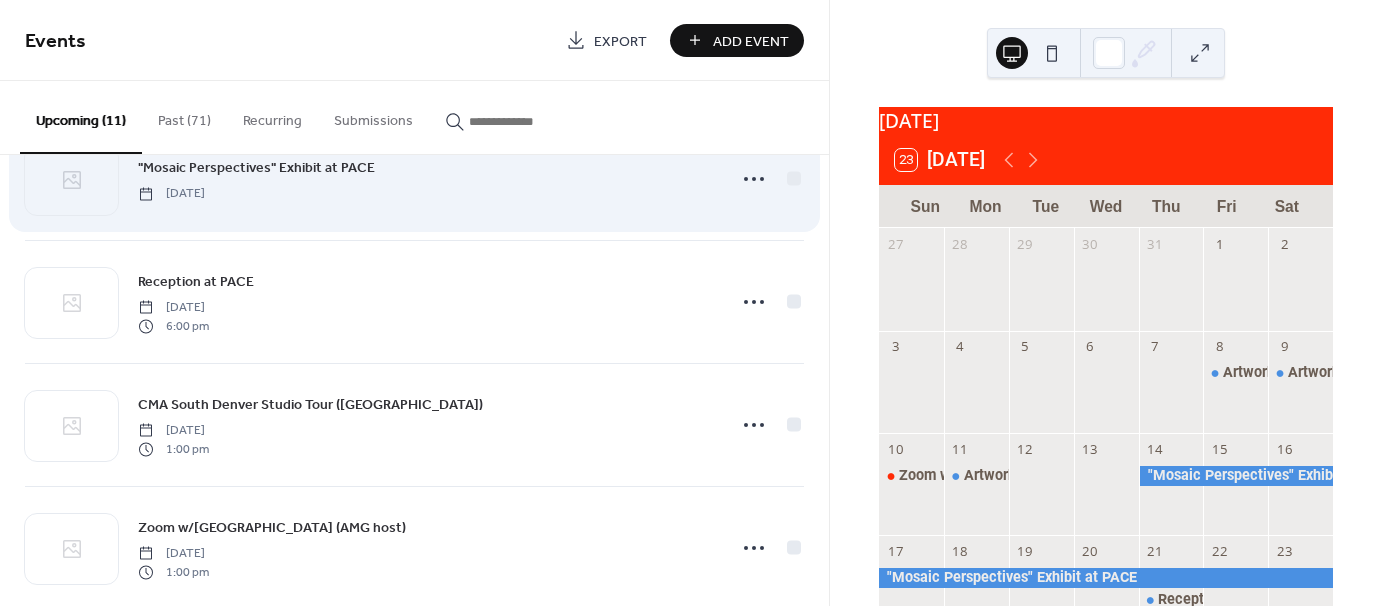 scroll, scrollTop: 558, scrollLeft: 0, axis: vertical 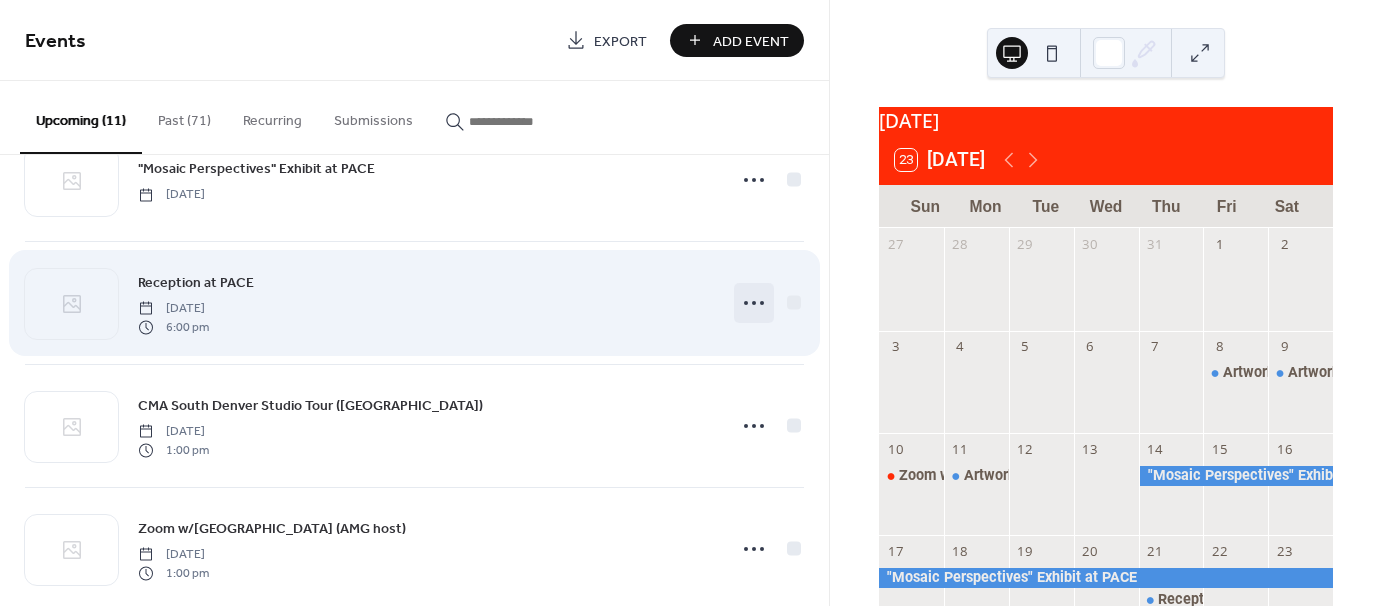 click 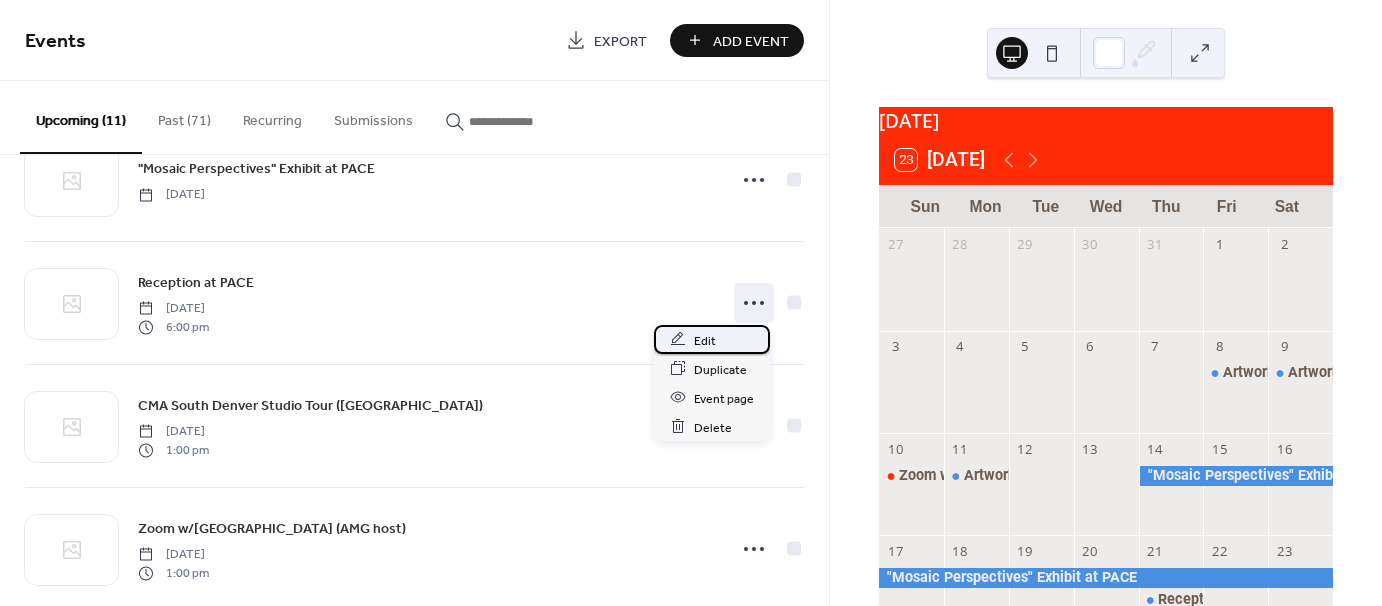 click on "Edit" at bounding box center (705, 340) 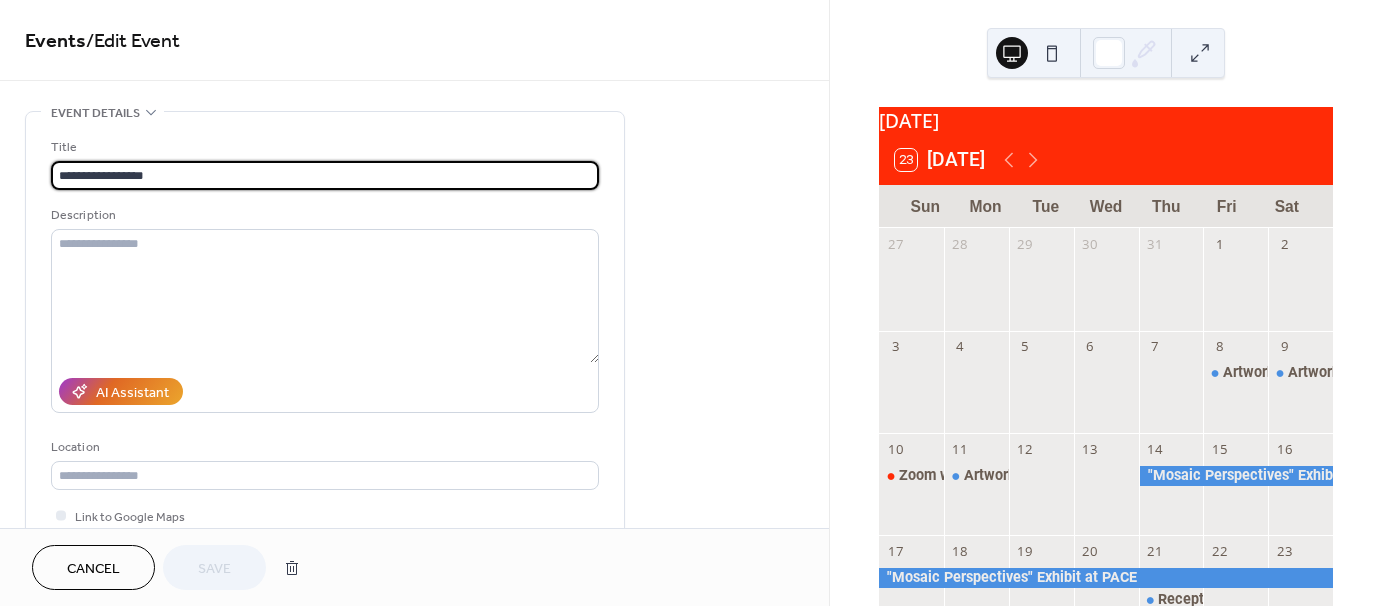 click on "**********" at bounding box center (325, 175) 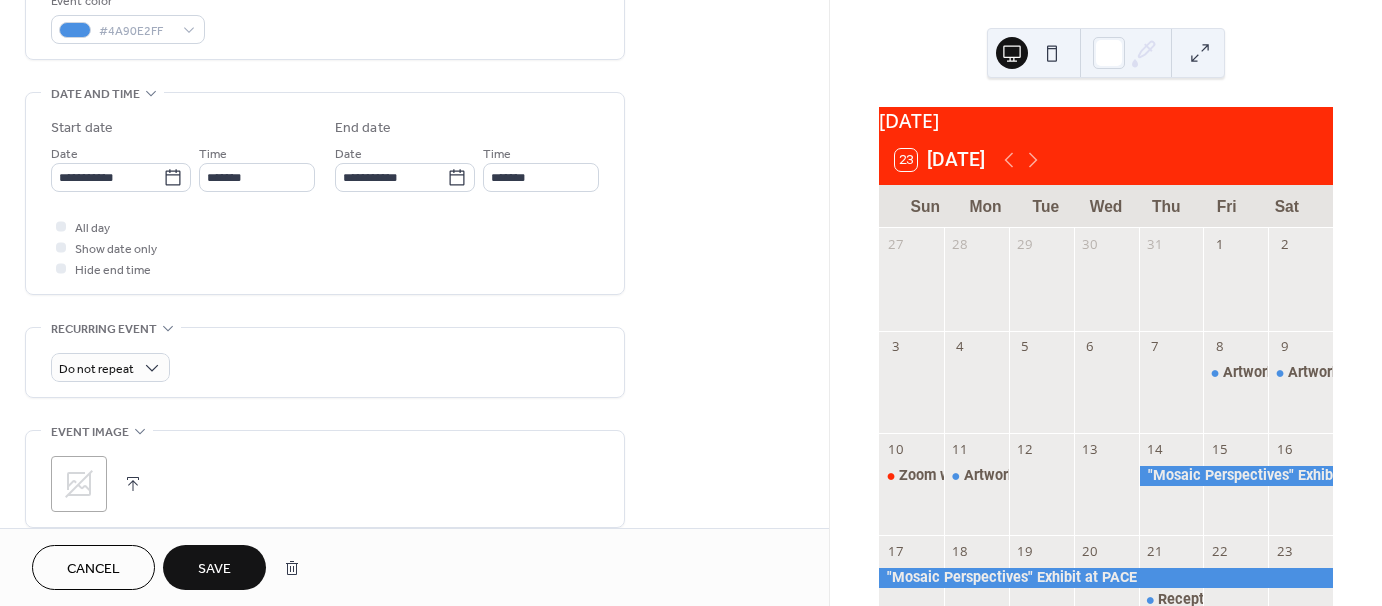 scroll, scrollTop: 560, scrollLeft: 0, axis: vertical 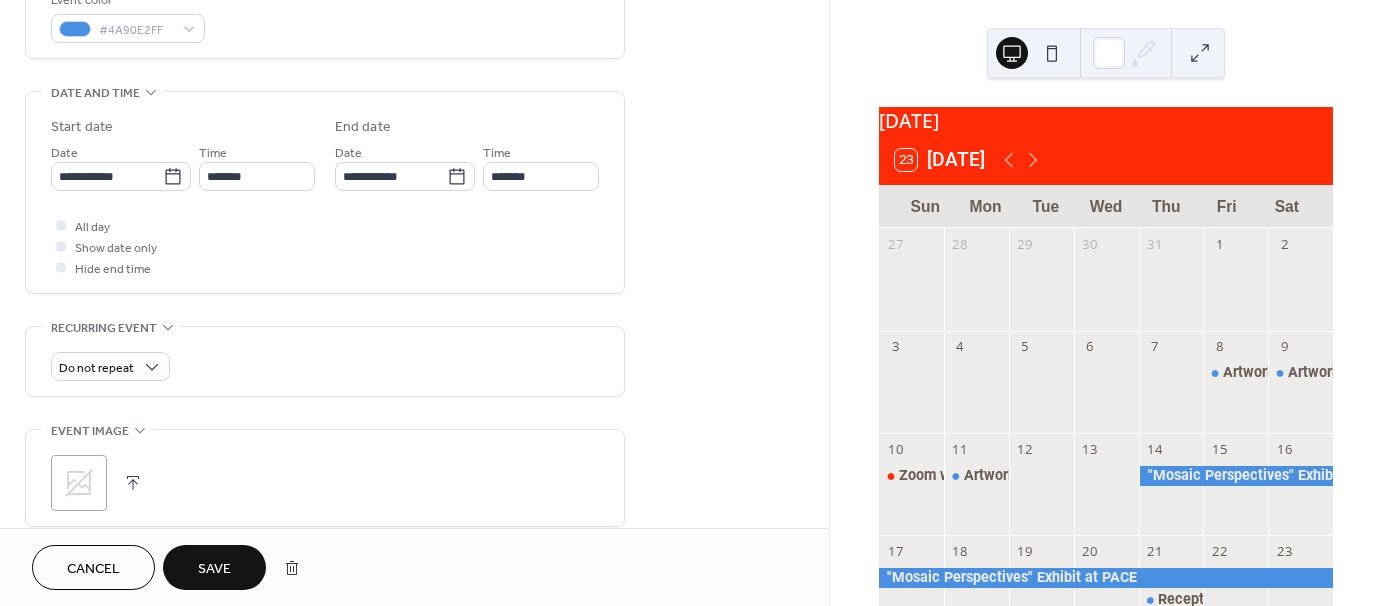 type on "**********" 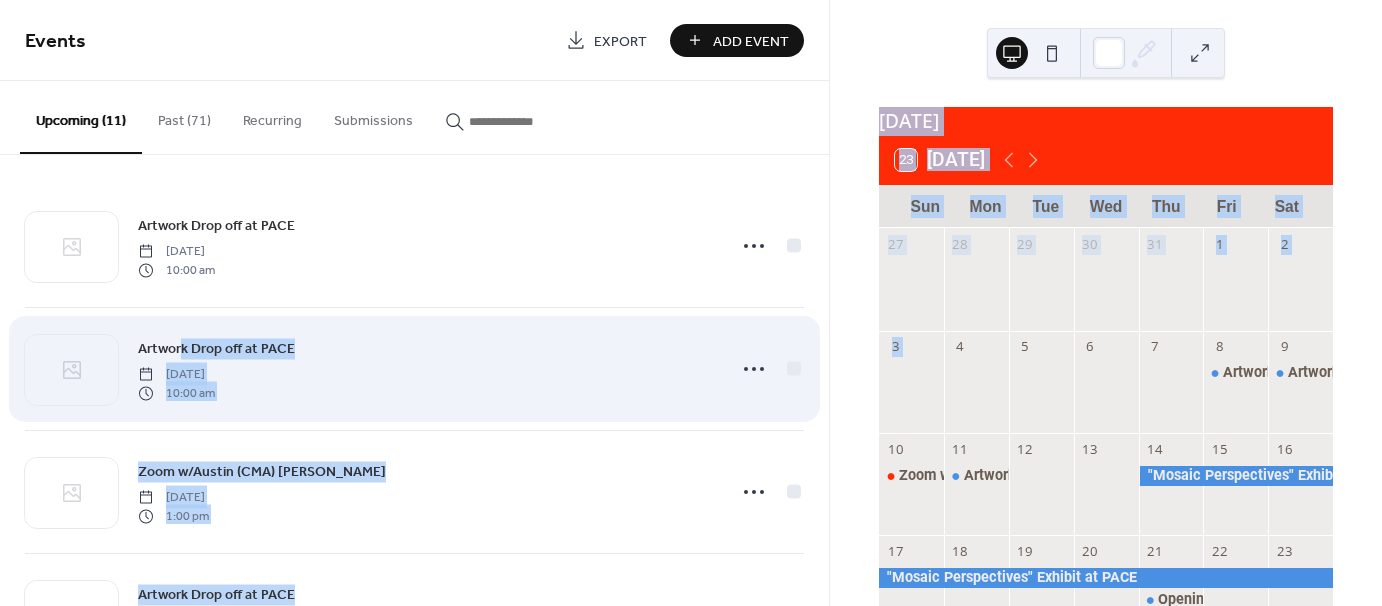 drag, startPoint x: 832, startPoint y: 389, endPoint x: 192, endPoint y: 353, distance: 641.0117 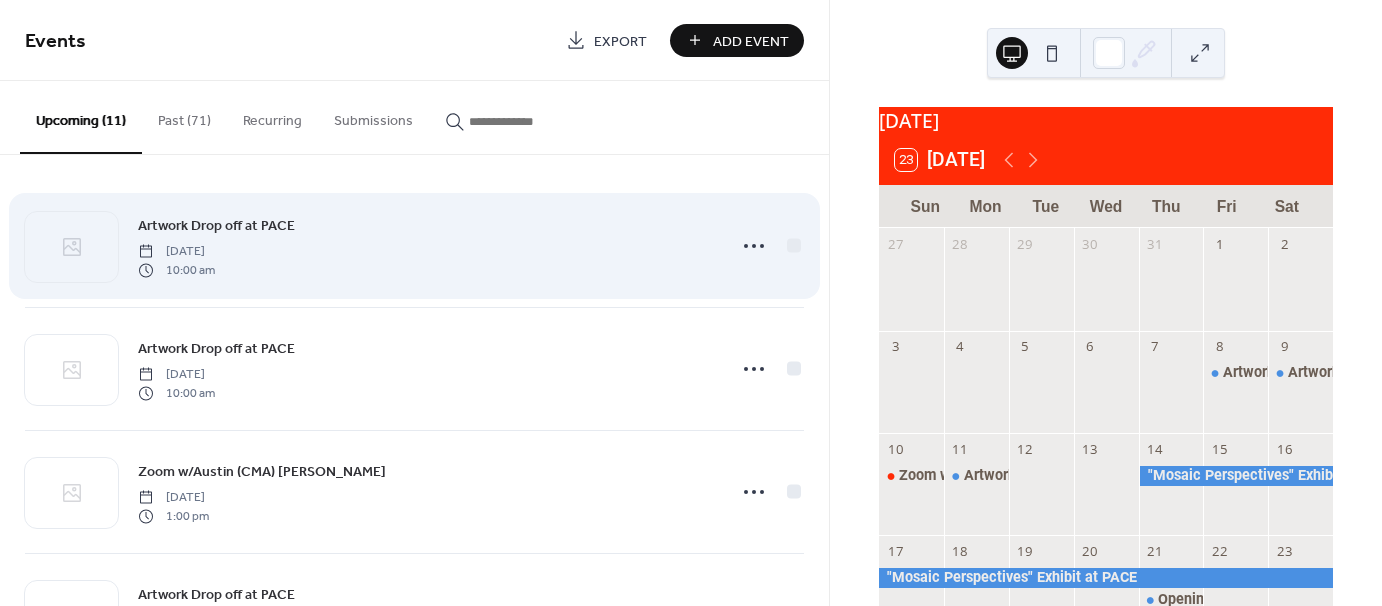 click on "Artwork Drop off at PACE Friday, August 8, 2025 10:00 am" at bounding box center (426, 246) 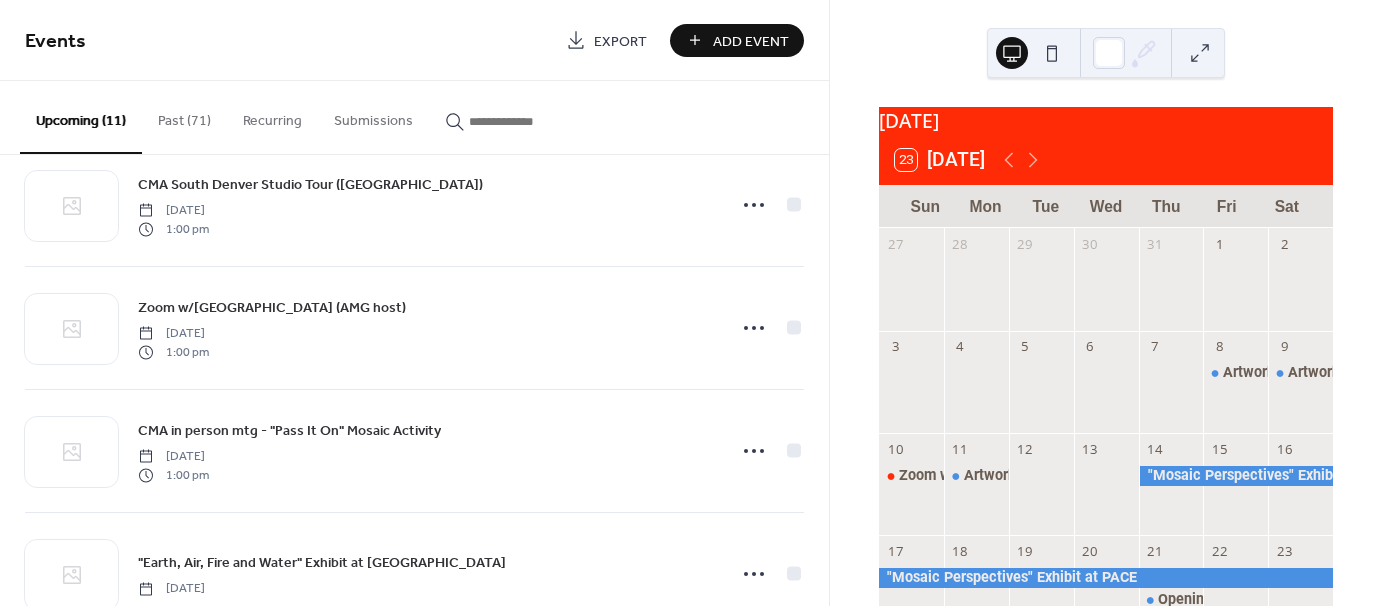 scroll, scrollTop: 780, scrollLeft: 0, axis: vertical 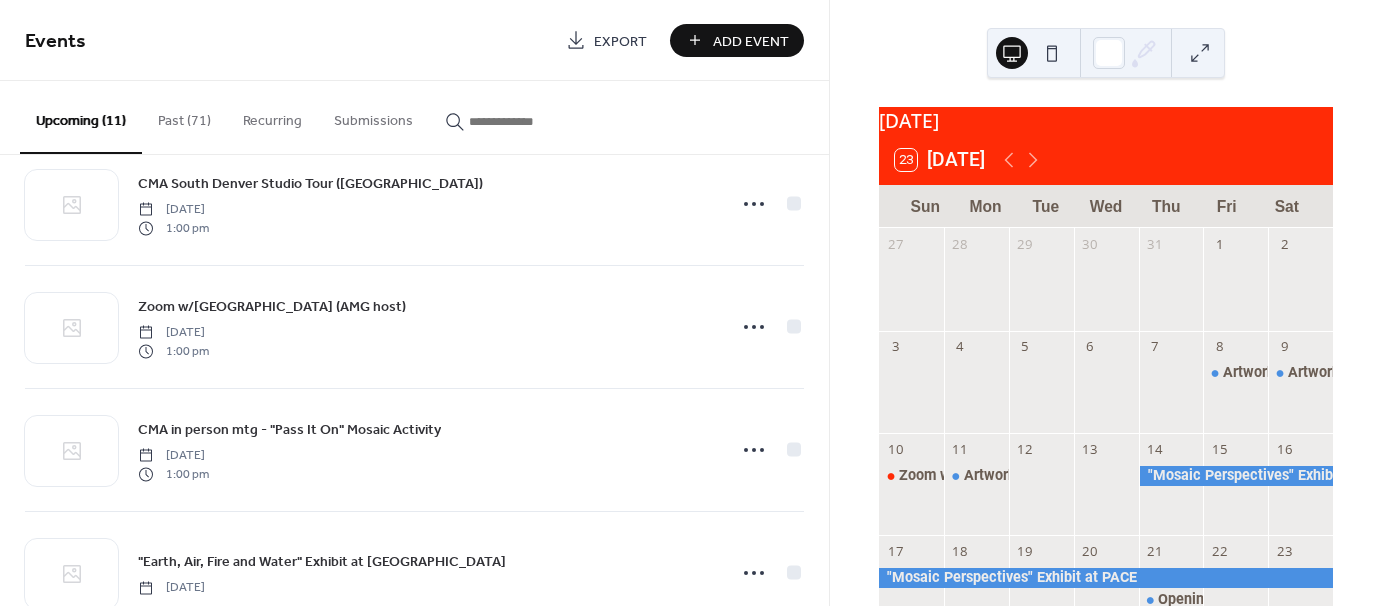 click on "Add Event" at bounding box center (751, 41) 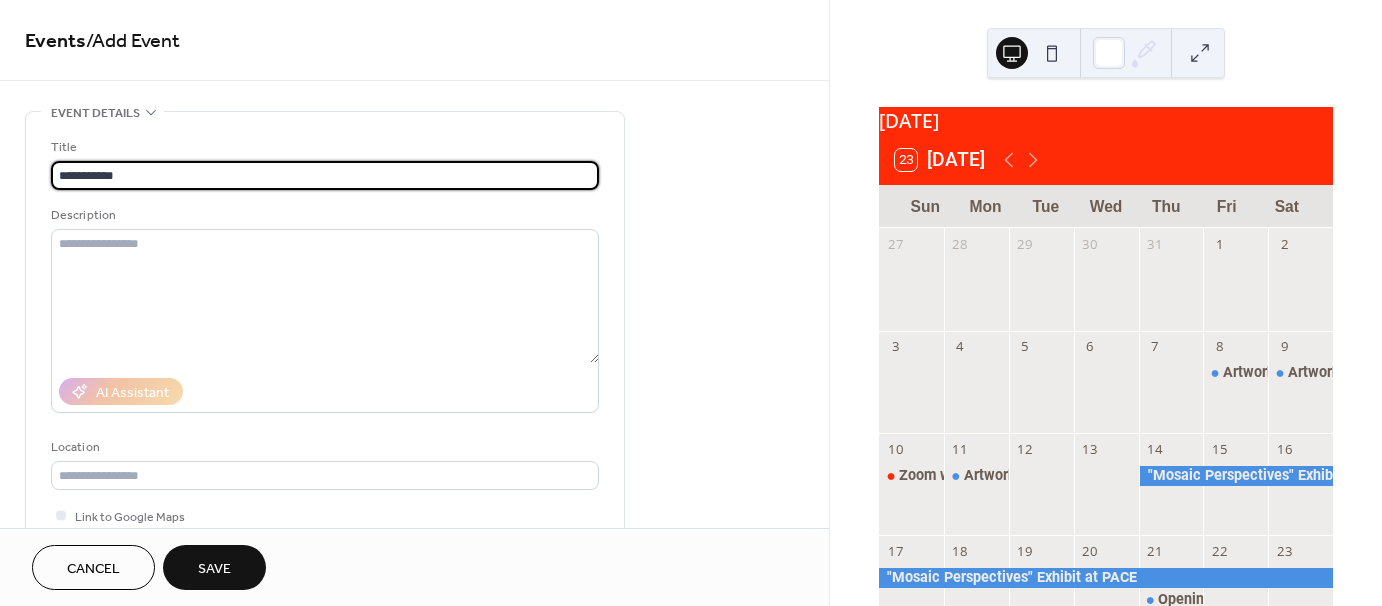 scroll, scrollTop: 1, scrollLeft: 0, axis: vertical 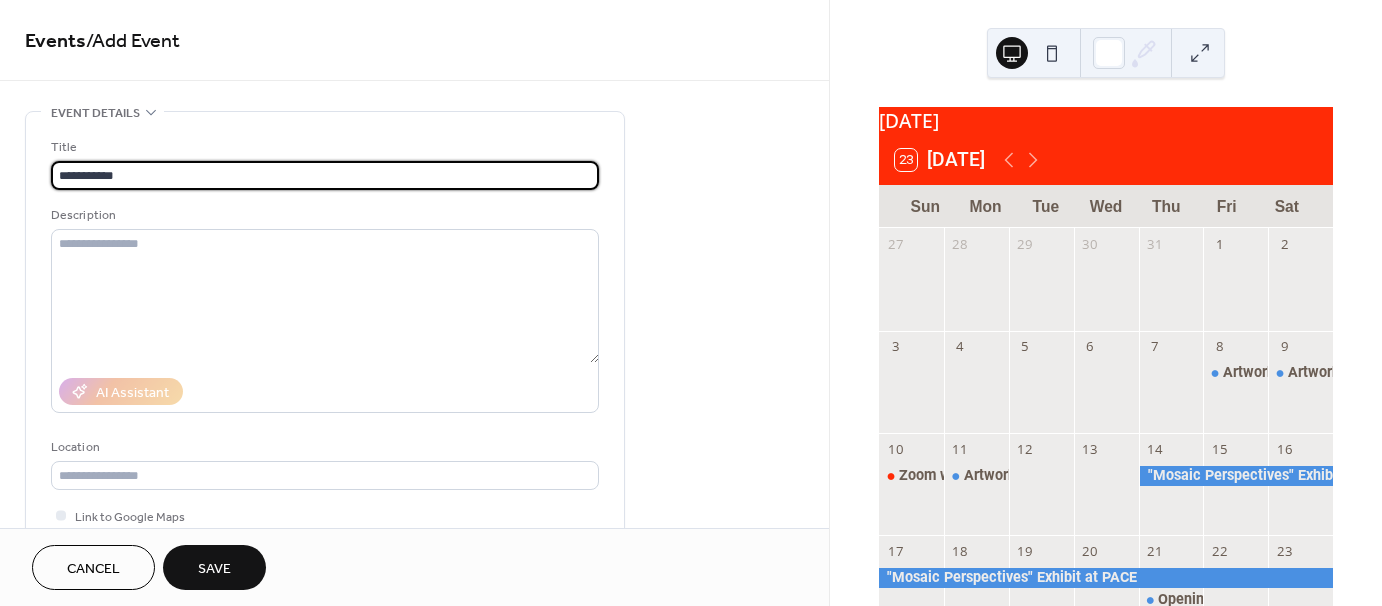 drag, startPoint x: 56, startPoint y: 170, endPoint x: 294, endPoint y: 183, distance: 238.35478 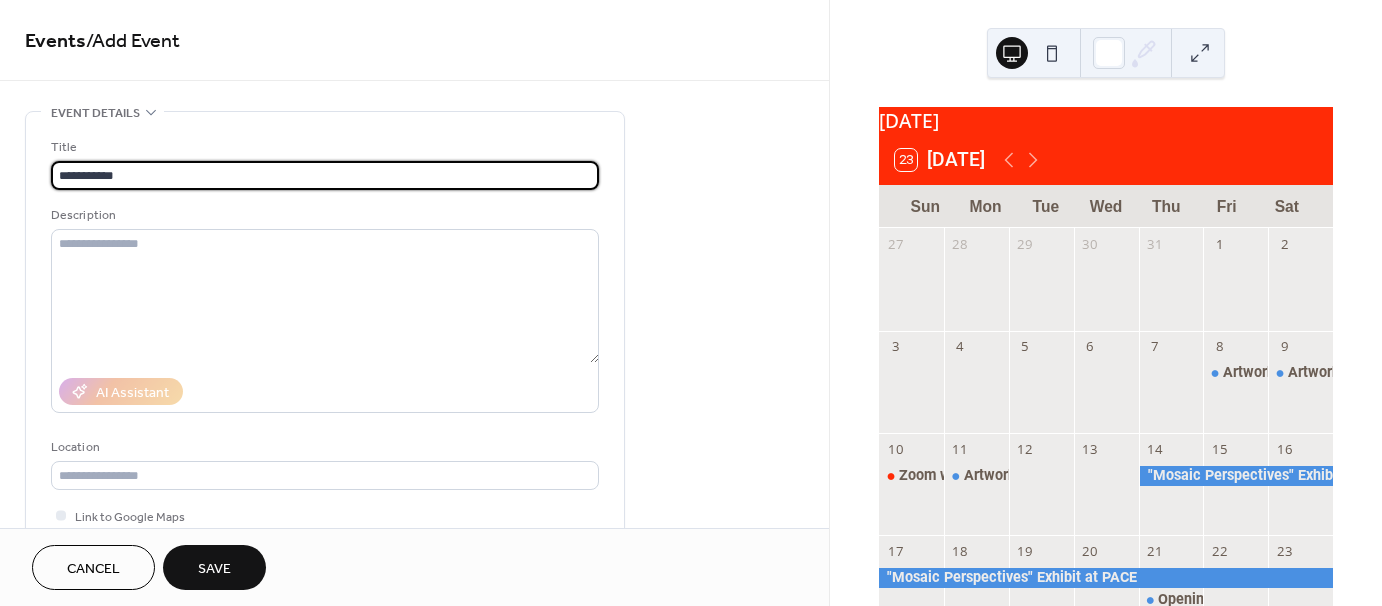 click on "**********" at bounding box center (325, 175) 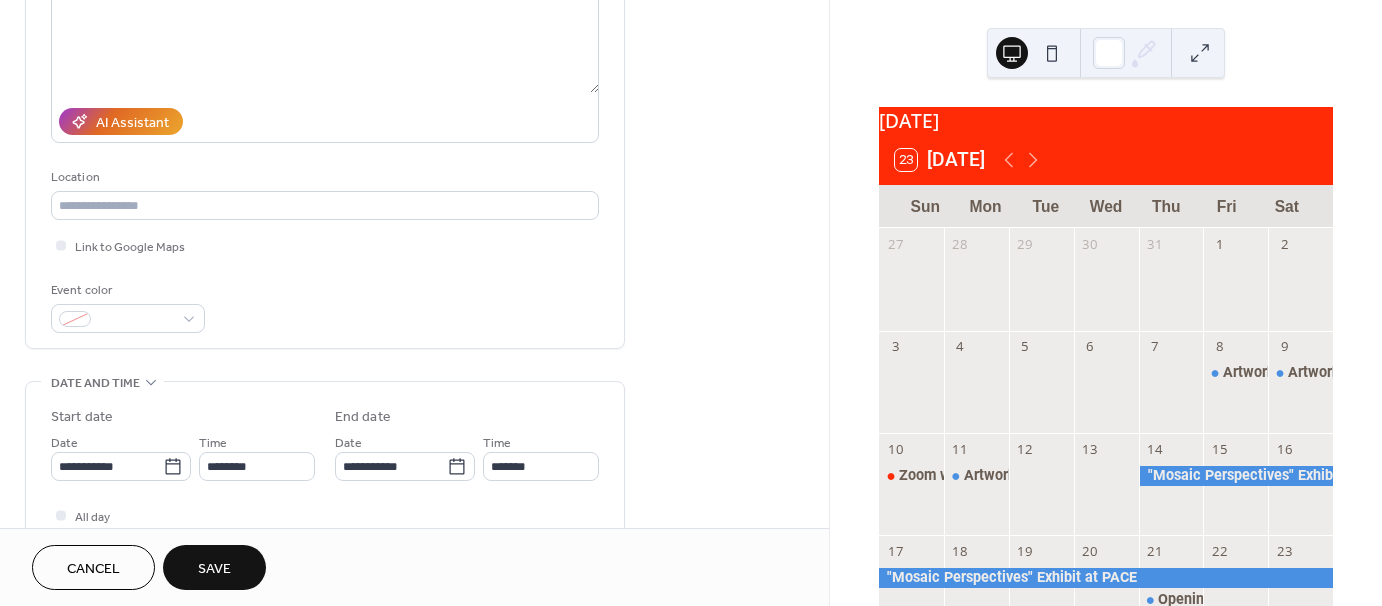 scroll, scrollTop: 298, scrollLeft: 0, axis: vertical 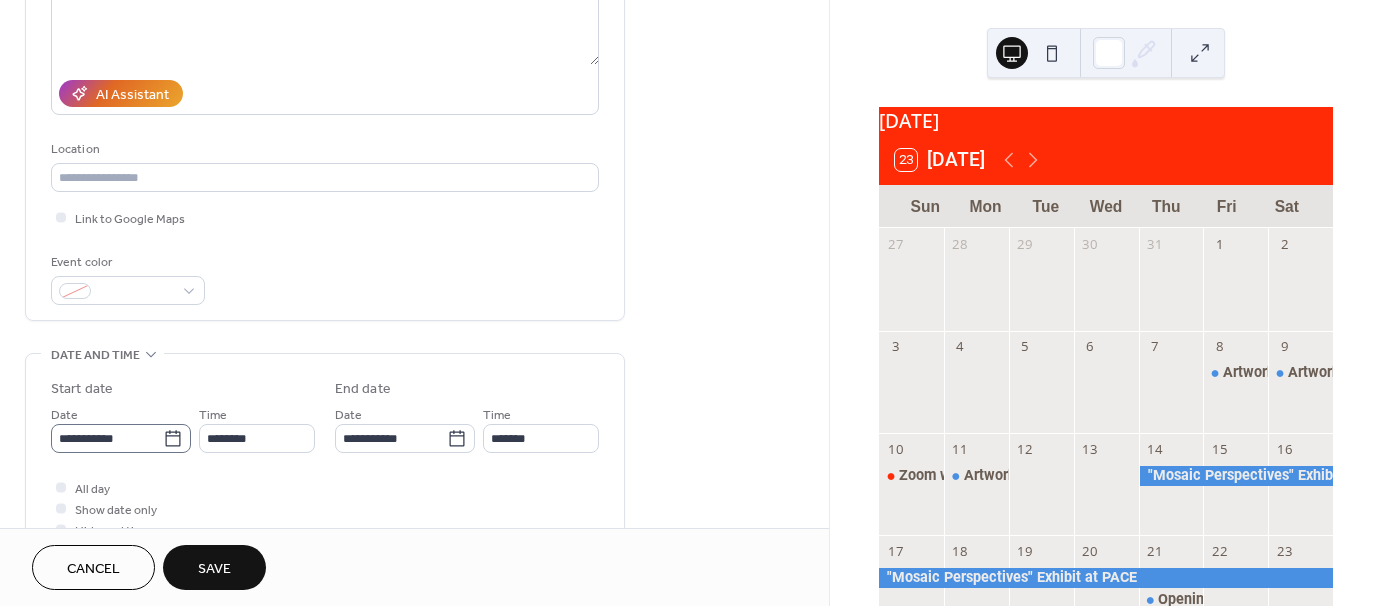 type on "**********" 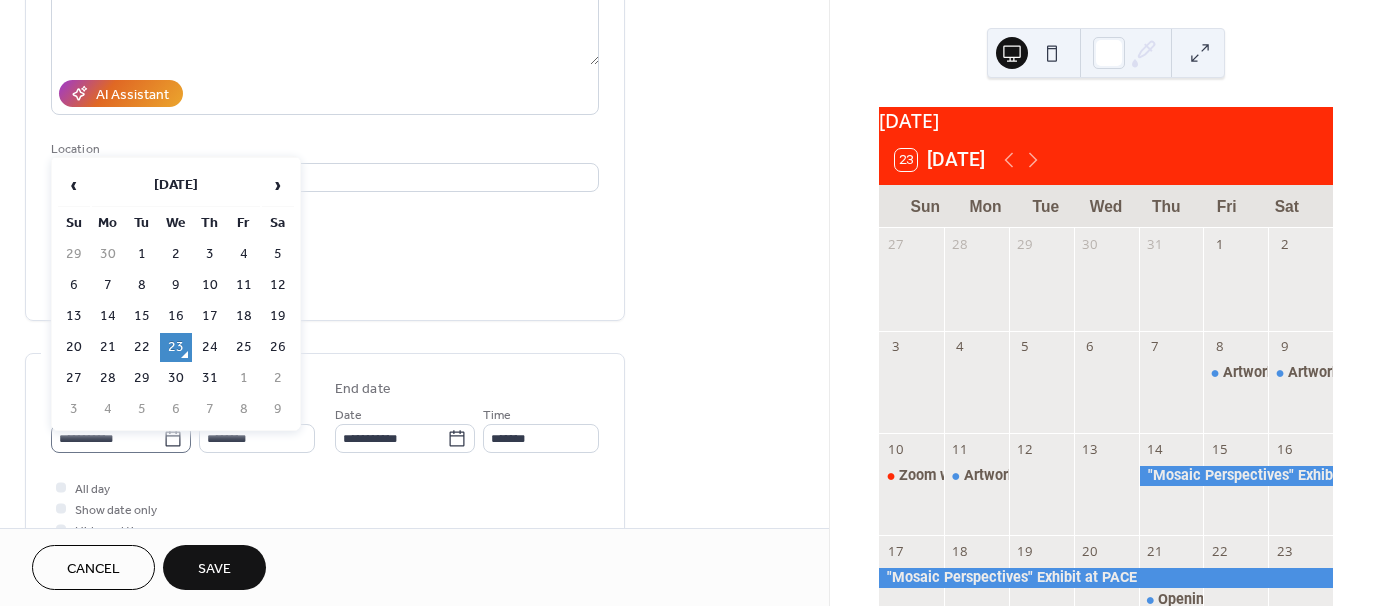 click 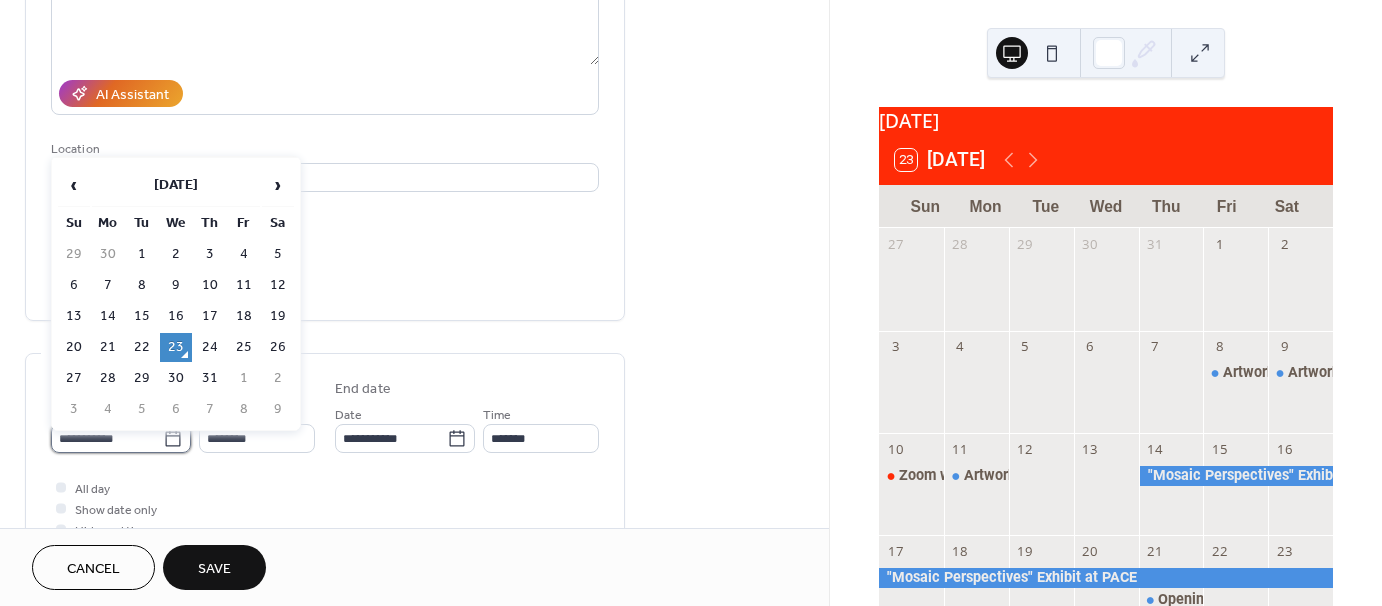 click on "**********" at bounding box center [107, 438] 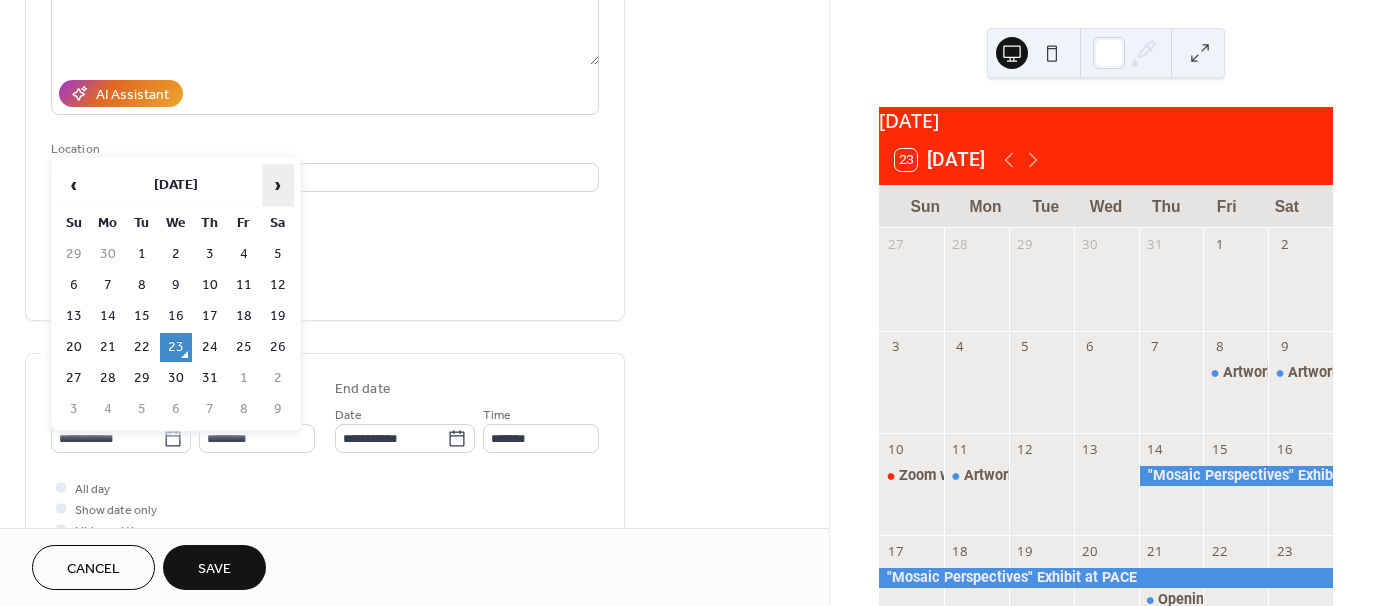 click on "›" at bounding box center (278, 185) 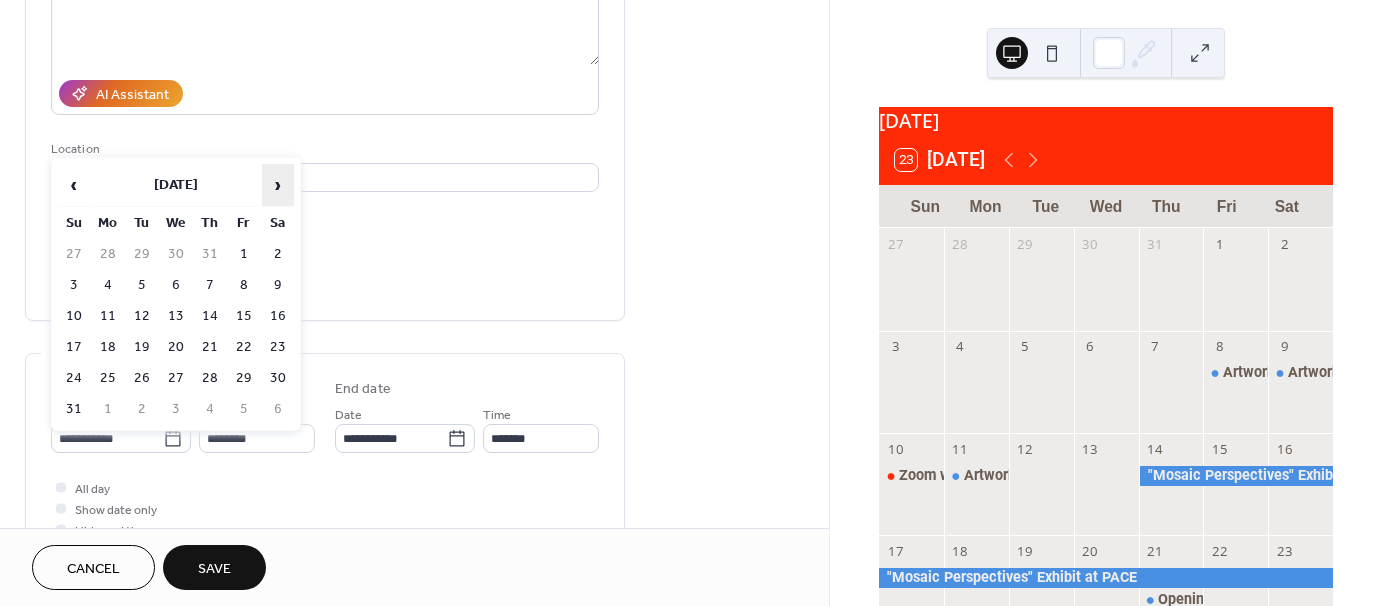 click on "›" at bounding box center [278, 185] 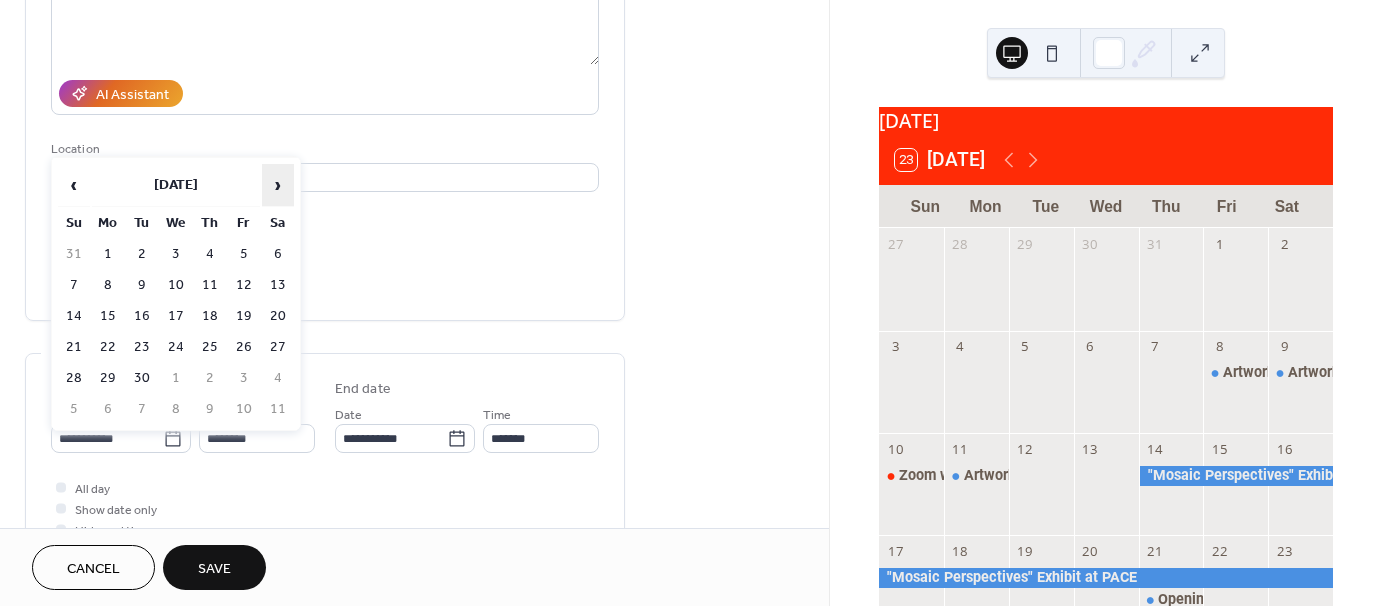 click on "›" at bounding box center (278, 185) 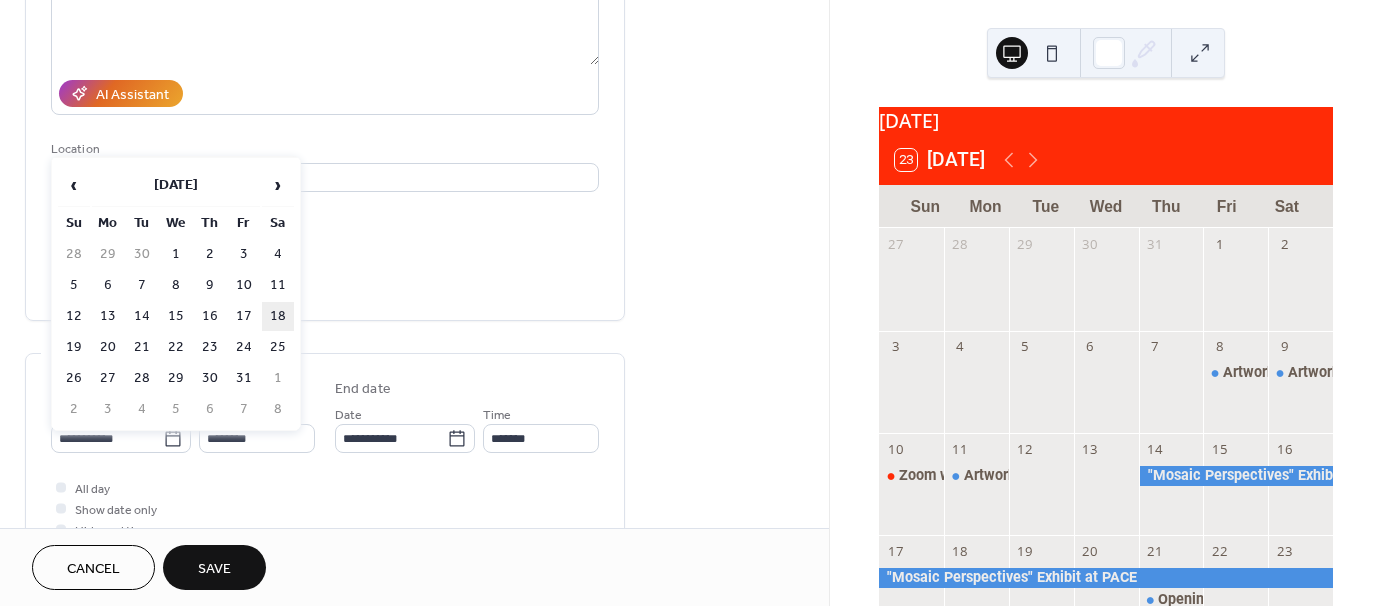 click on "18" at bounding box center [278, 316] 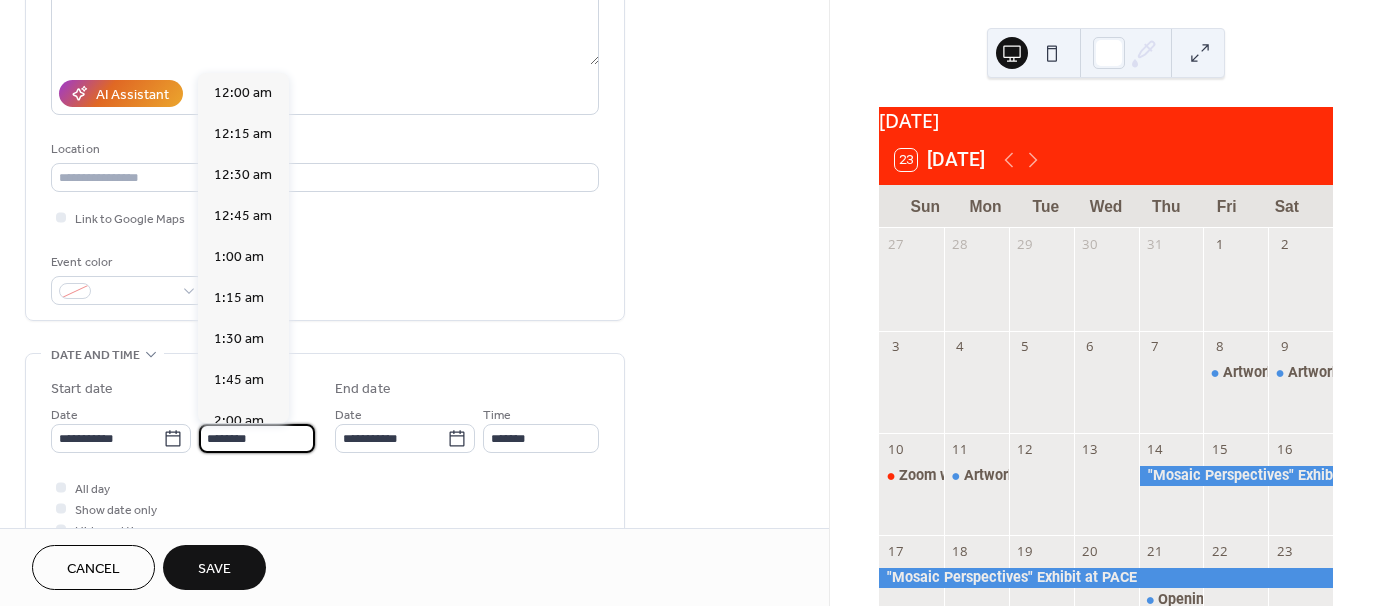 click on "********" at bounding box center [257, 438] 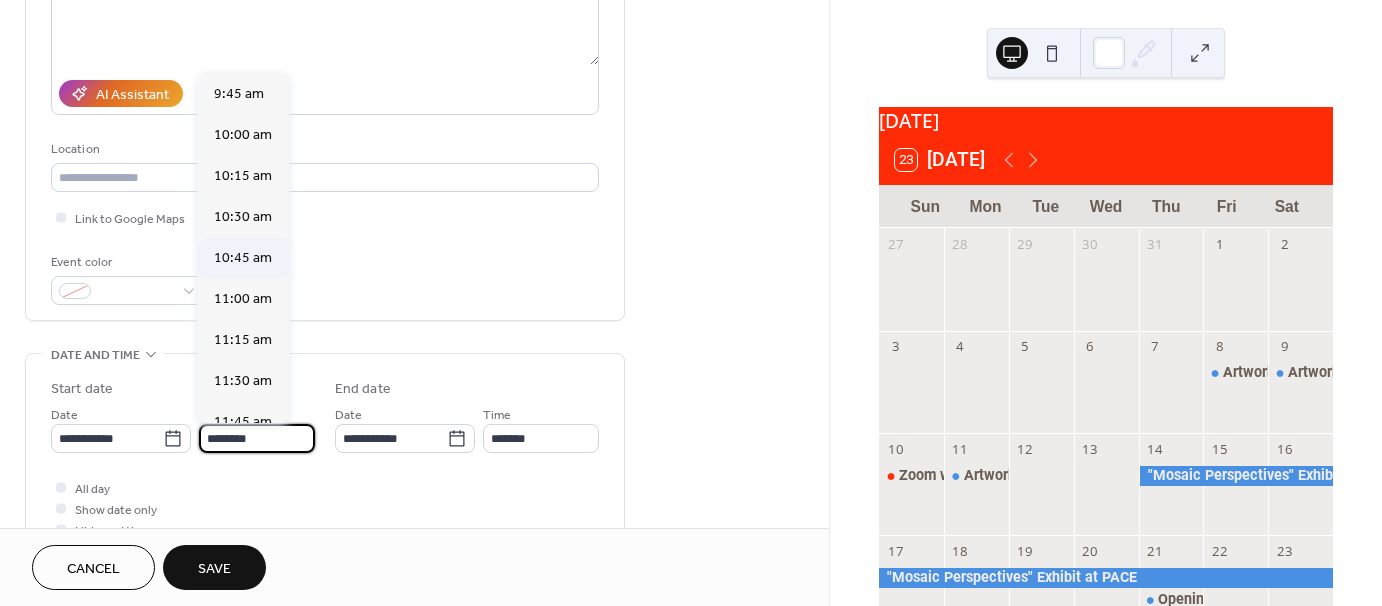 scroll, scrollTop: 1596, scrollLeft: 0, axis: vertical 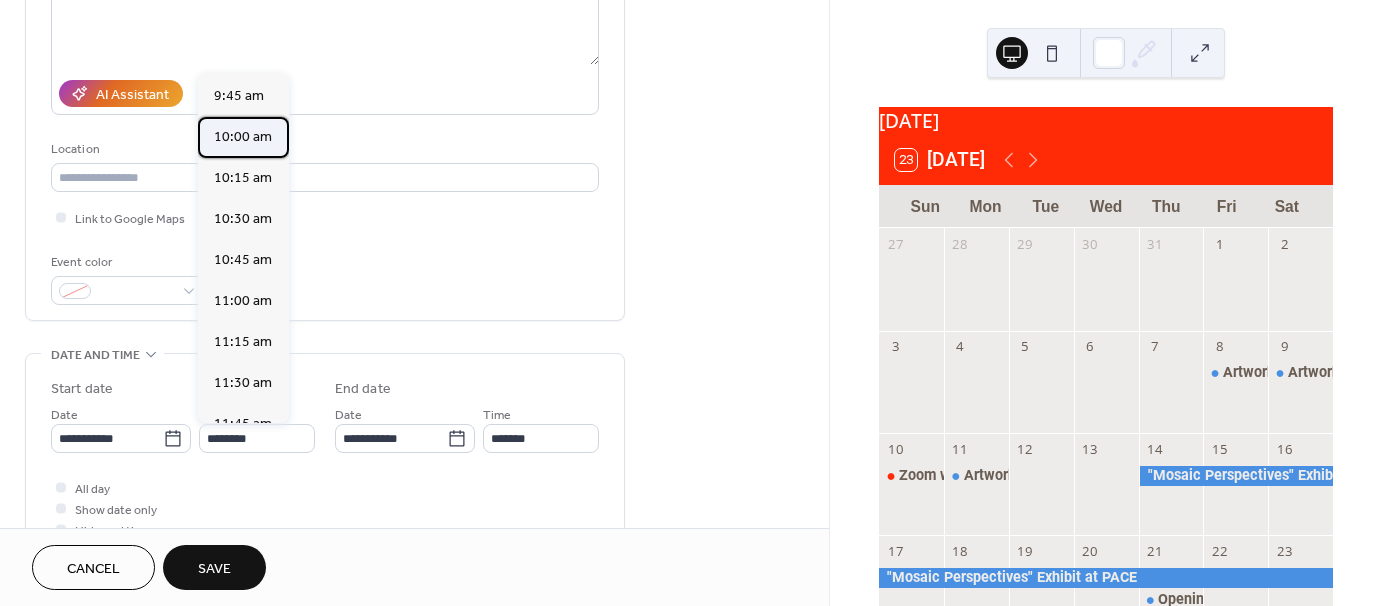 click on "10:00 am" at bounding box center (243, 136) 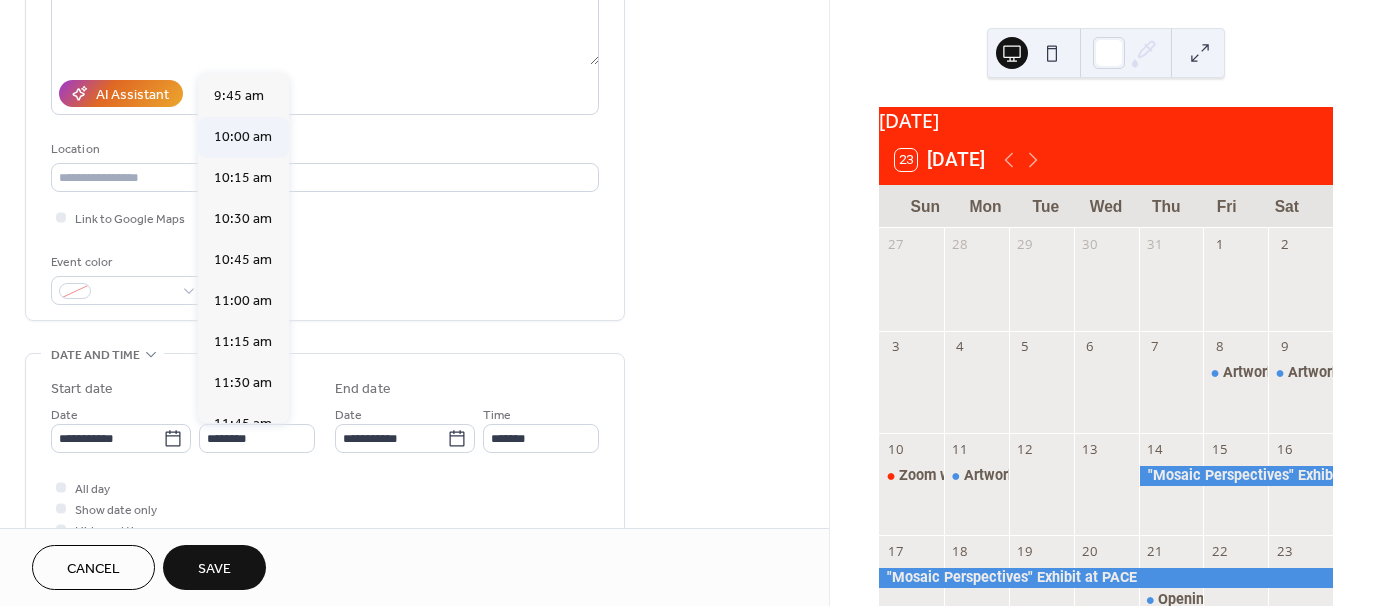 type on "********" 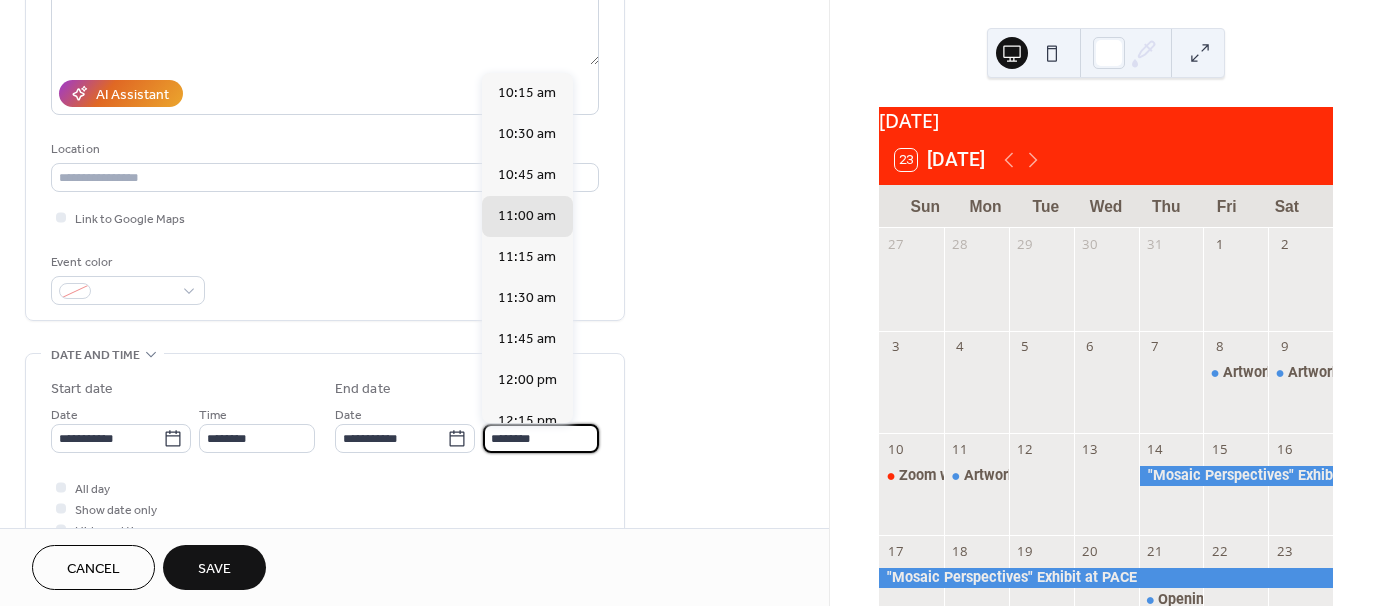 click on "********" at bounding box center (541, 438) 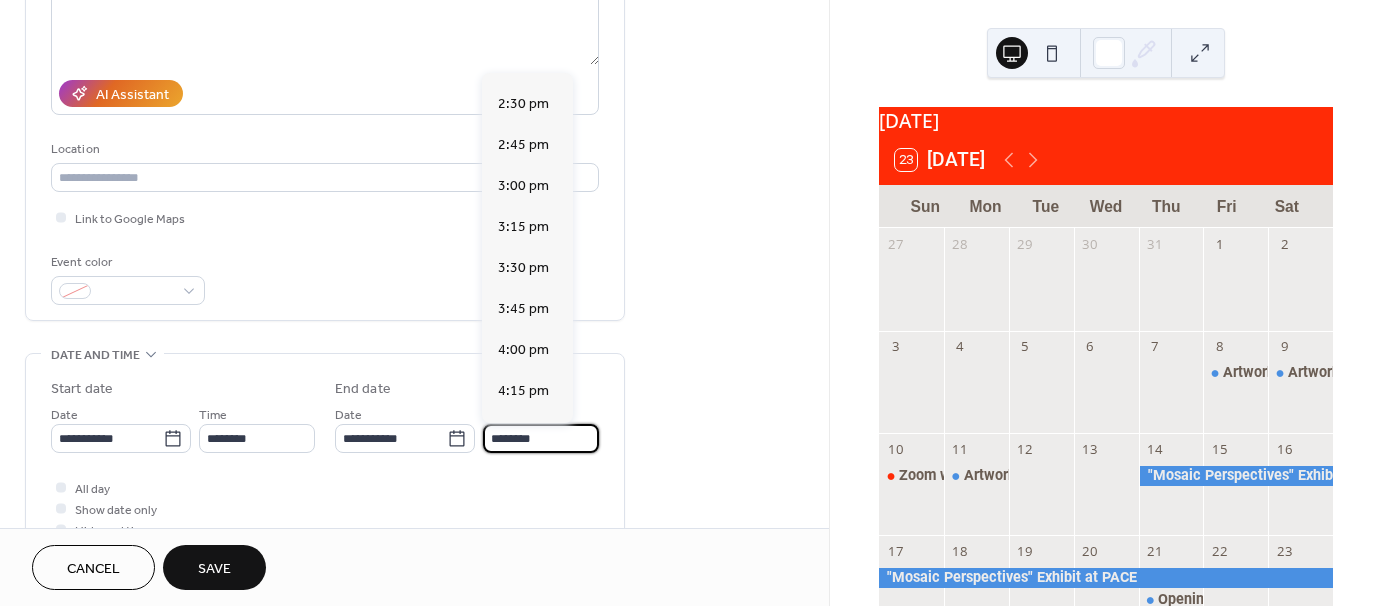 scroll, scrollTop: 684, scrollLeft: 0, axis: vertical 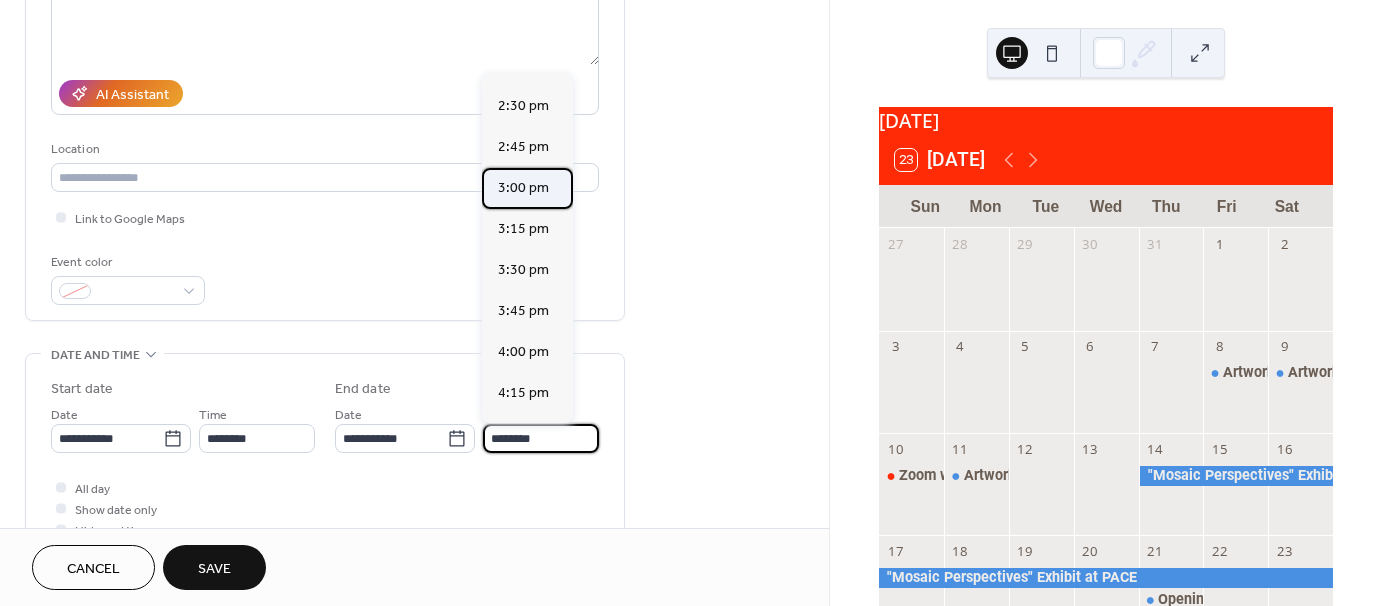 click on "3:00 pm" at bounding box center [523, 187] 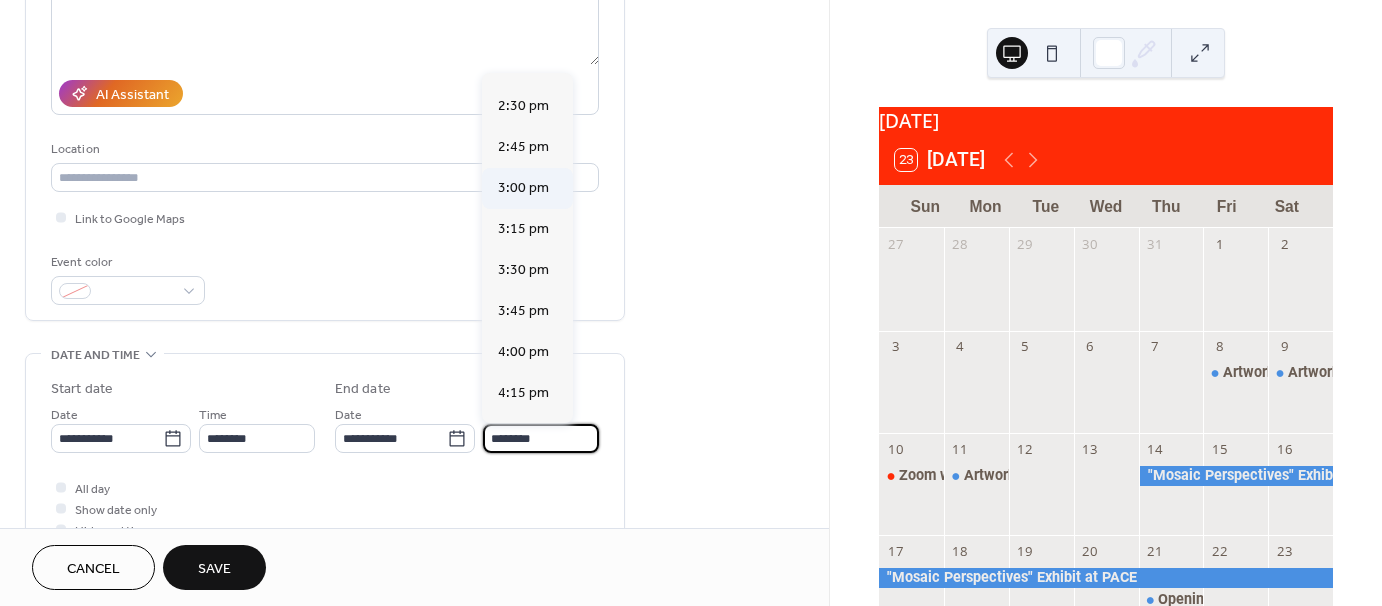 type on "*******" 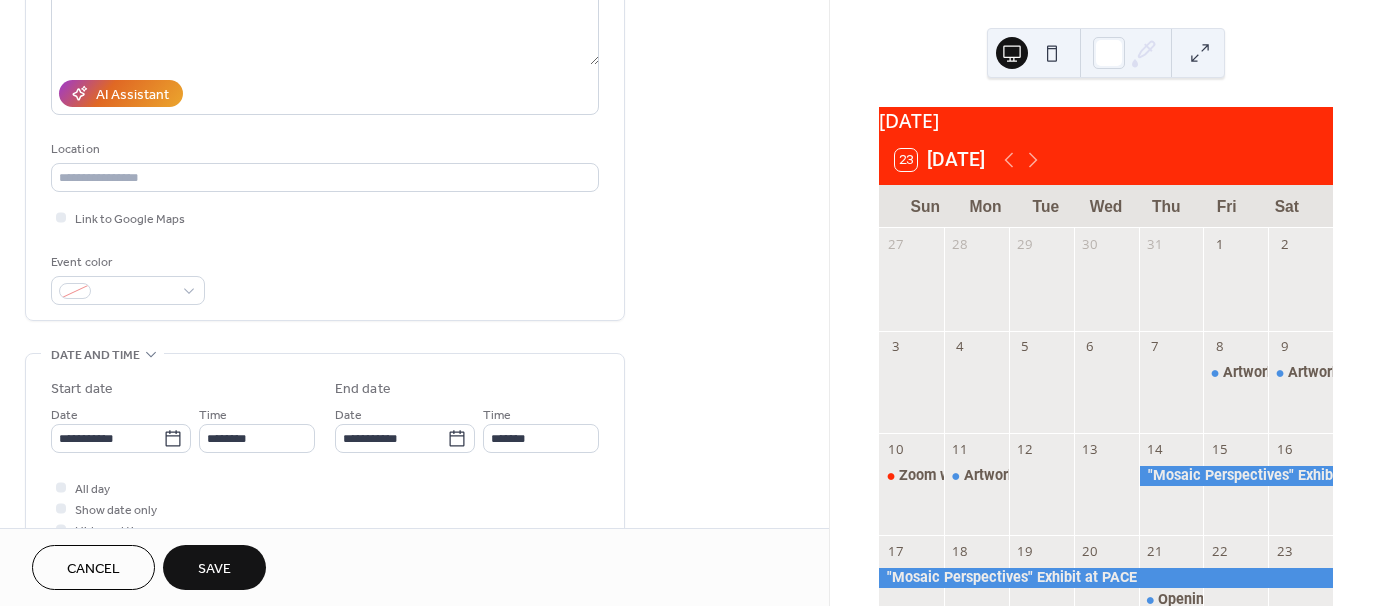 click on "Save" at bounding box center [214, 569] 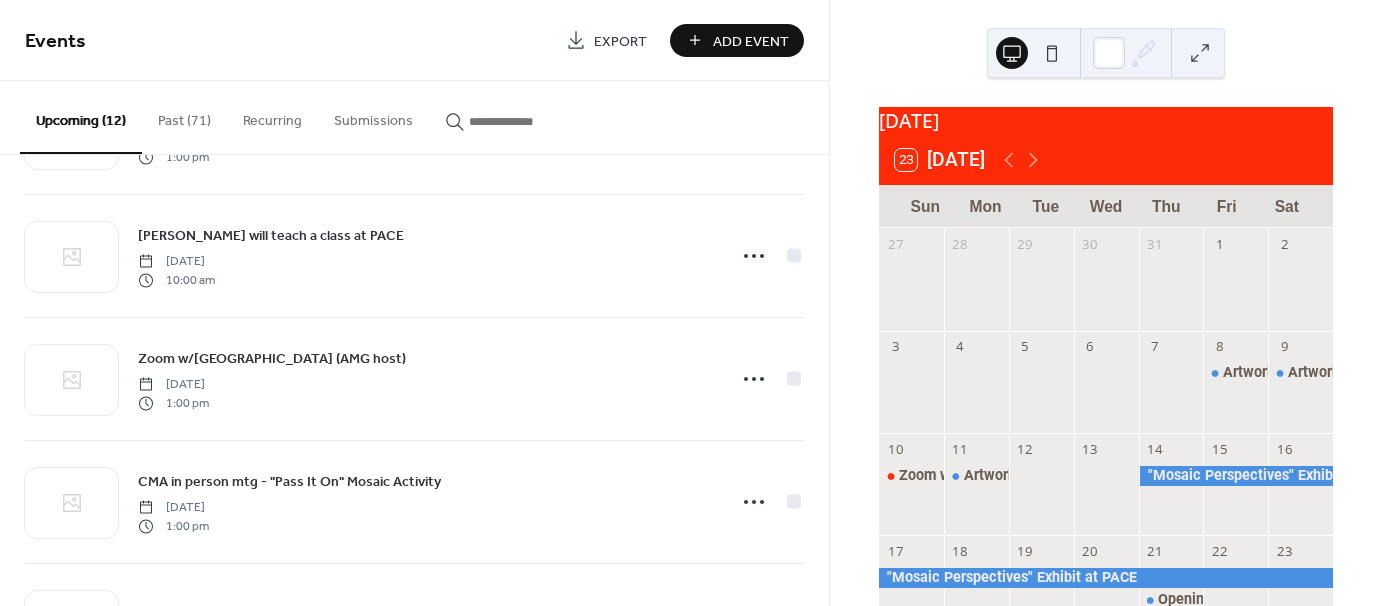 scroll, scrollTop: 852, scrollLeft: 0, axis: vertical 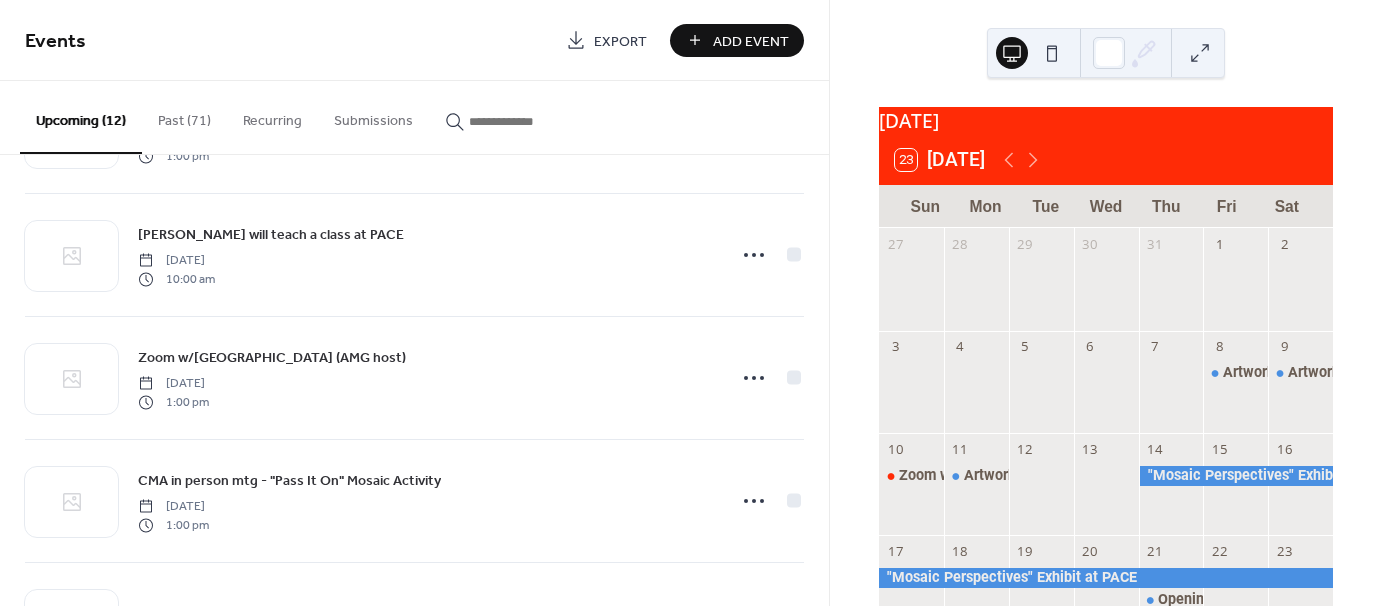 click on "Add Event" at bounding box center [751, 41] 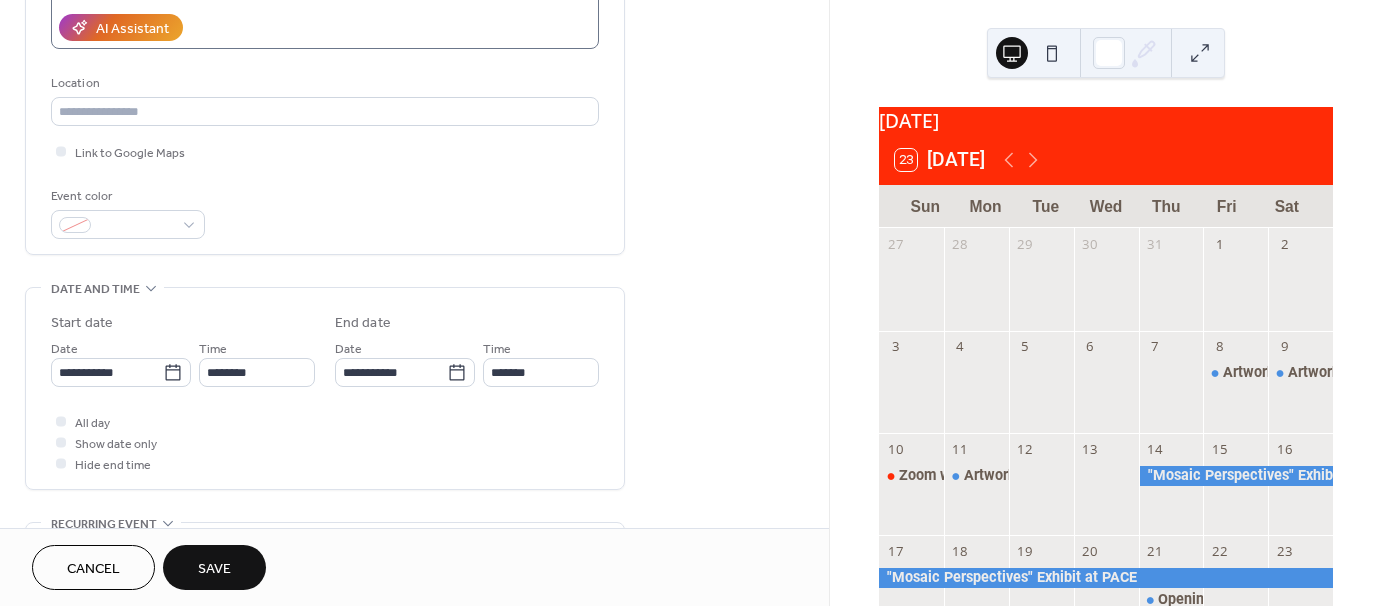 scroll, scrollTop: 404, scrollLeft: 0, axis: vertical 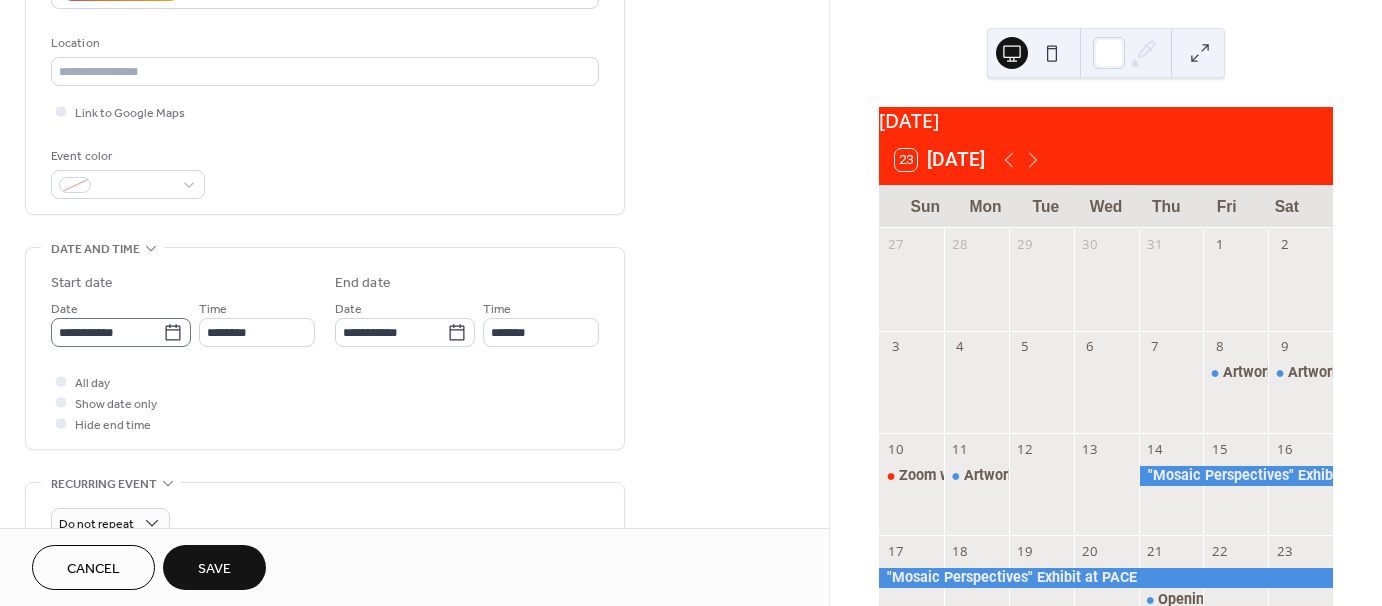 type on "**********" 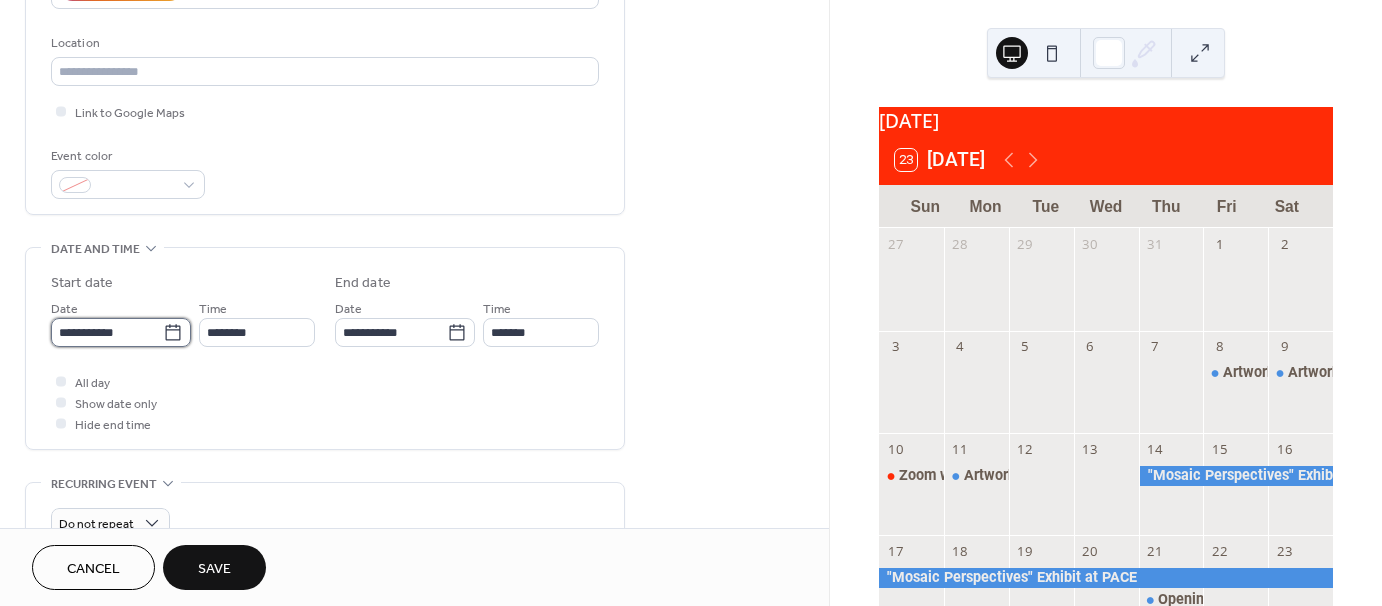click on "**********" at bounding box center (107, 332) 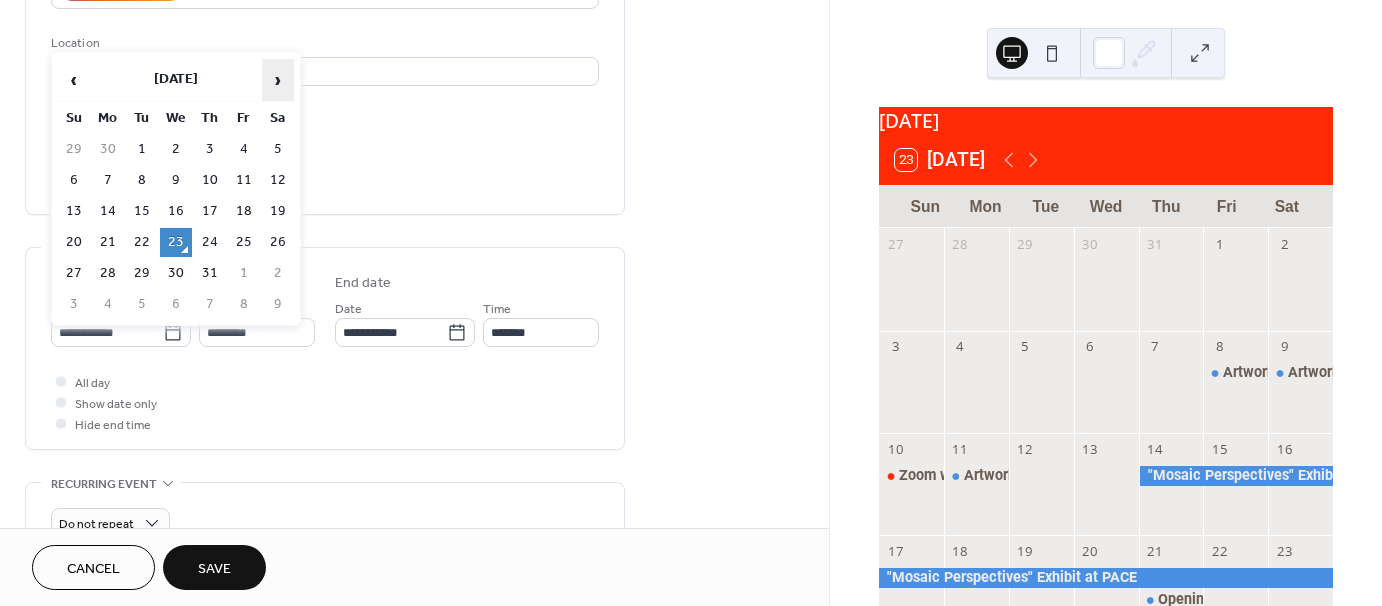 click on "›" at bounding box center (278, 80) 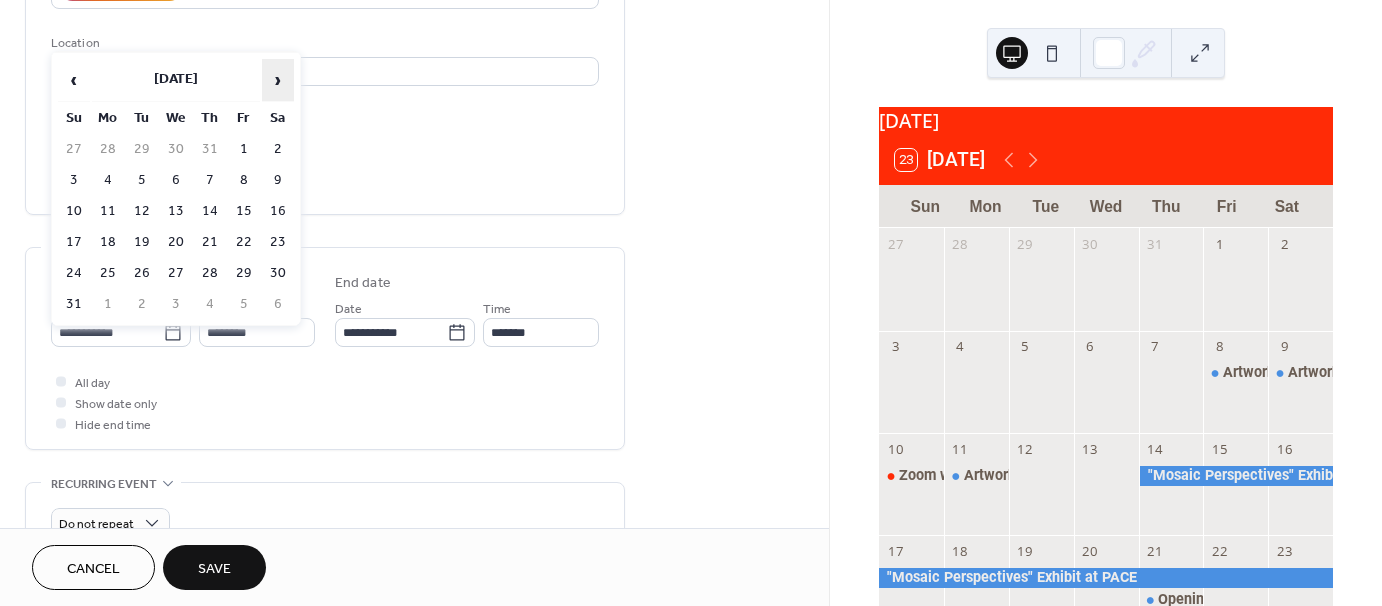 click on "›" at bounding box center [278, 80] 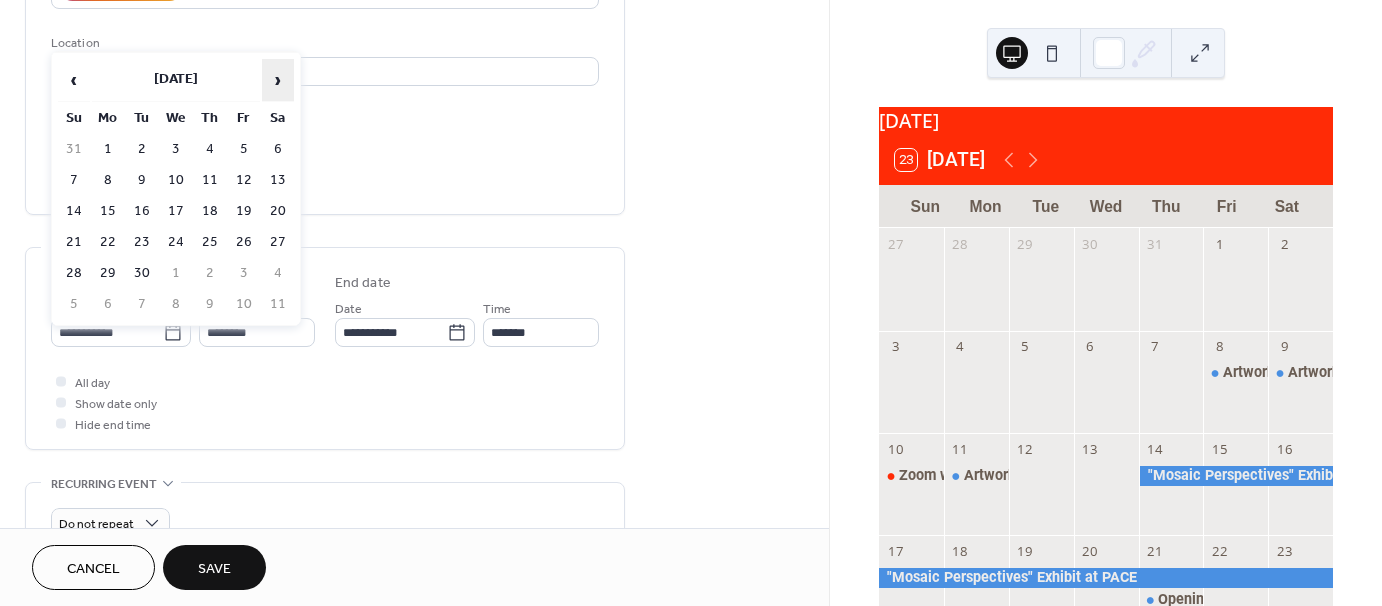 click on "›" at bounding box center [278, 80] 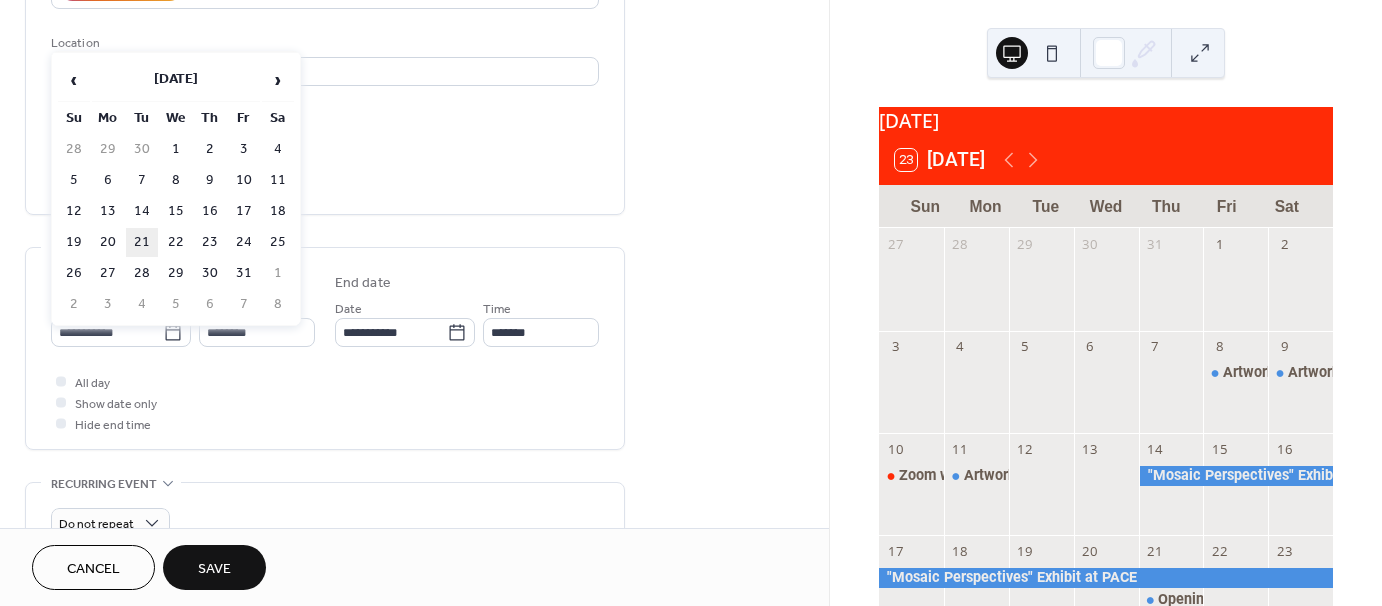 click on "21" at bounding box center (142, 242) 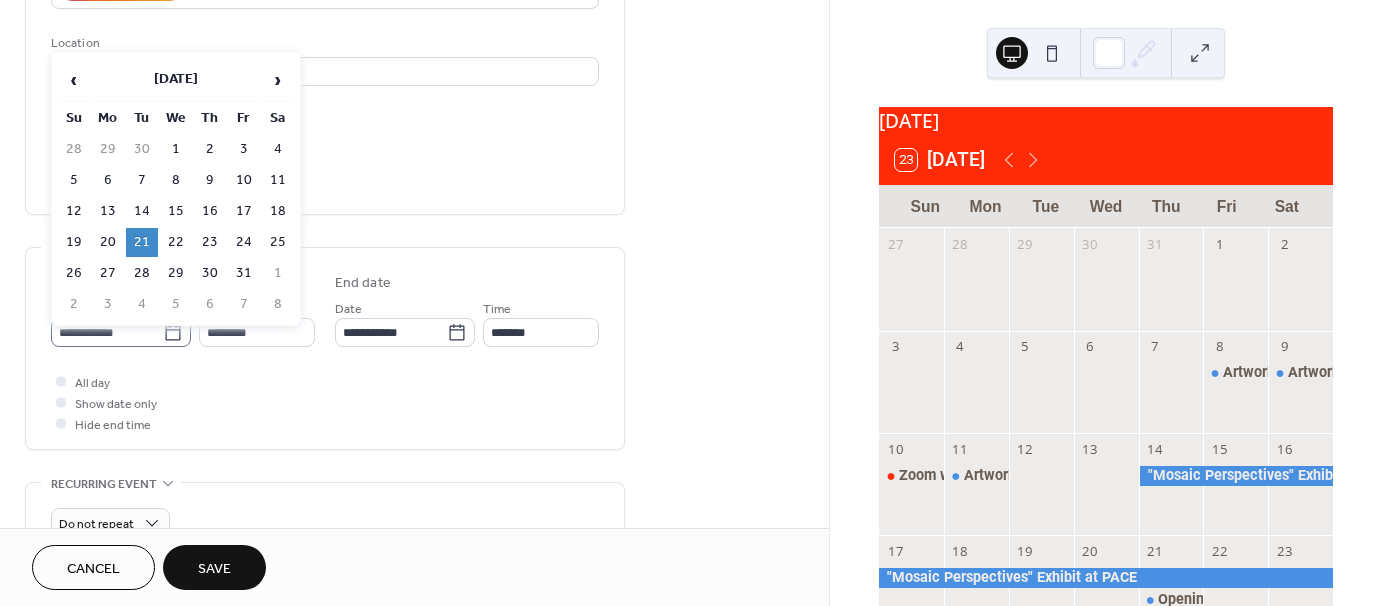 click 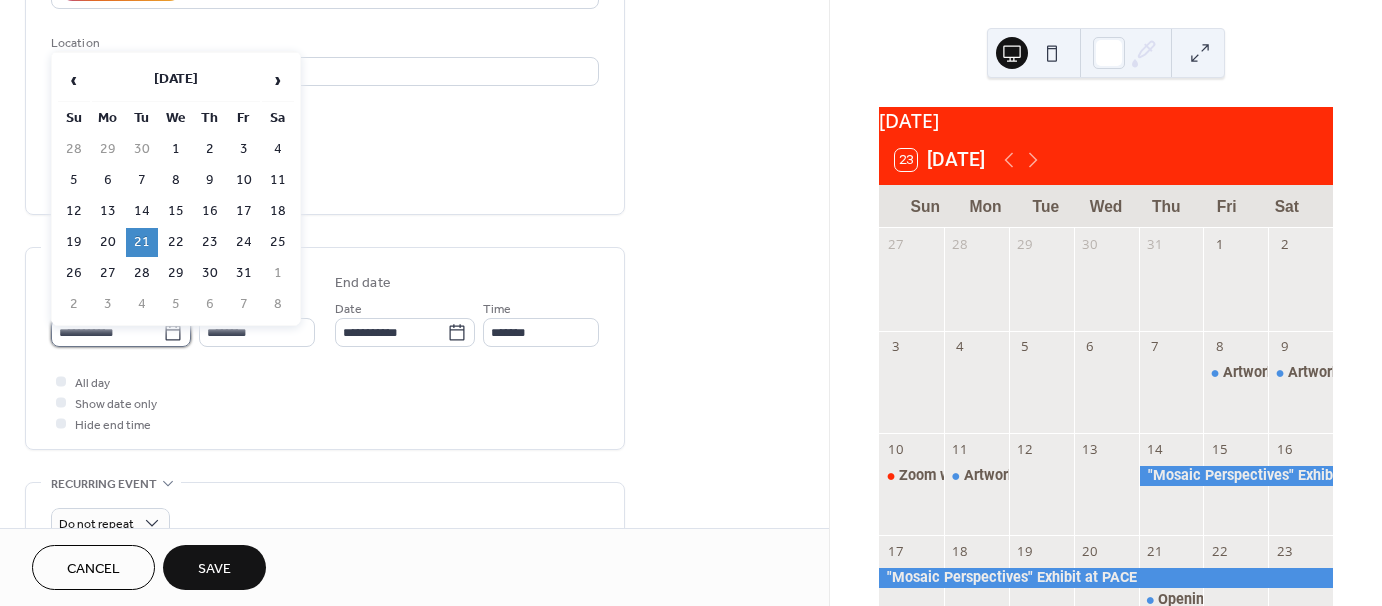 click on "**********" at bounding box center (107, 332) 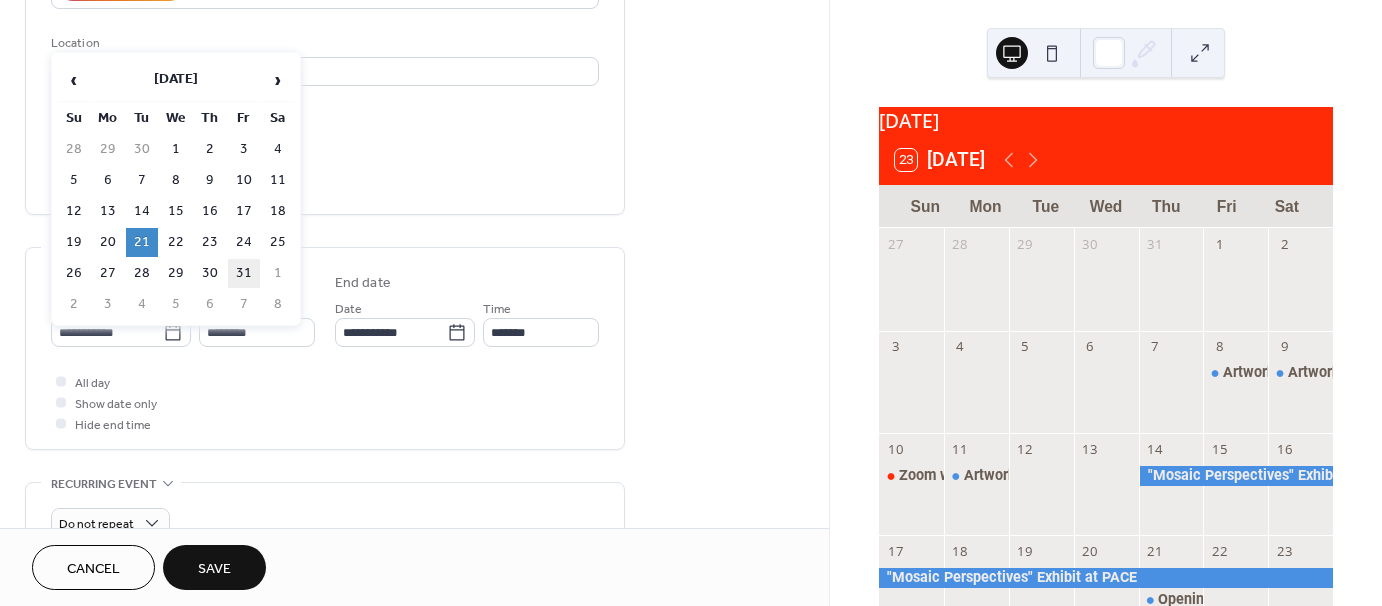 click on "31" at bounding box center [244, 273] 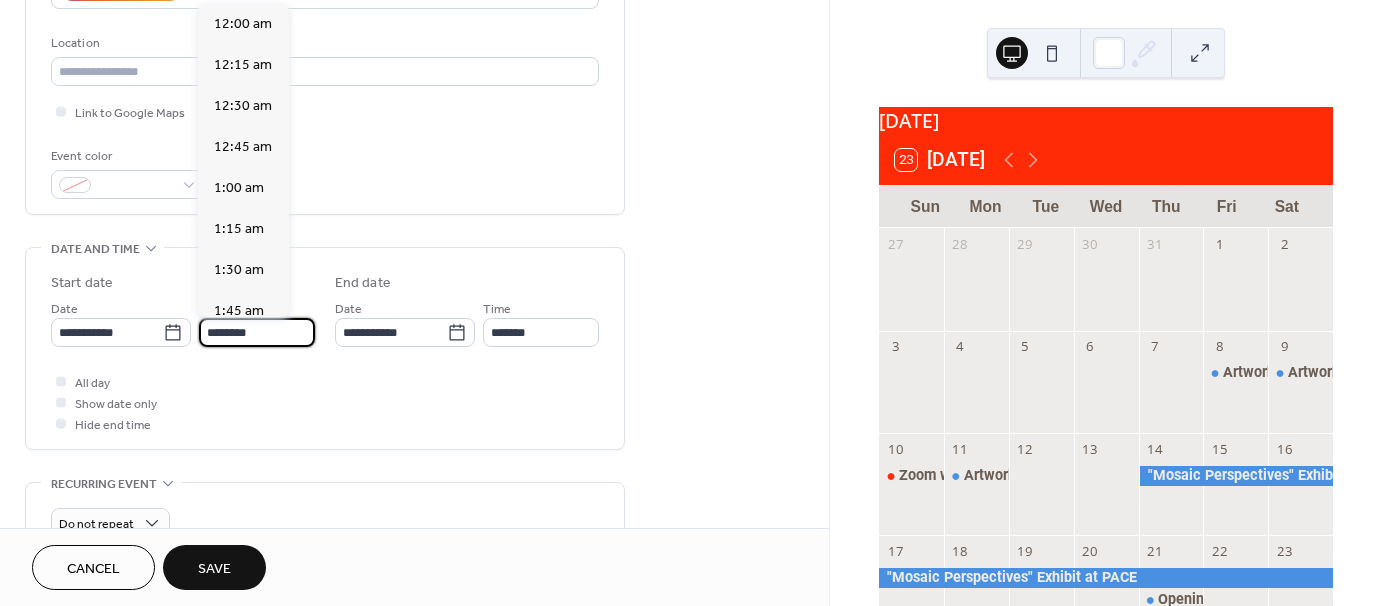 click on "********" at bounding box center [257, 332] 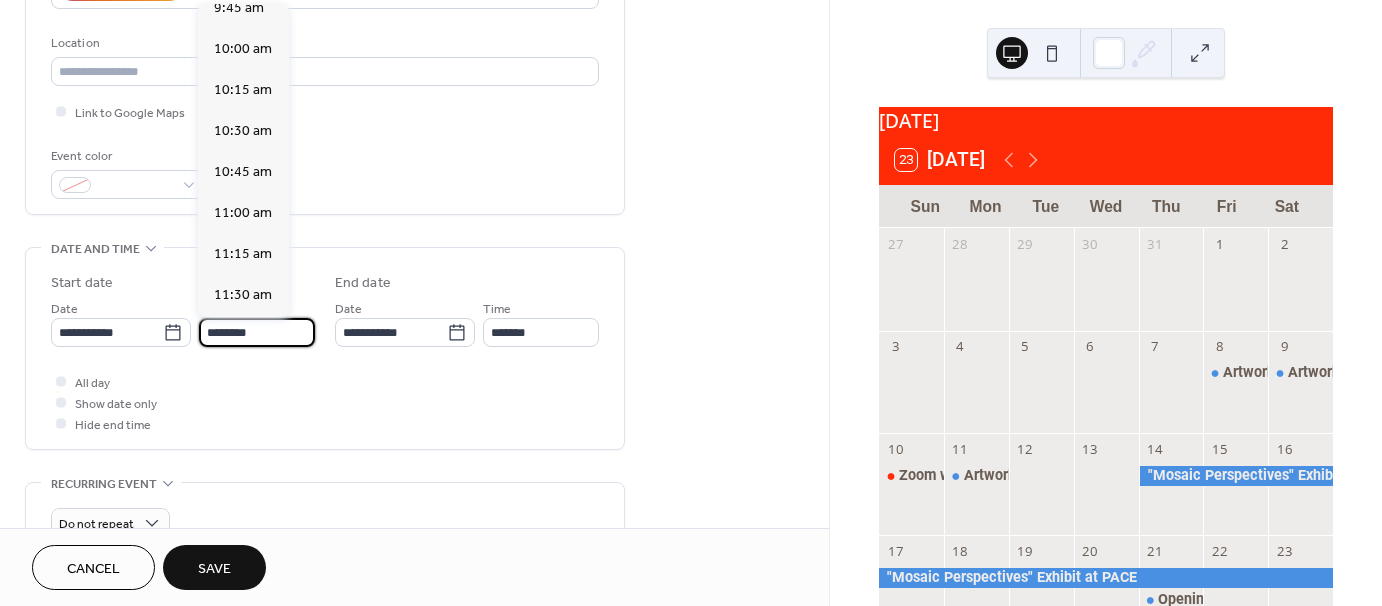 scroll, scrollTop: 1612, scrollLeft: 0, axis: vertical 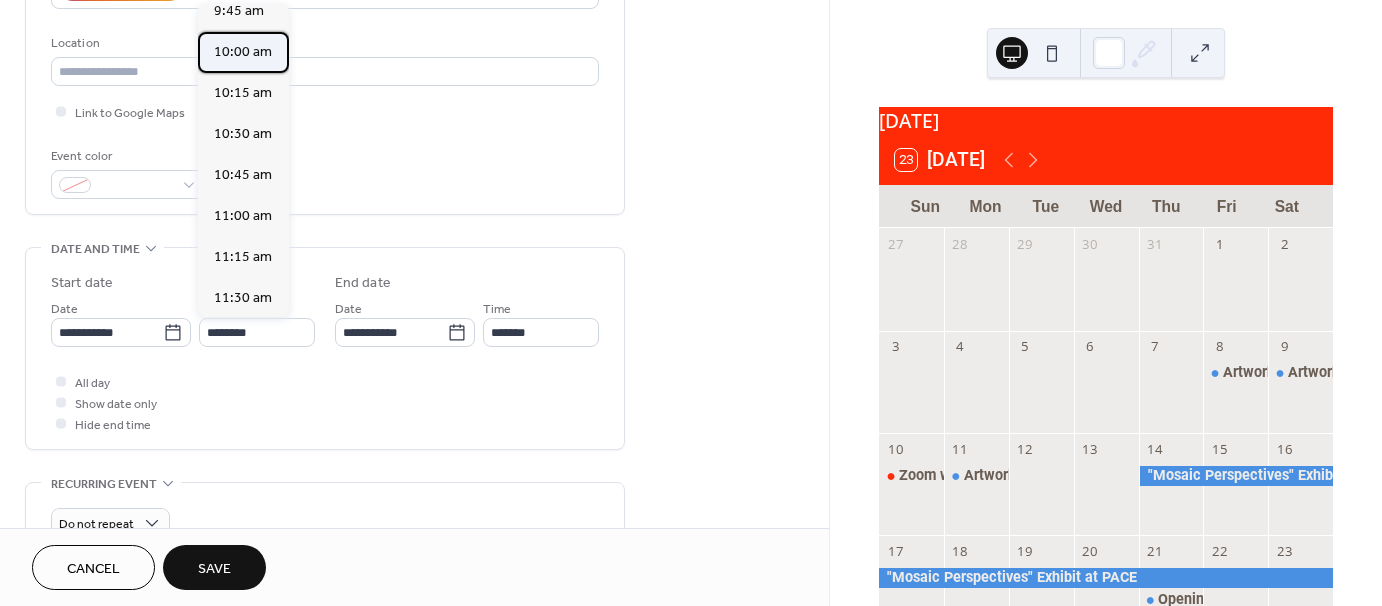 click on "10:00 am" at bounding box center [243, 52] 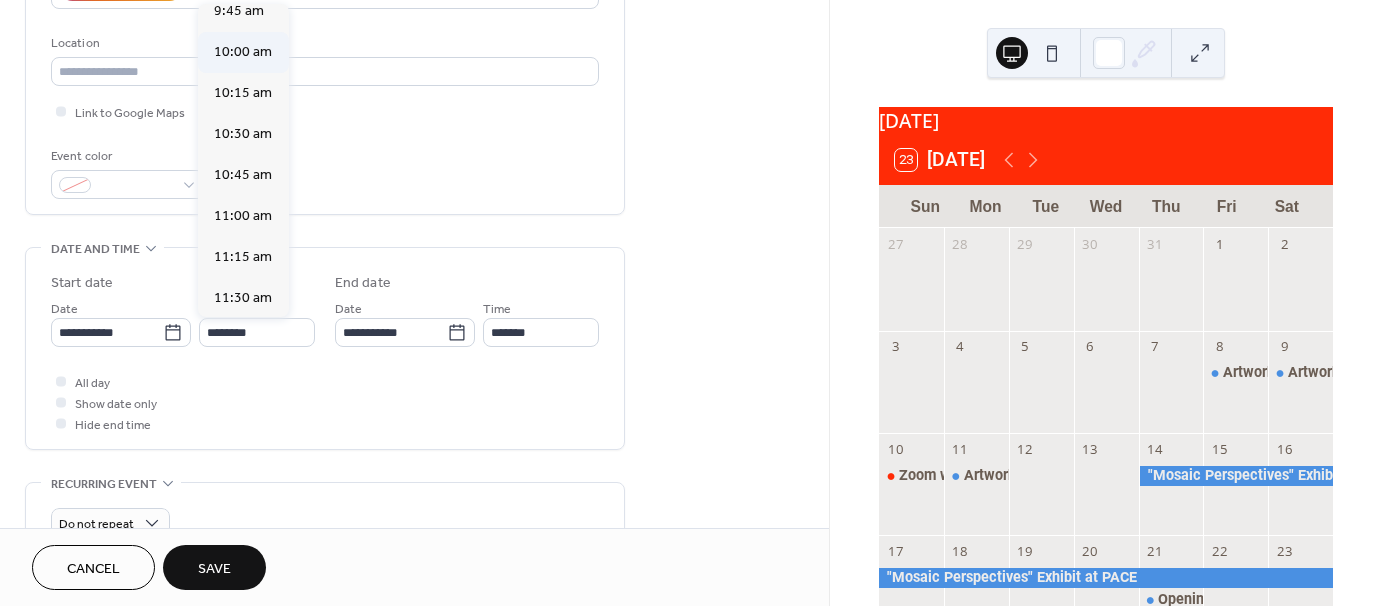 type on "********" 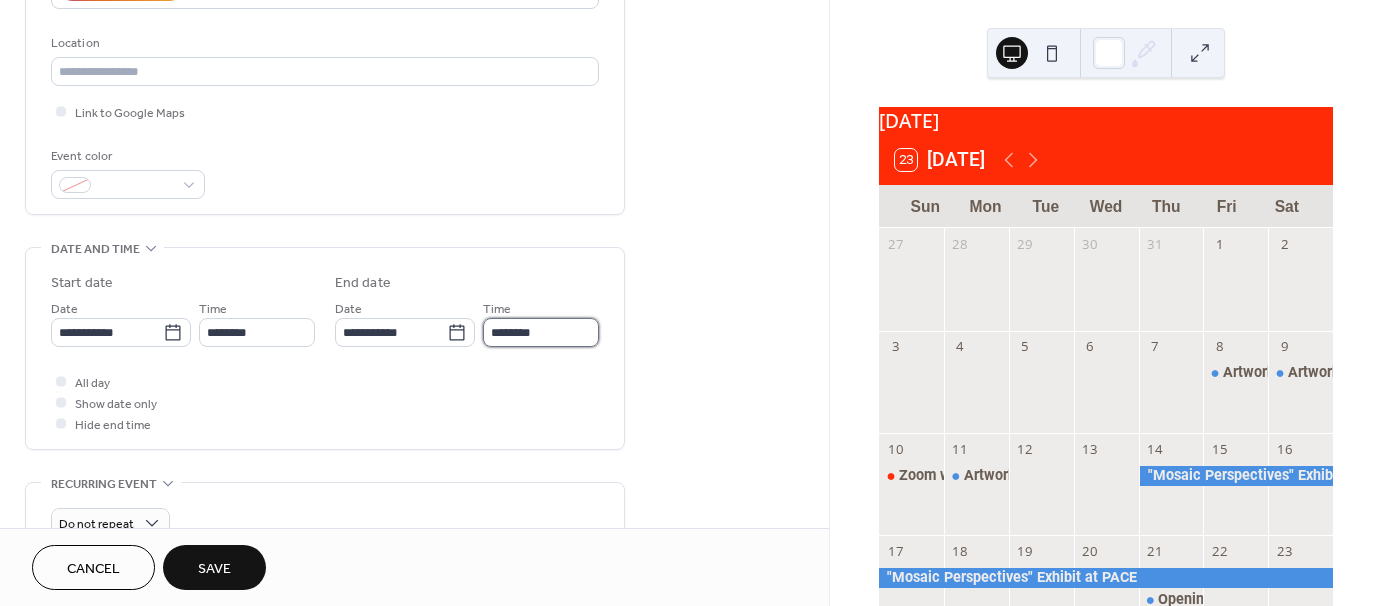 click on "********" at bounding box center (541, 332) 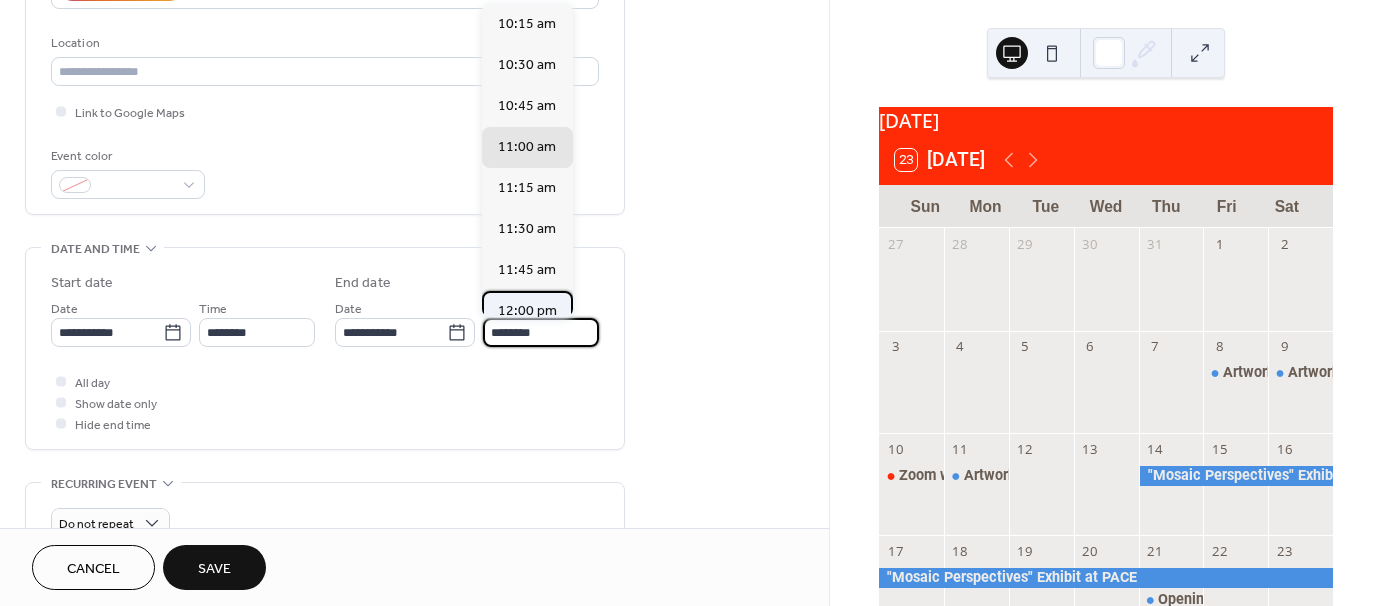 click on "12:00 pm" at bounding box center [527, 311] 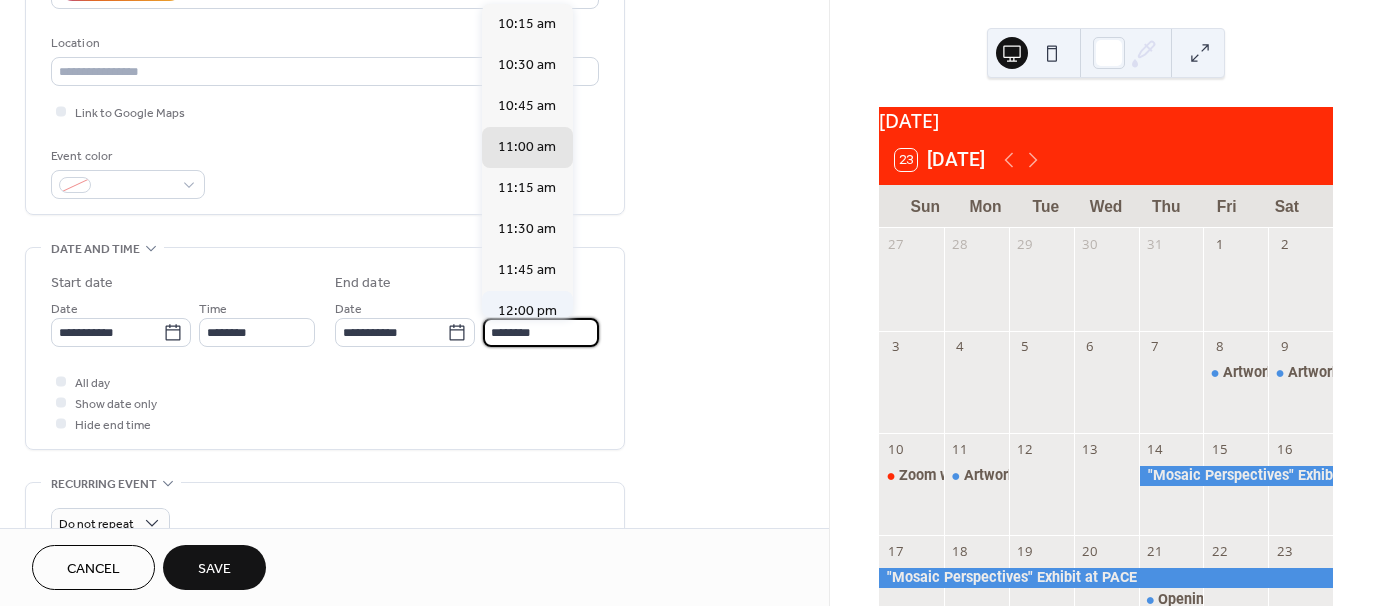 type on "********" 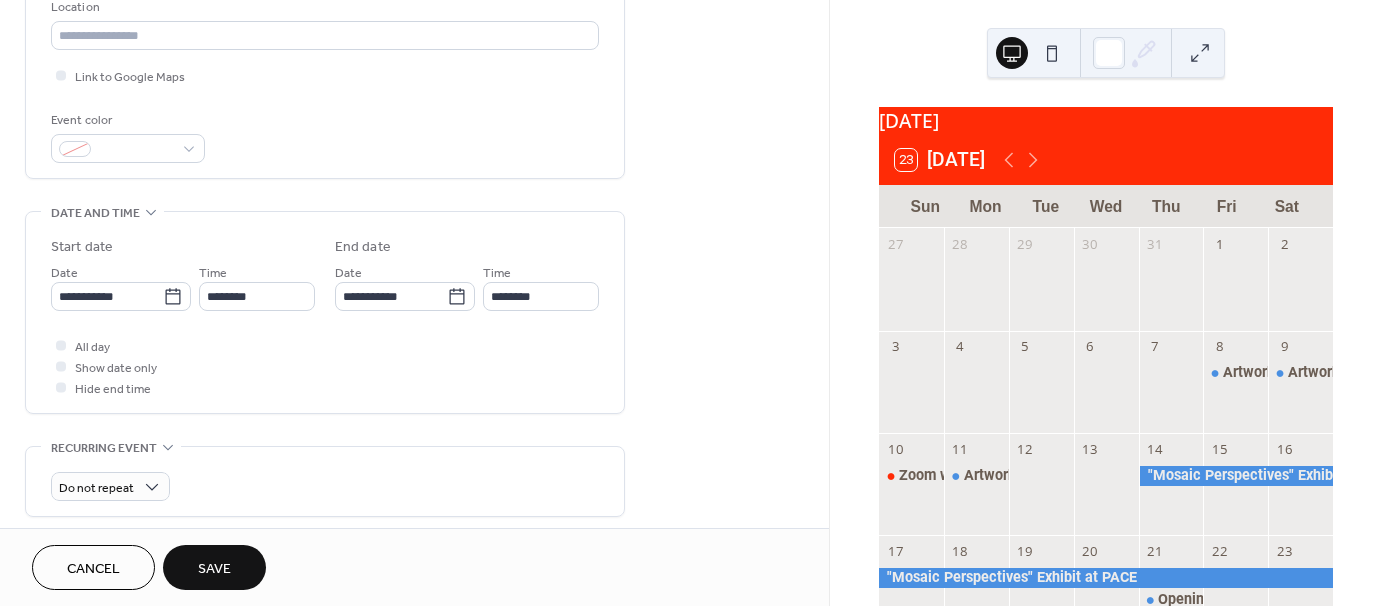 scroll, scrollTop: 447, scrollLeft: 0, axis: vertical 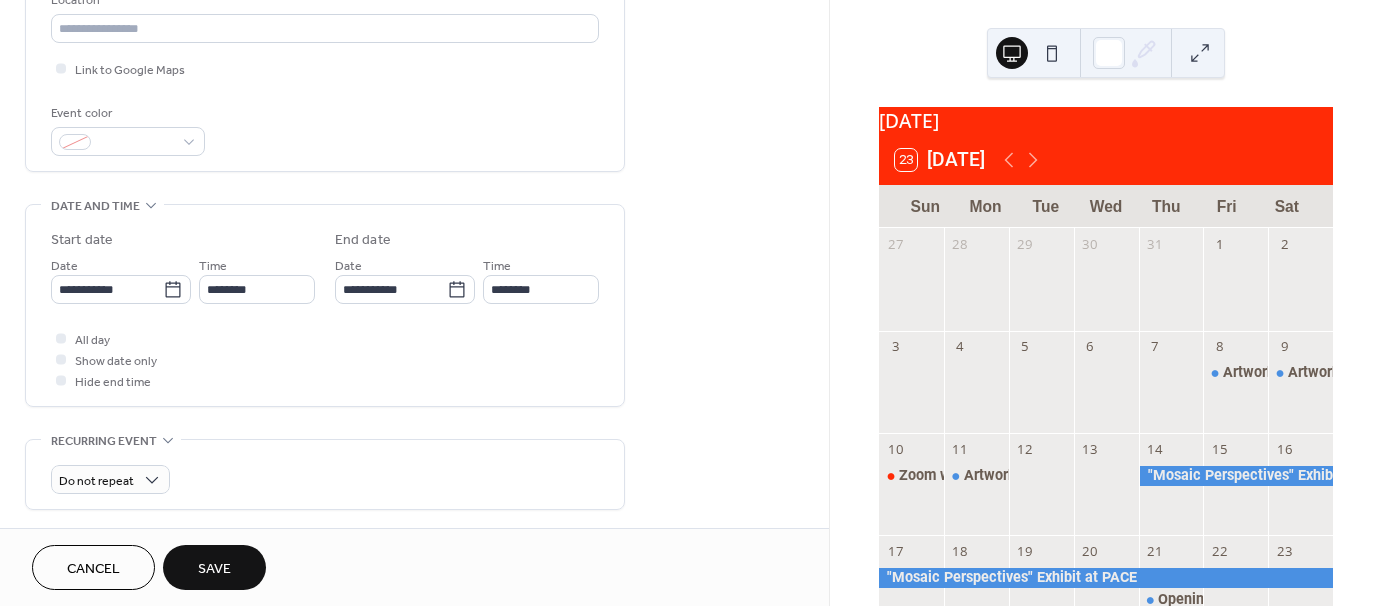 click on "Save" at bounding box center (214, 569) 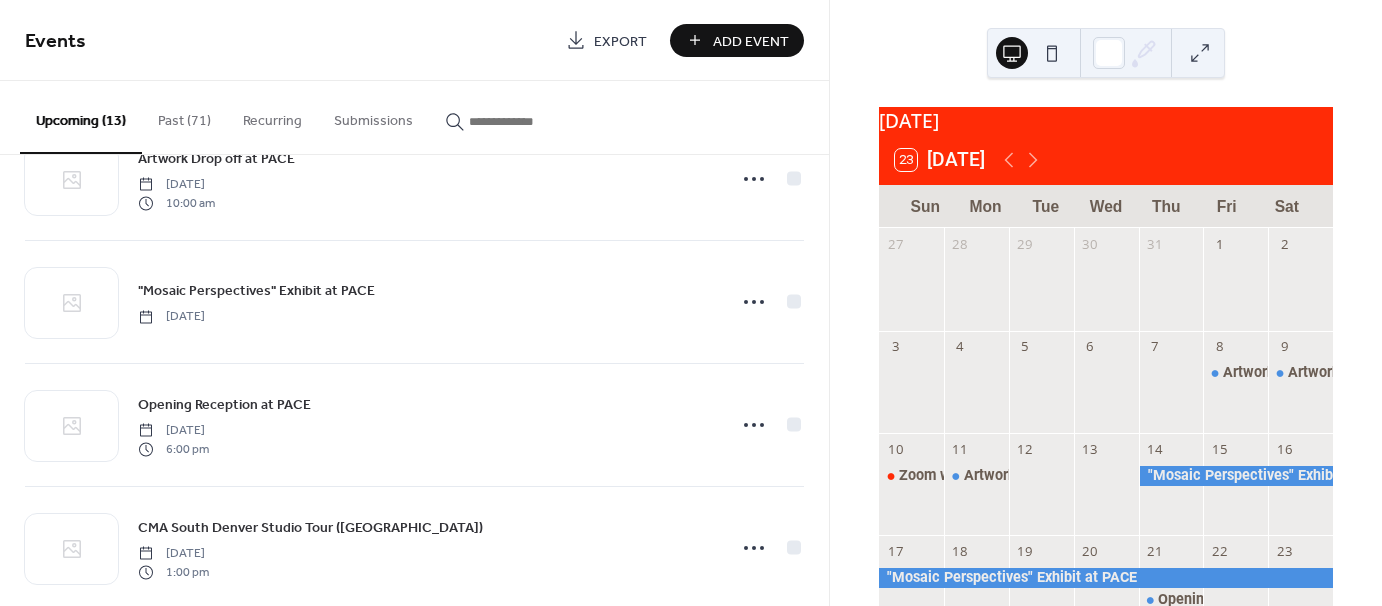 scroll, scrollTop: 436, scrollLeft: 0, axis: vertical 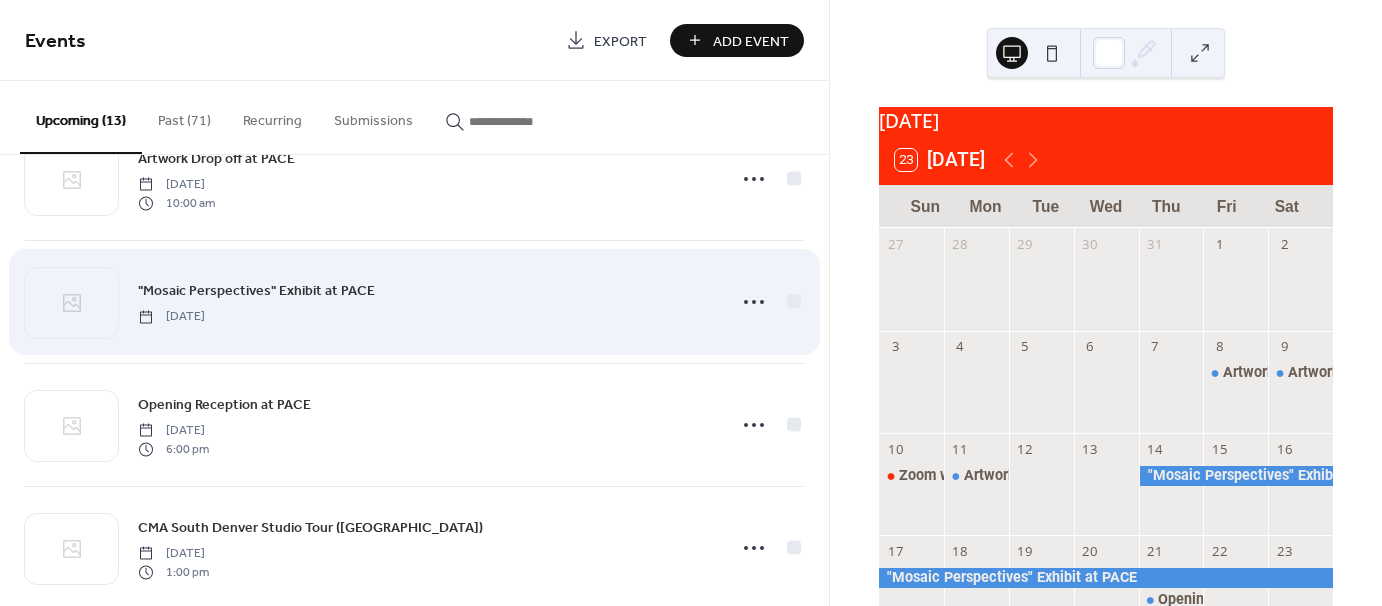click on ""Mosaic Perspectives" Exhibit at PACE" at bounding box center (256, 291) 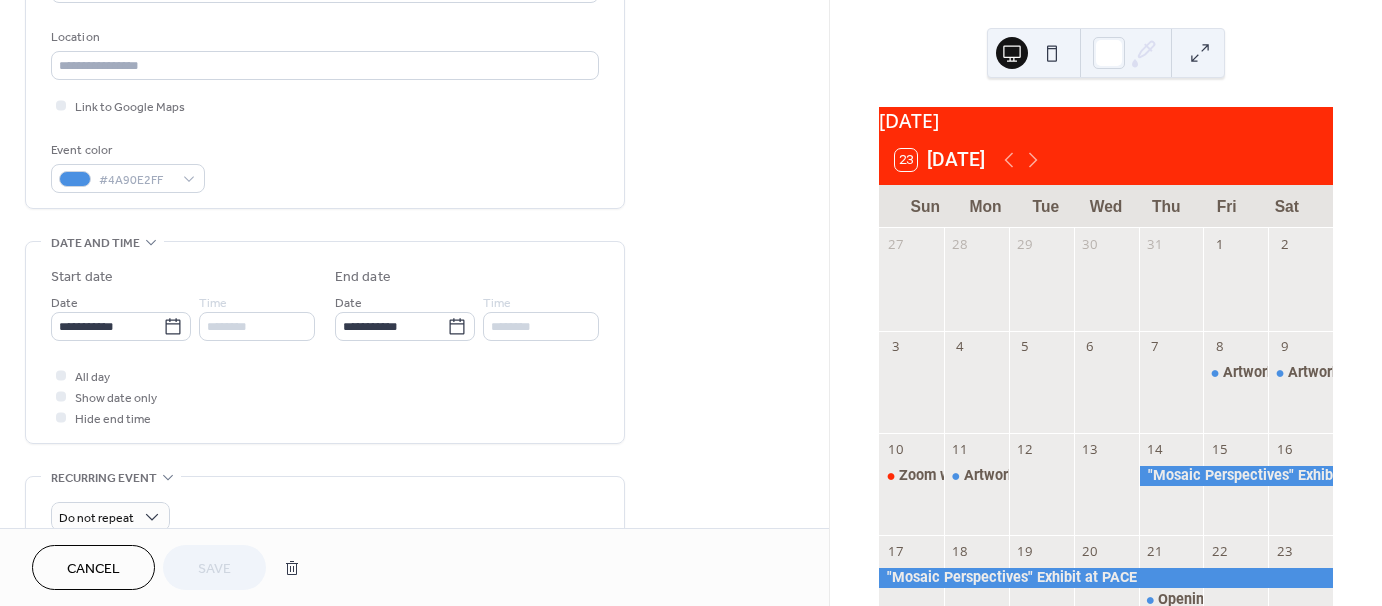 scroll, scrollTop: 414, scrollLeft: 0, axis: vertical 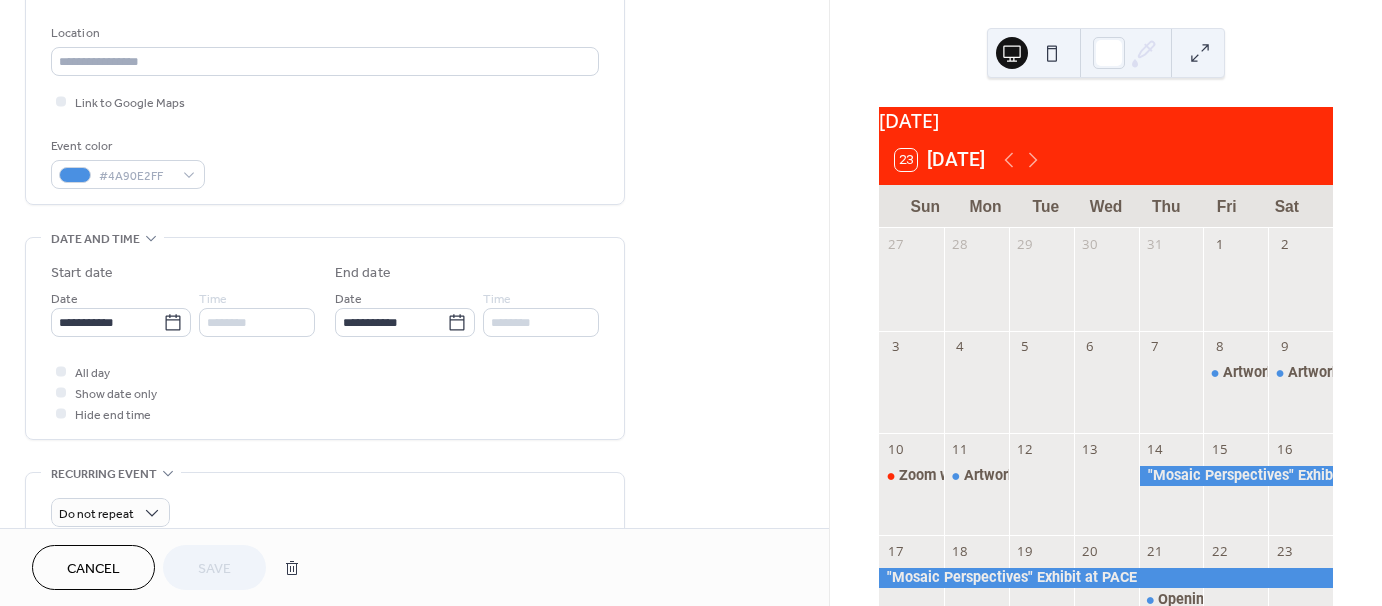 click on "Cancel" at bounding box center [93, 569] 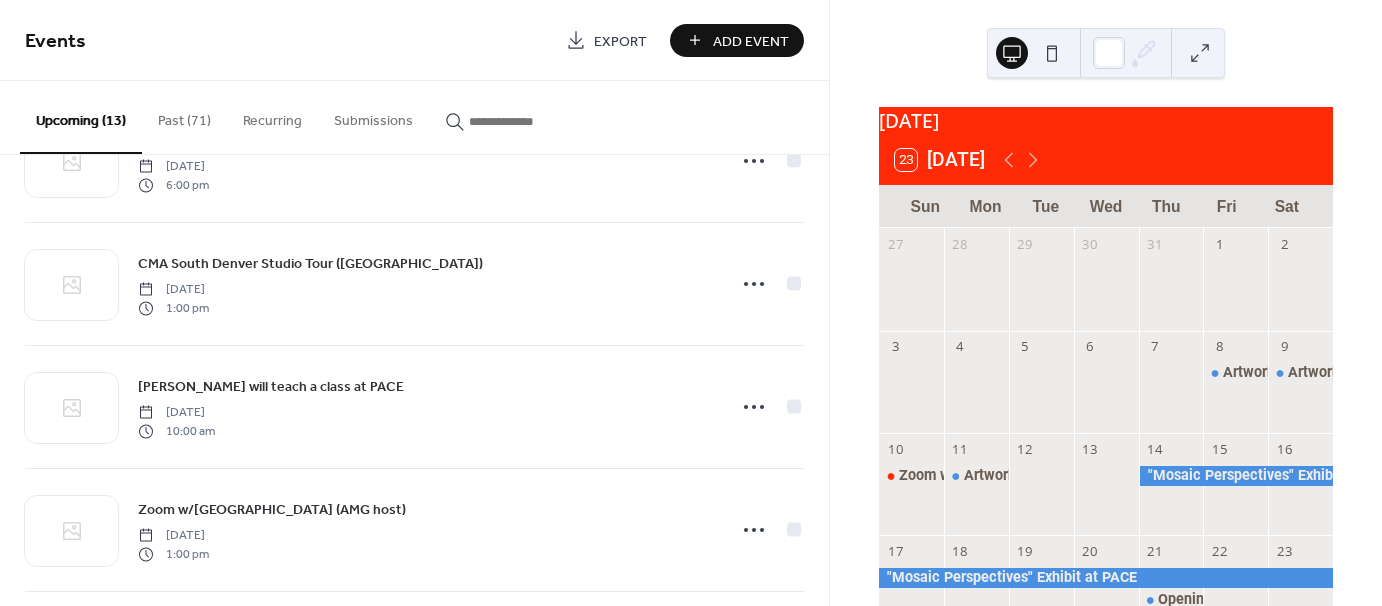 scroll, scrollTop: 700, scrollLeft: 0, axis: vertical 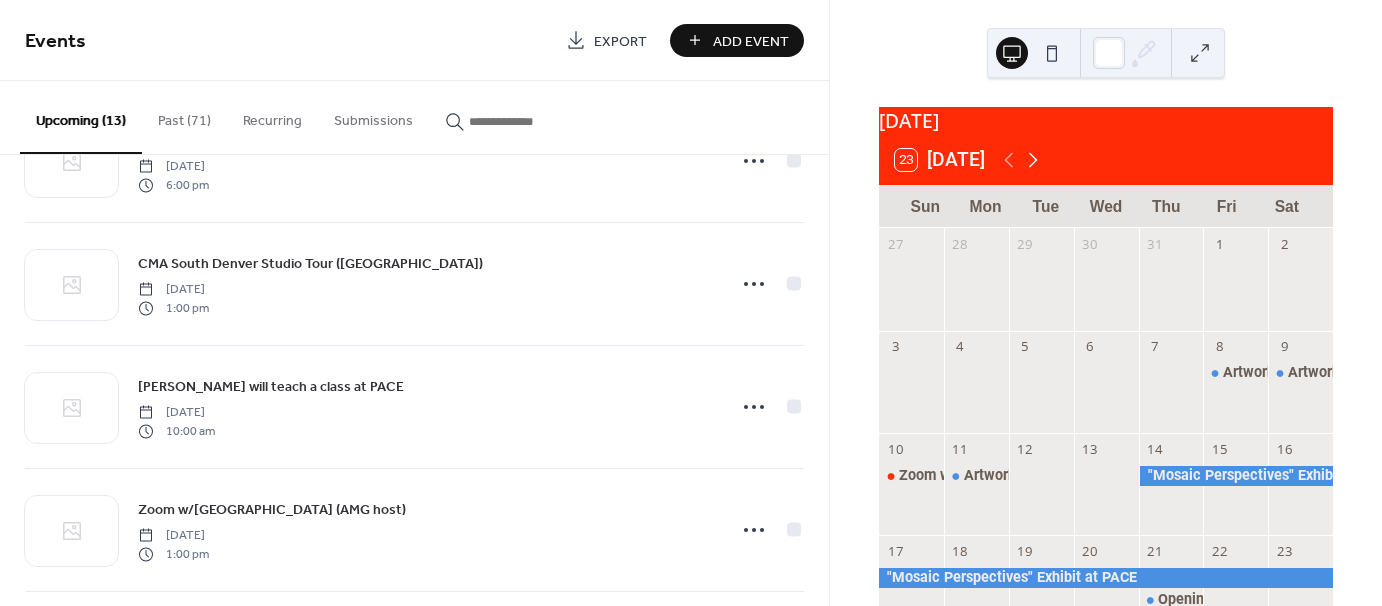 click 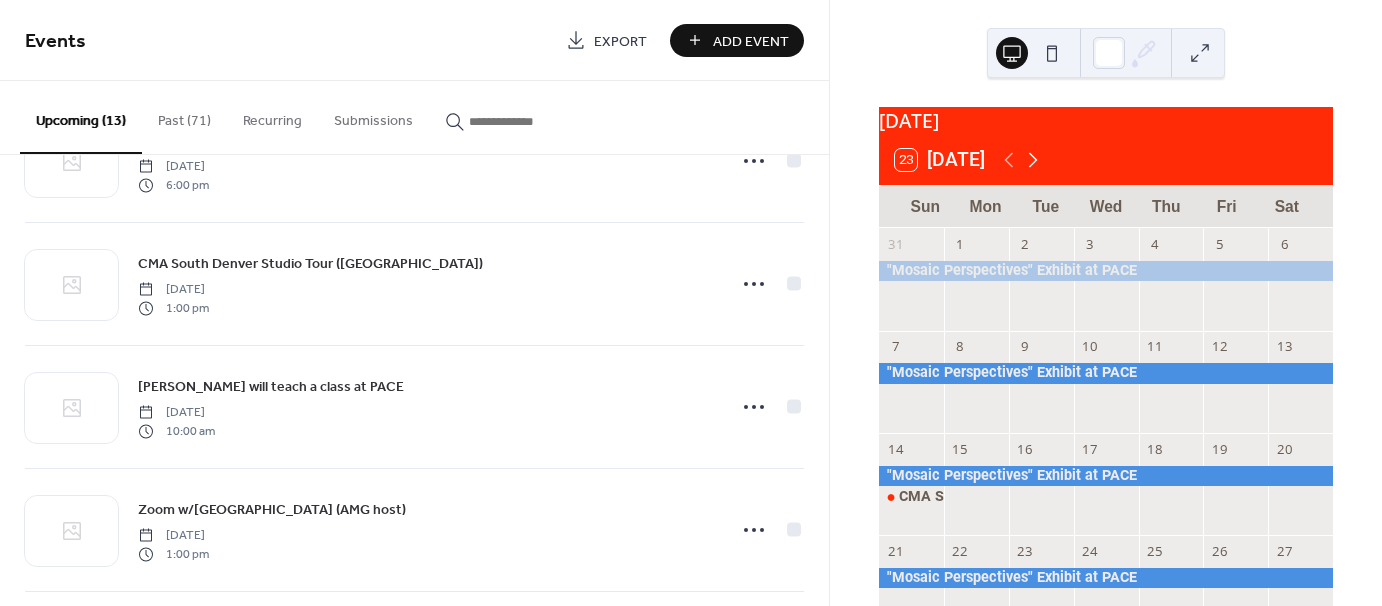 click 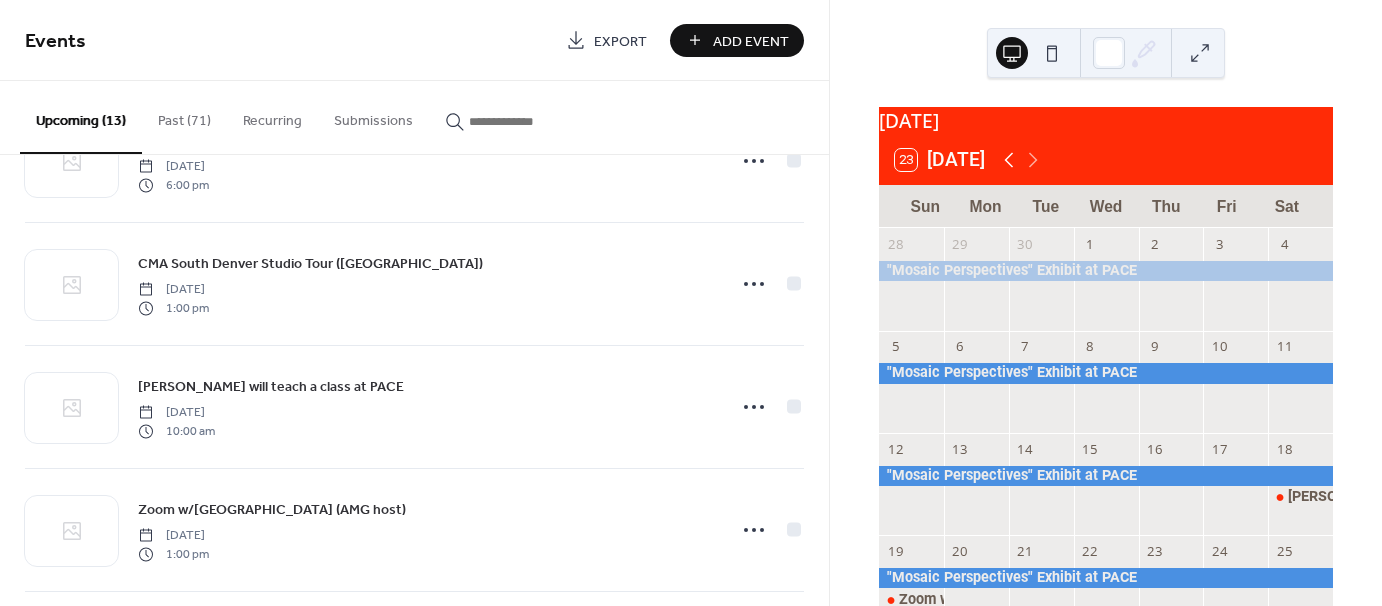 click 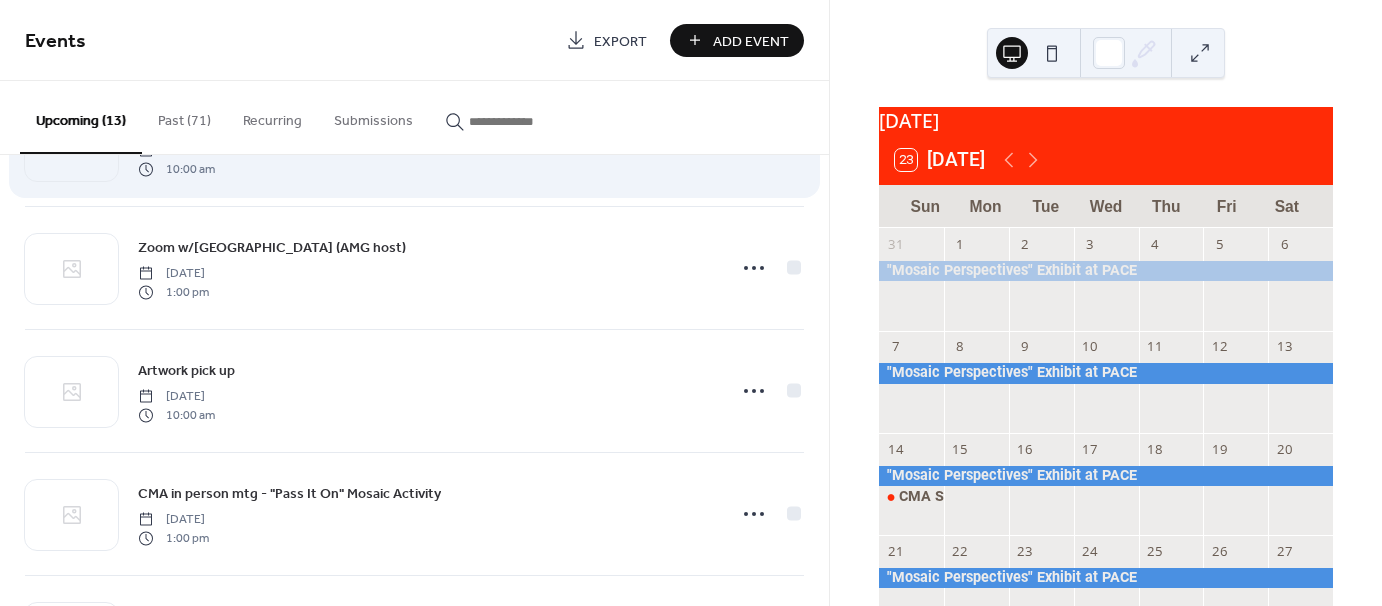 scroll, scrollTop: 960, scrollLeft: 0, axis: vertical 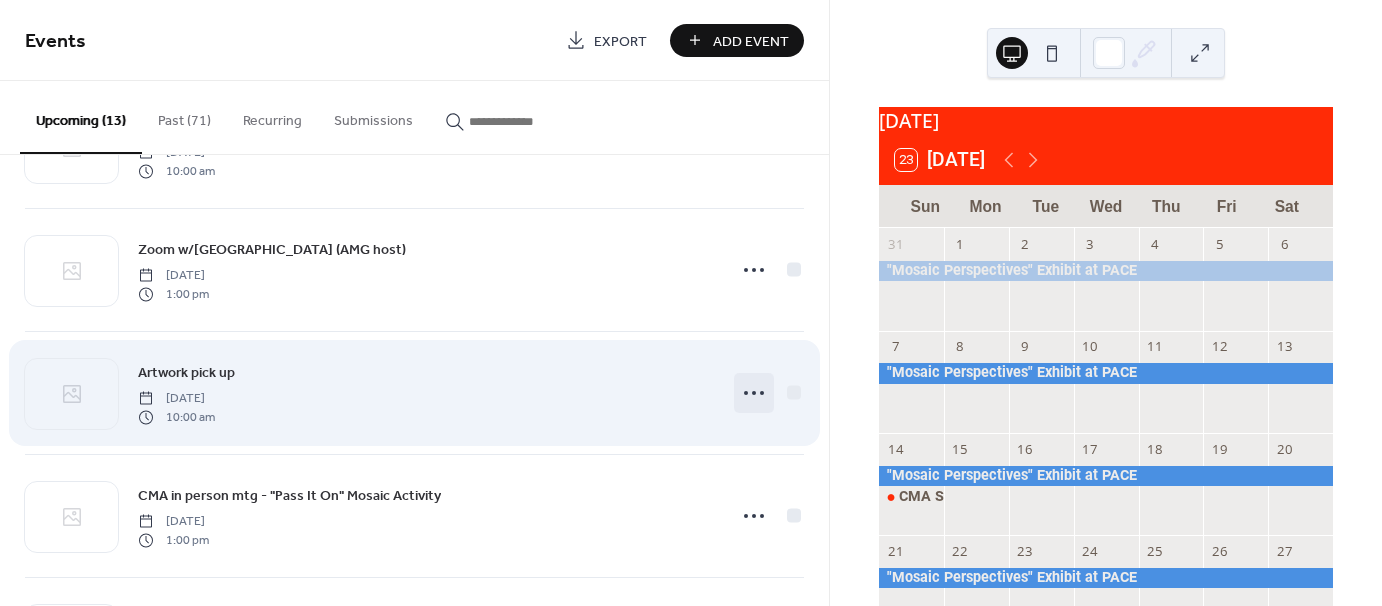 click 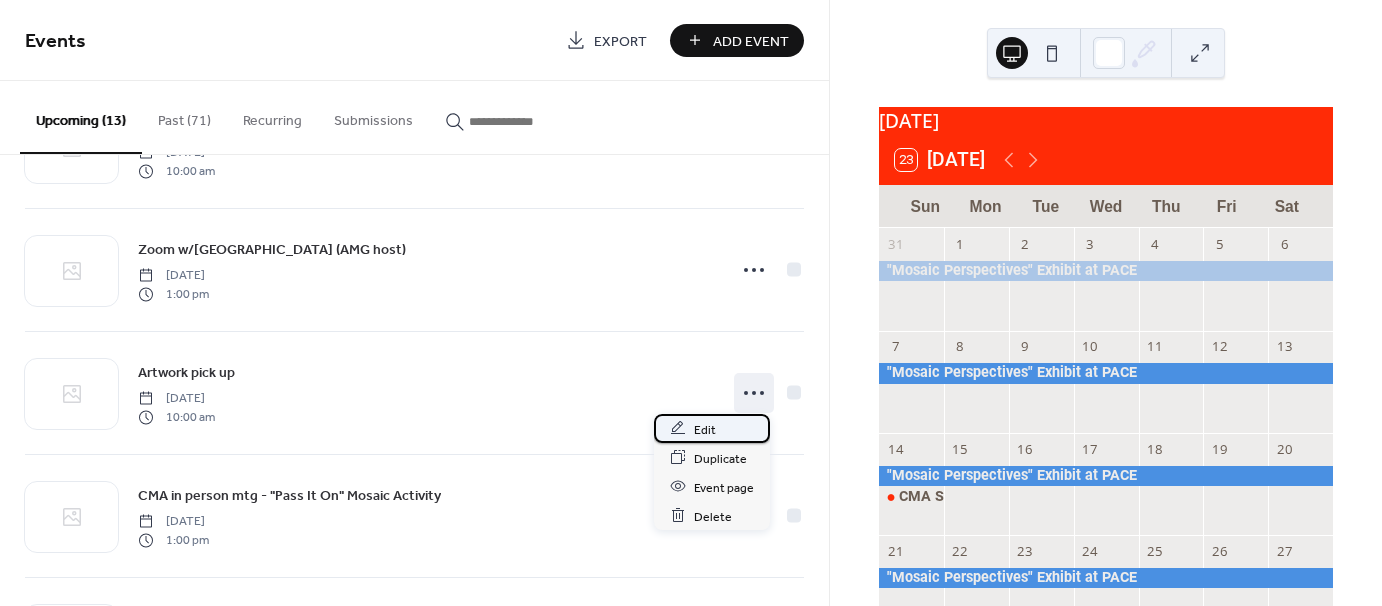 click on "Edit" at bounding box center (712, 428) 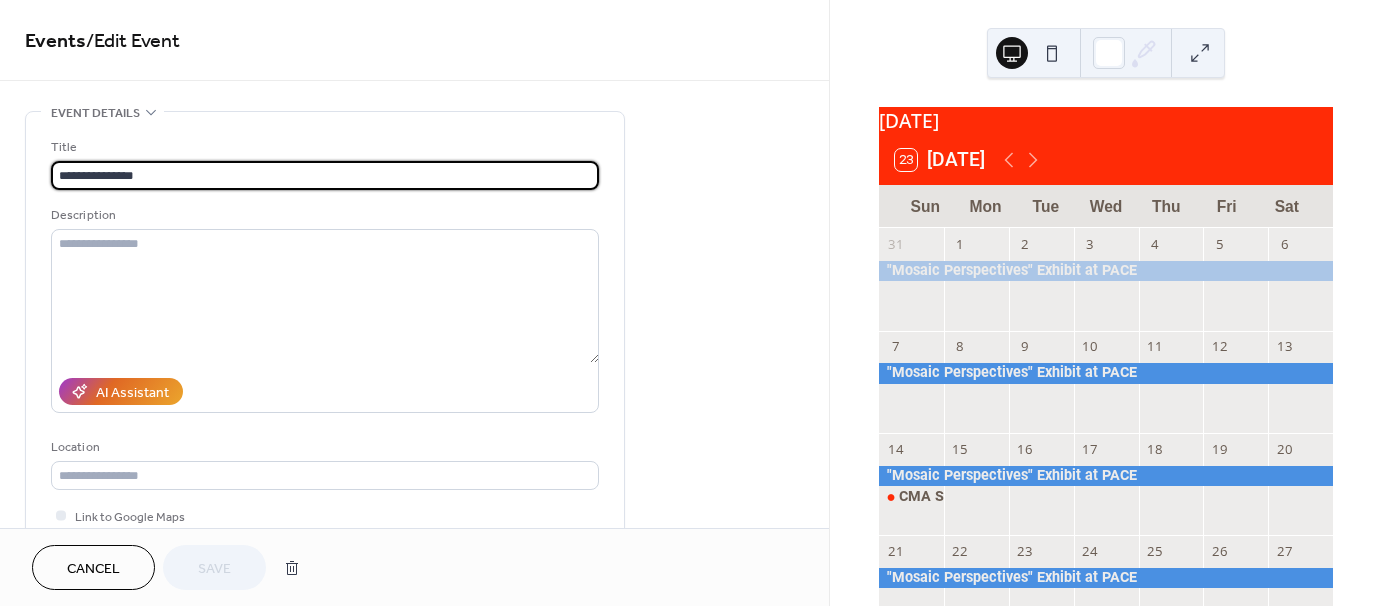 click on "**********" at bounding box center (325, 175) 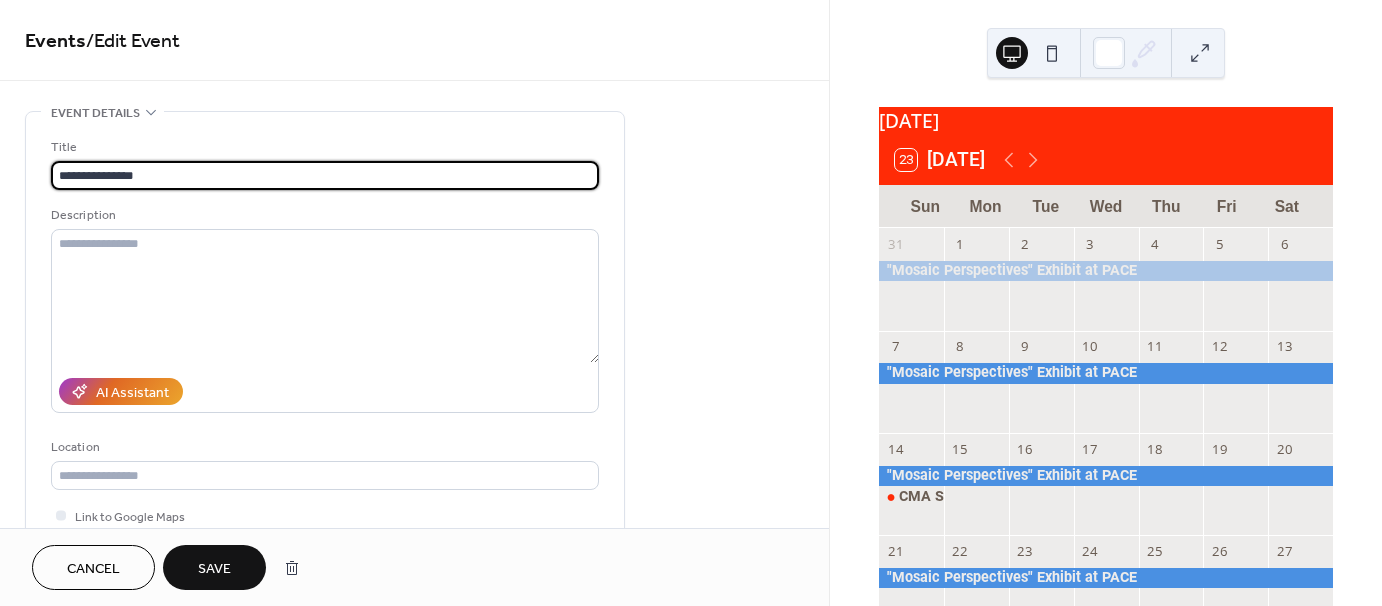 type on "**********" 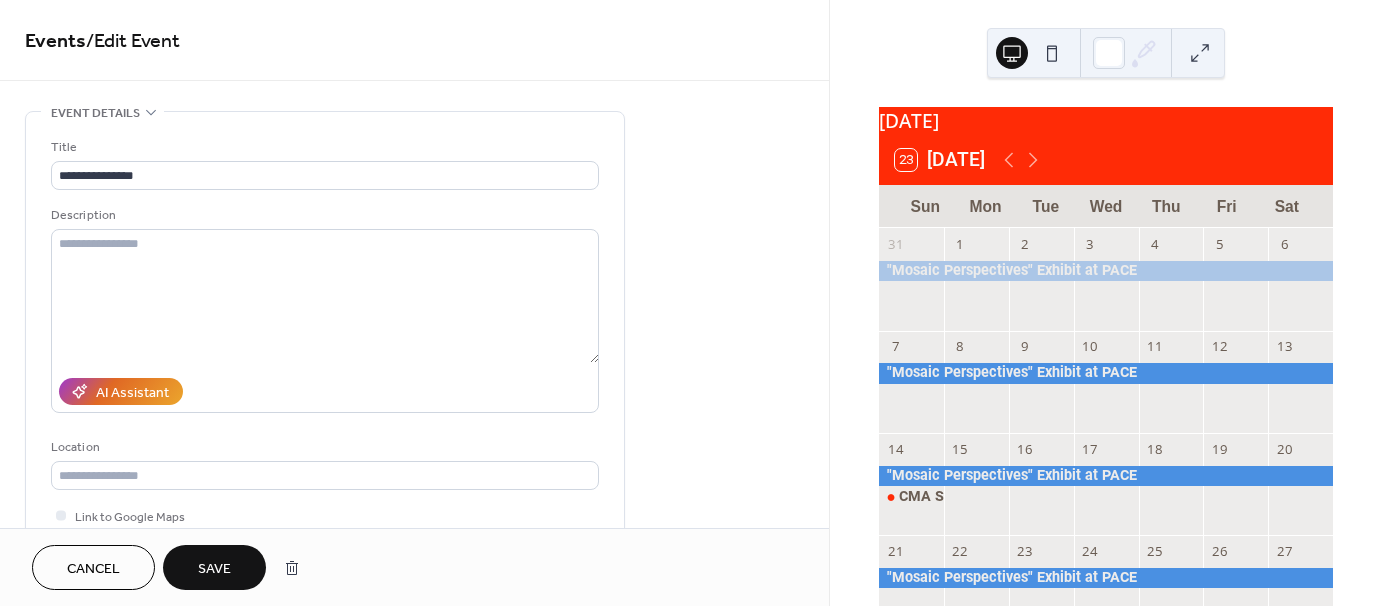 click on "Save" at bounding box center [214, 569] 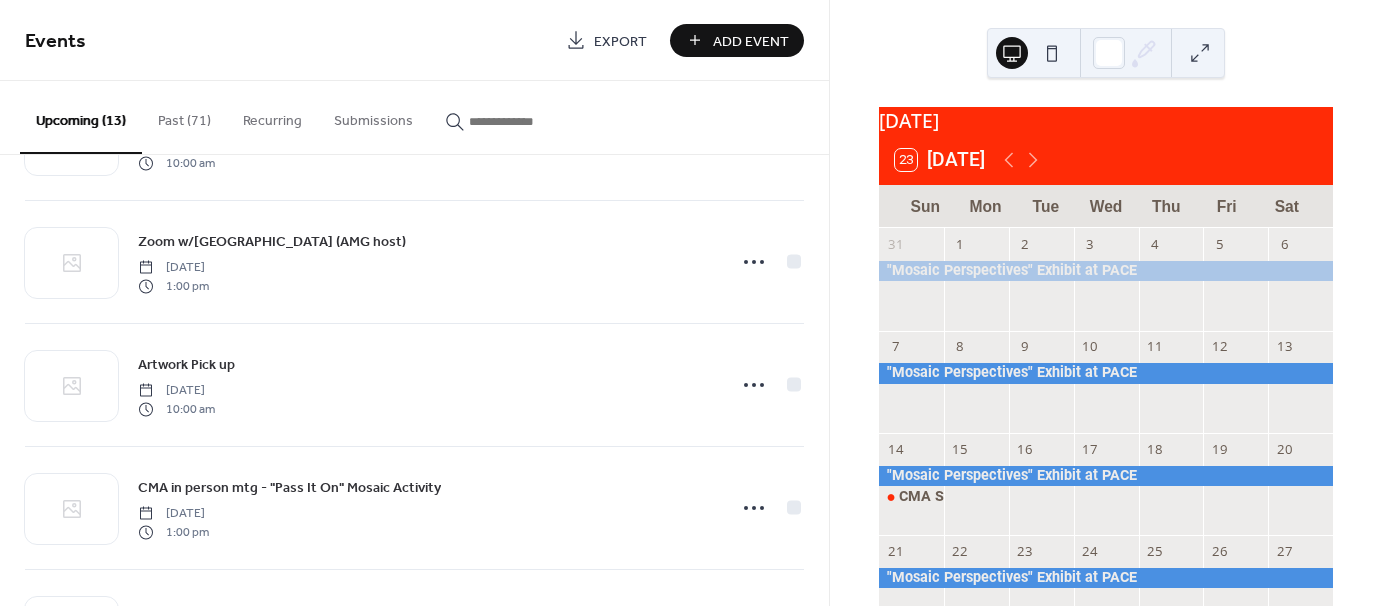 scroll, scrollTop: 994, scrollLeft: 0, axis: vertical 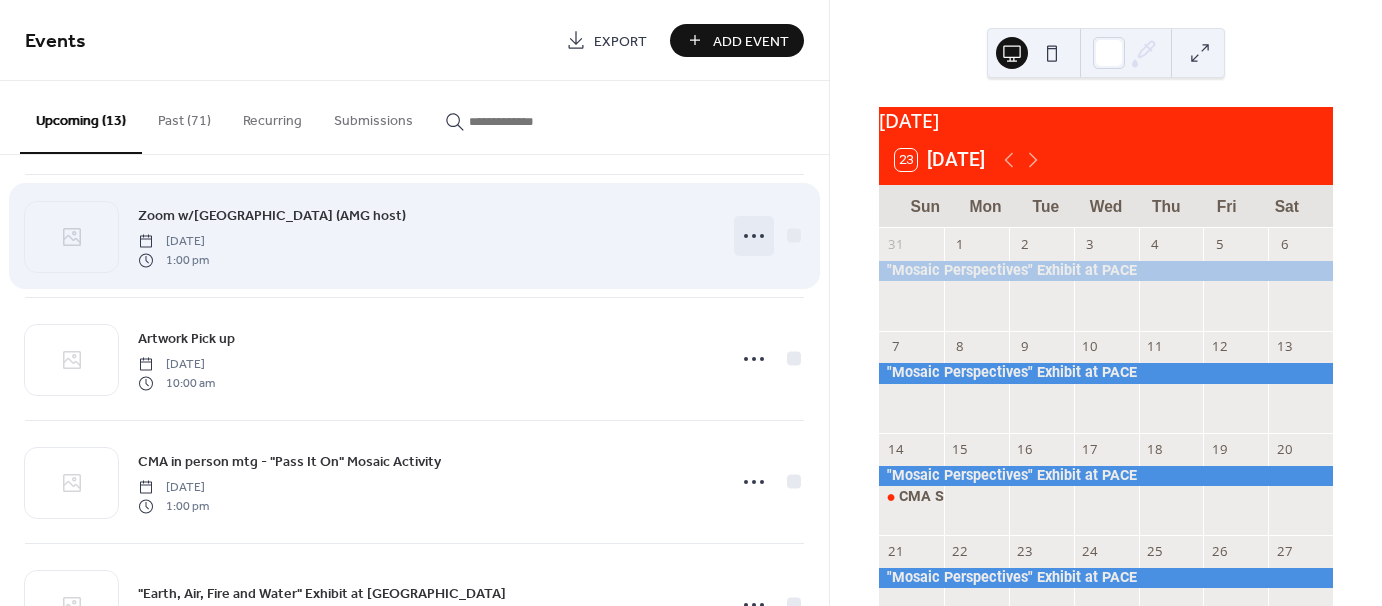 click 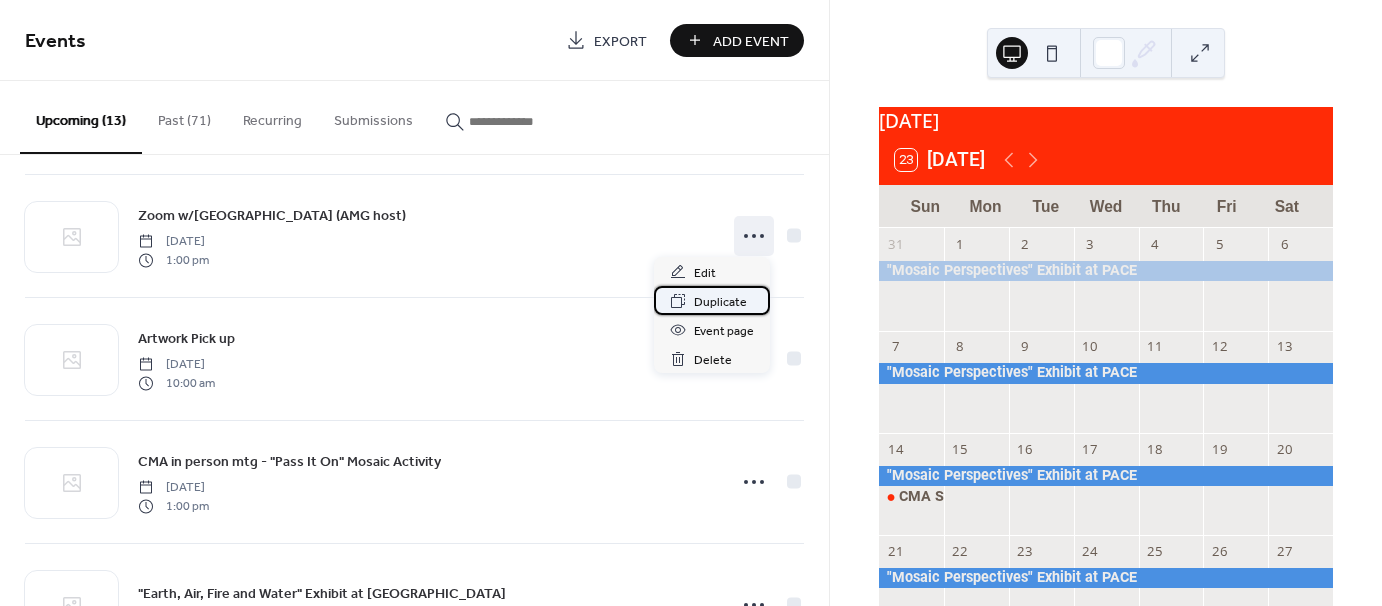 click on "Duplicate" at bounding box center (712, 300) 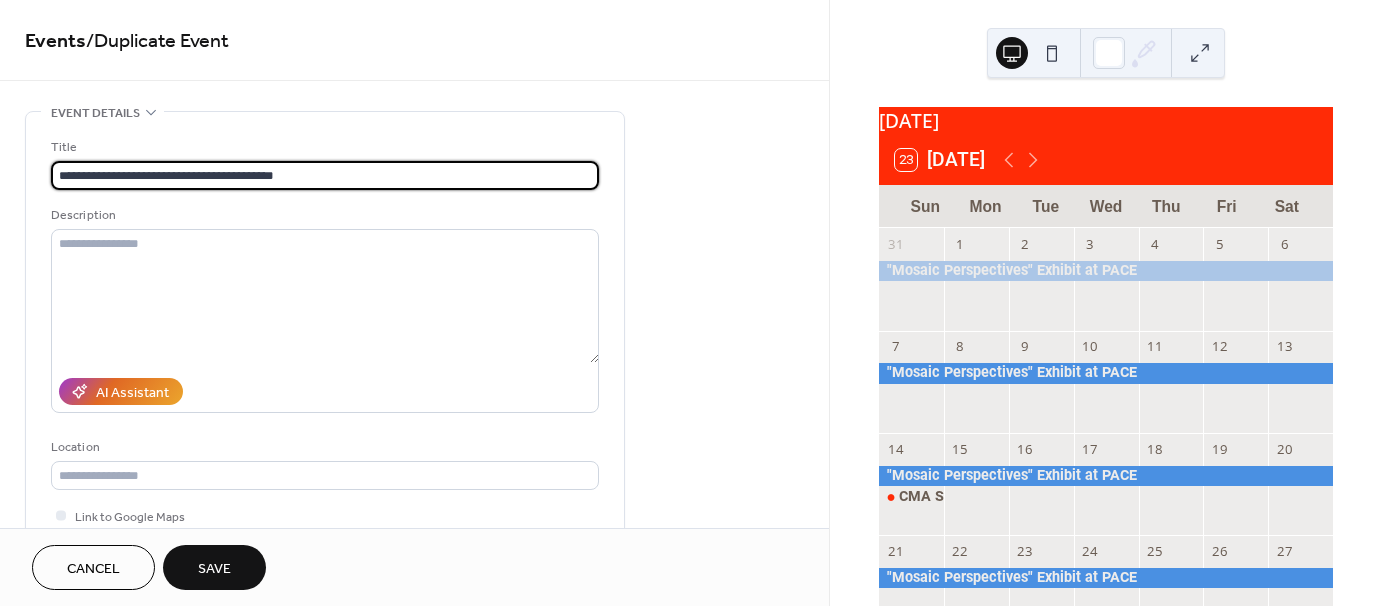 type on "**********" 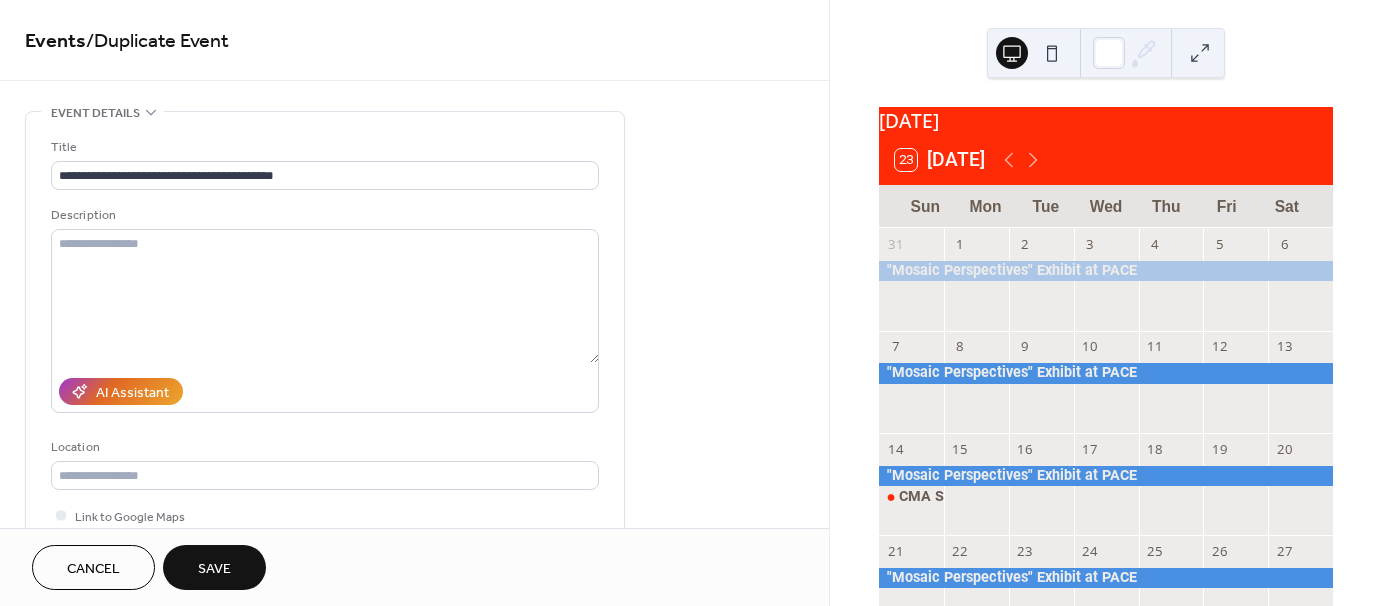 click on "Save" at bounding box center (214, 569) 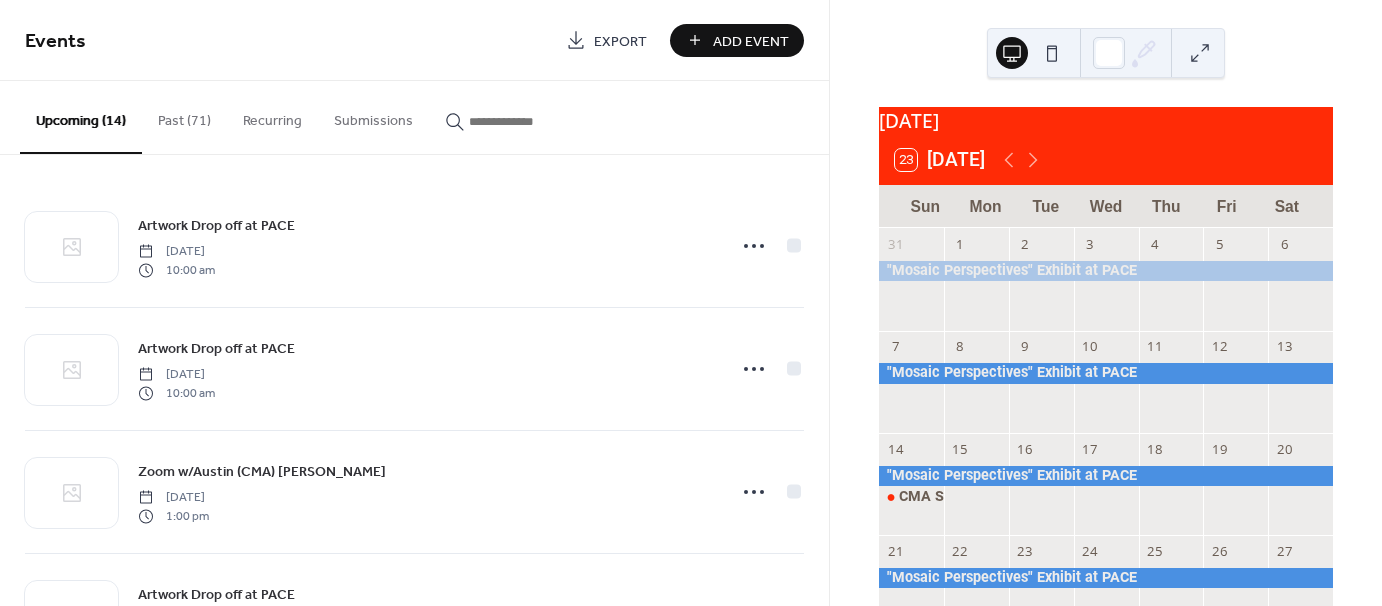 click on "Add Event" at bounding box center (737, 40) 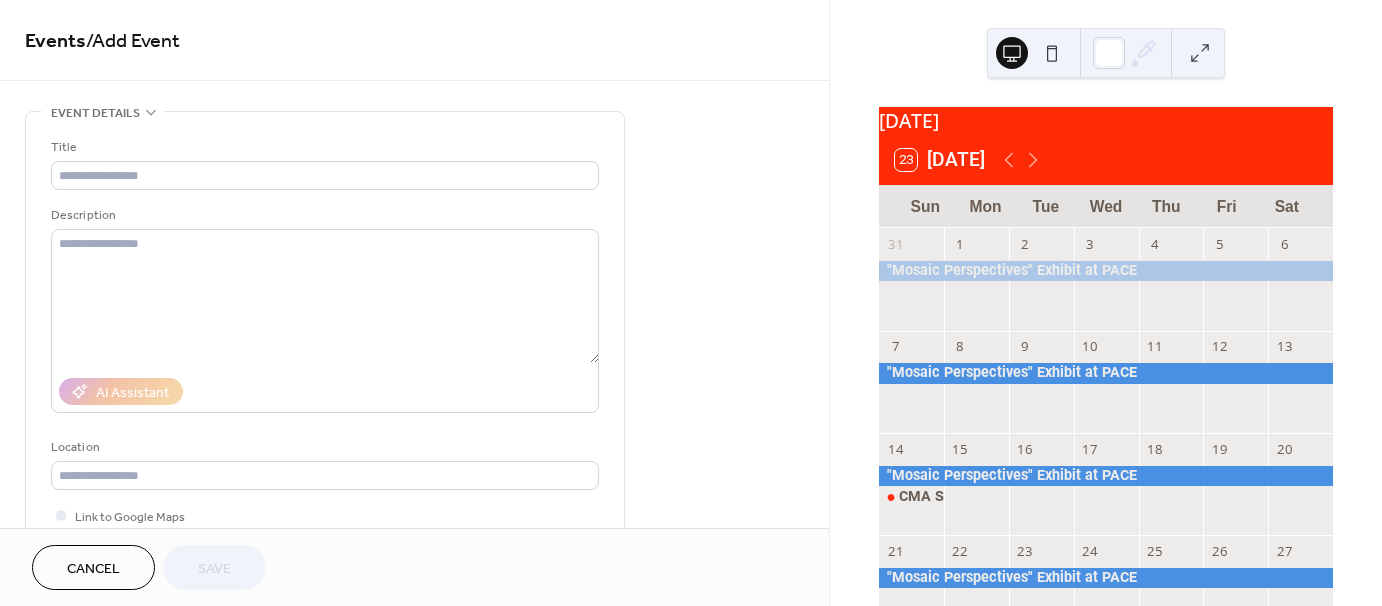 click on "Cancel" at bounding box center (93, 569) 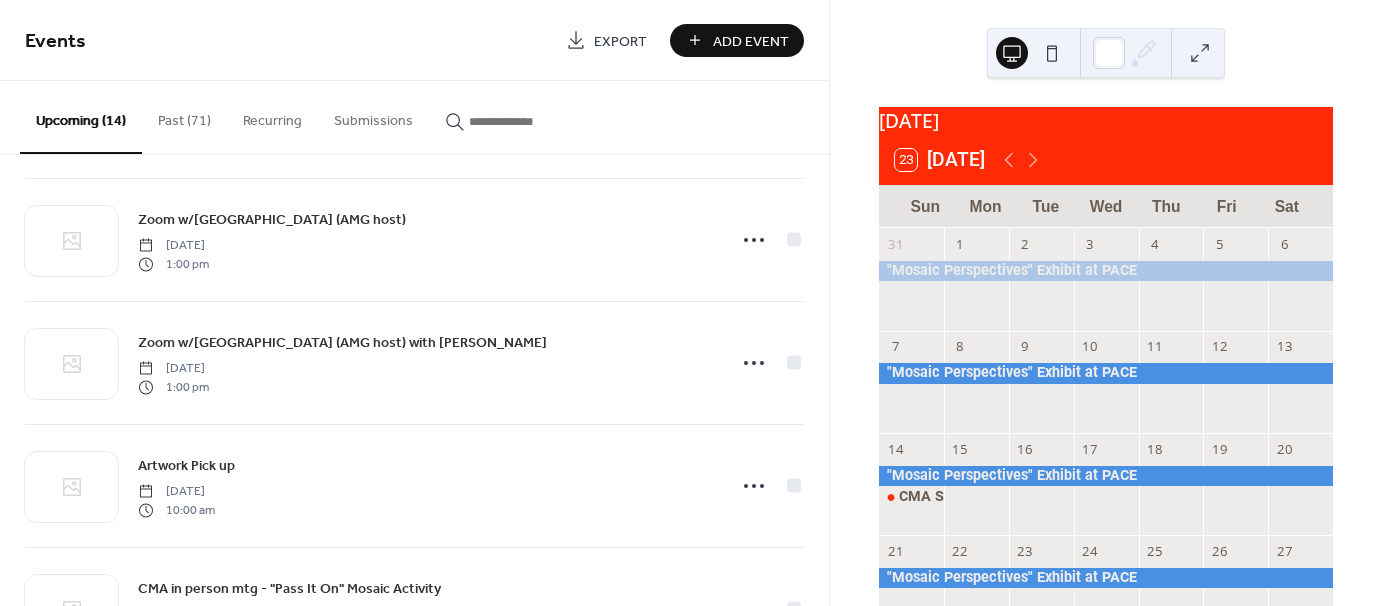 scroll, scrollTop: 991, scrollLeft: 0, axis: vertical 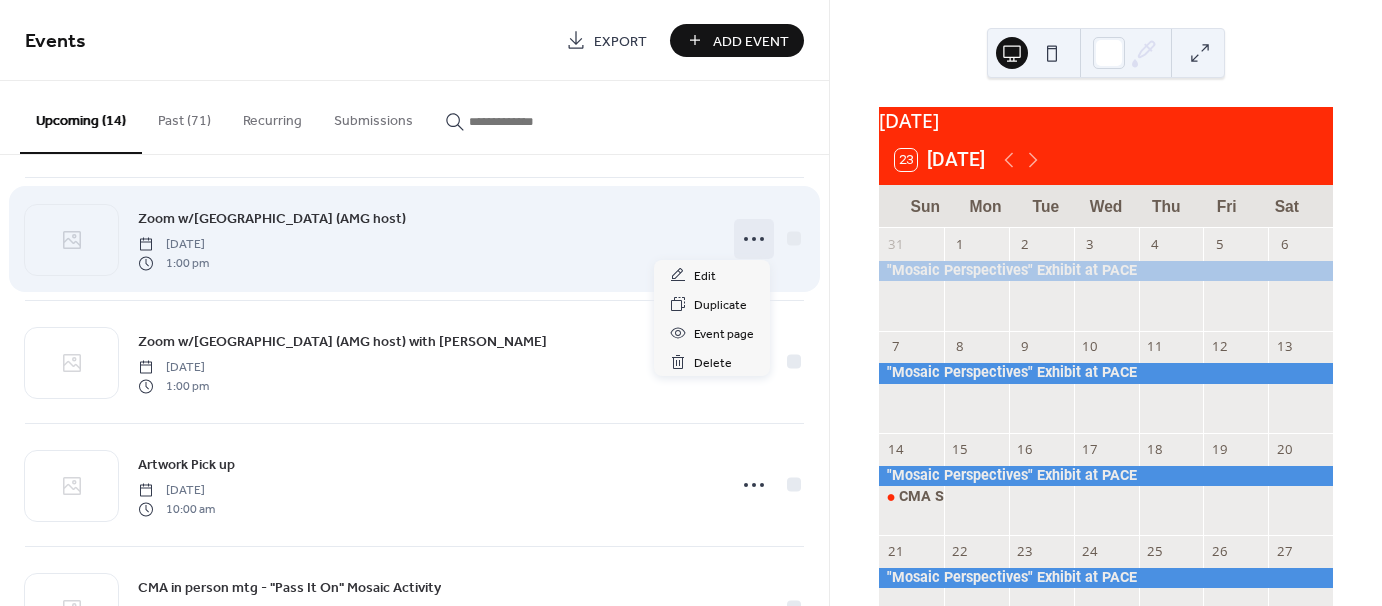 click 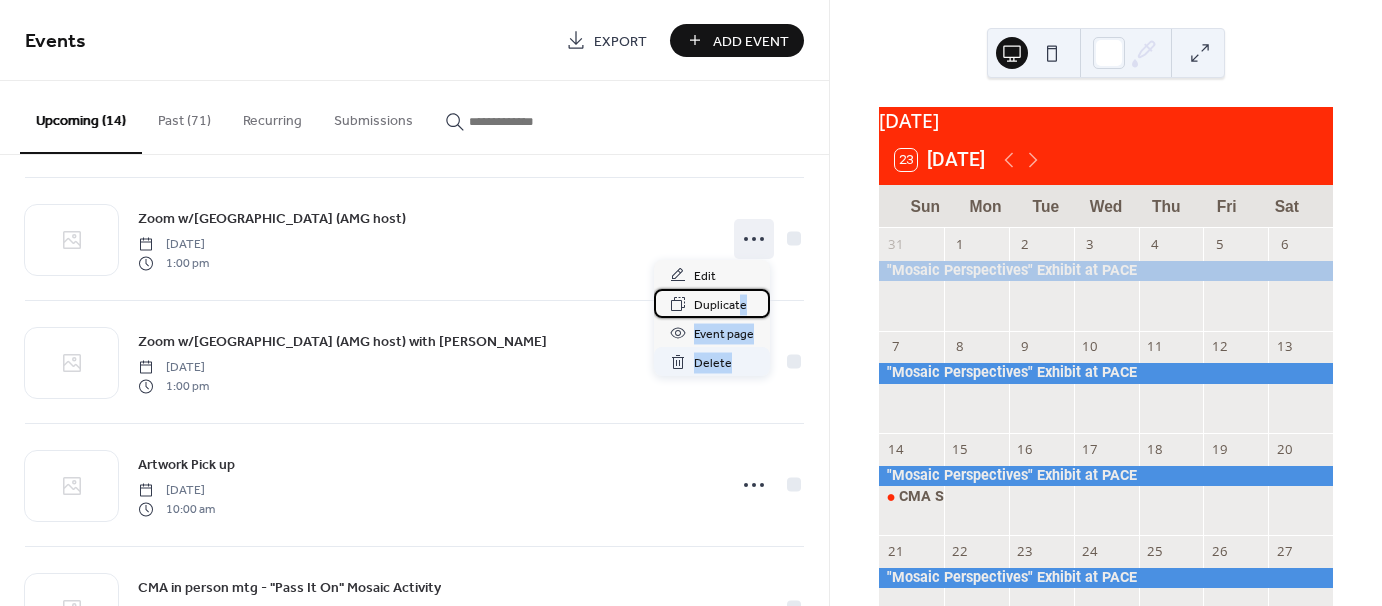 drag, startPoint x: 740, startPoint y: 304, endPoint x: 736, endPoint y: 352, distance: 48.166378 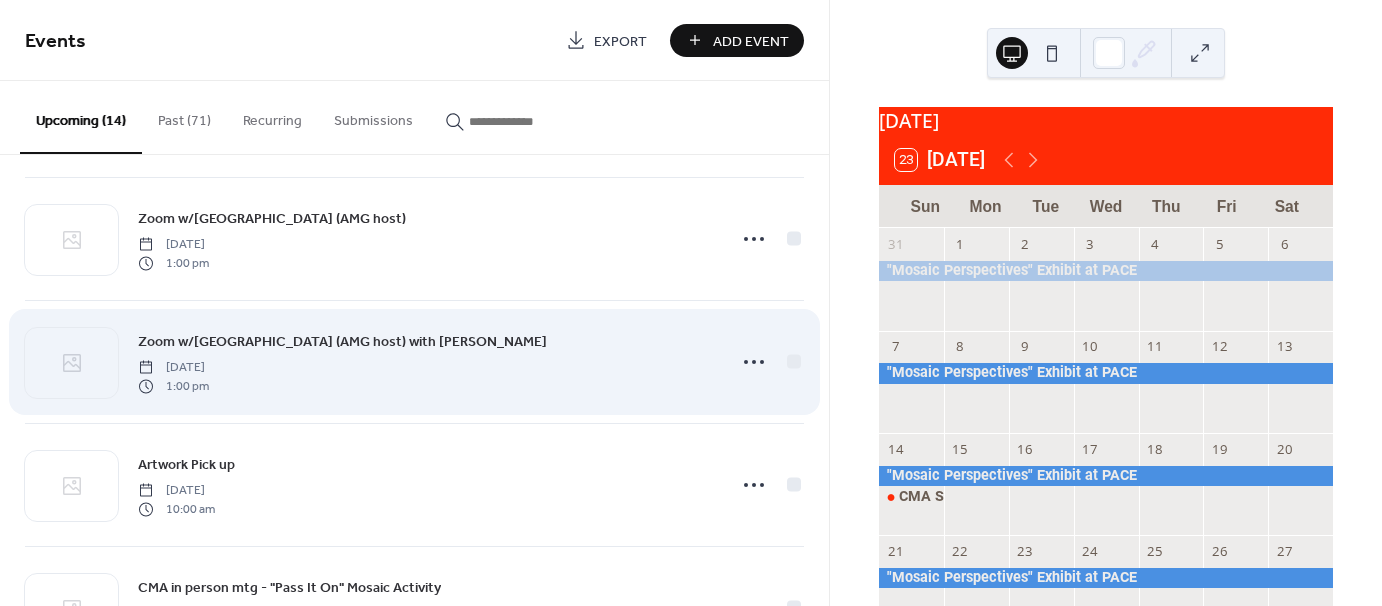 click on "Zoom w/Austin (AMG host) with Aida Valencia Sunday, October 19, 2025 1:00 pm" at bounding box center (414, 362) 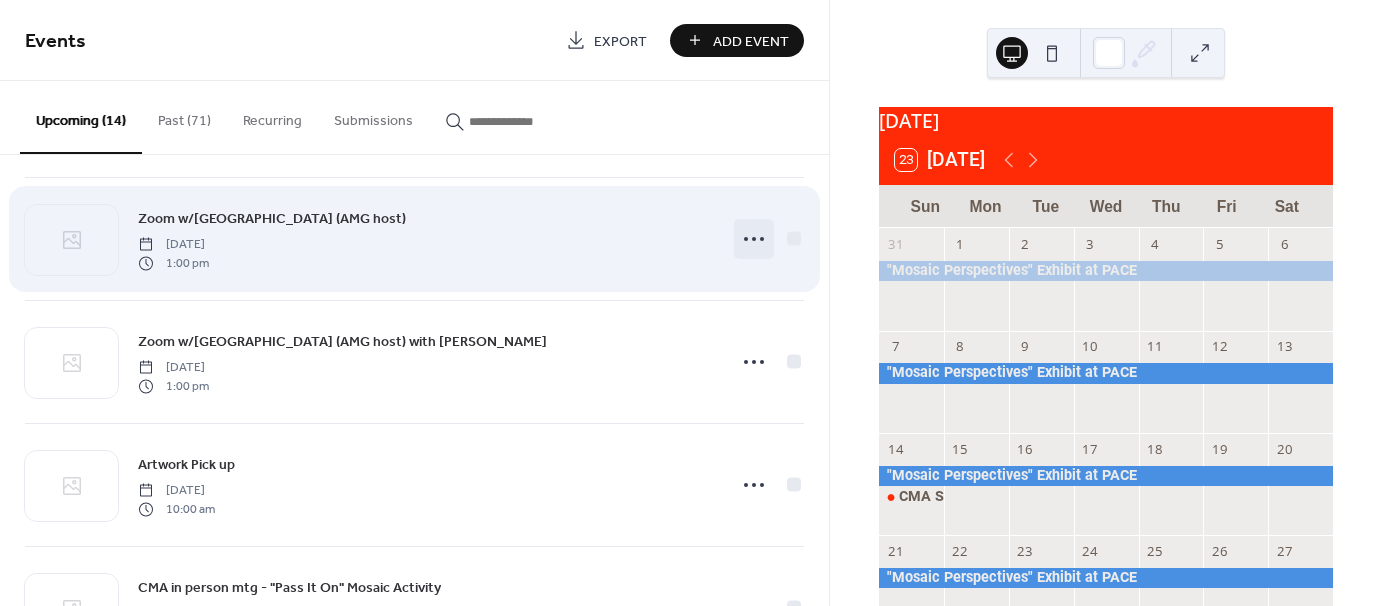click 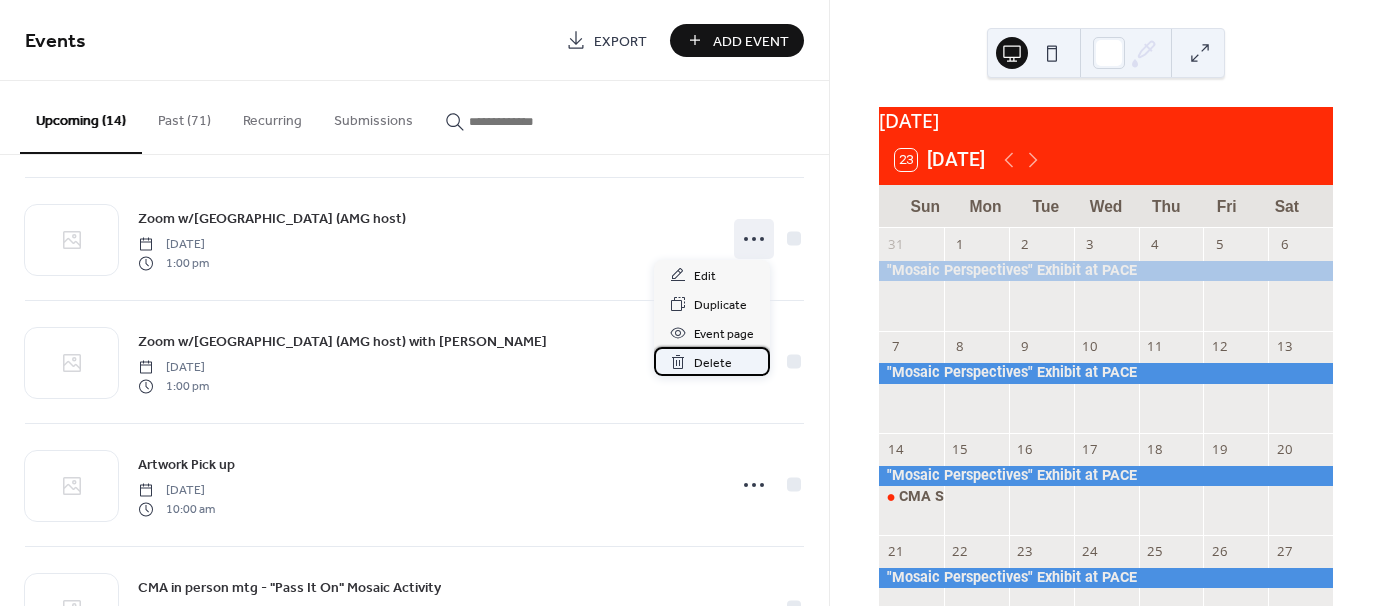 click on "Delete" at bounding box center [713, 363] 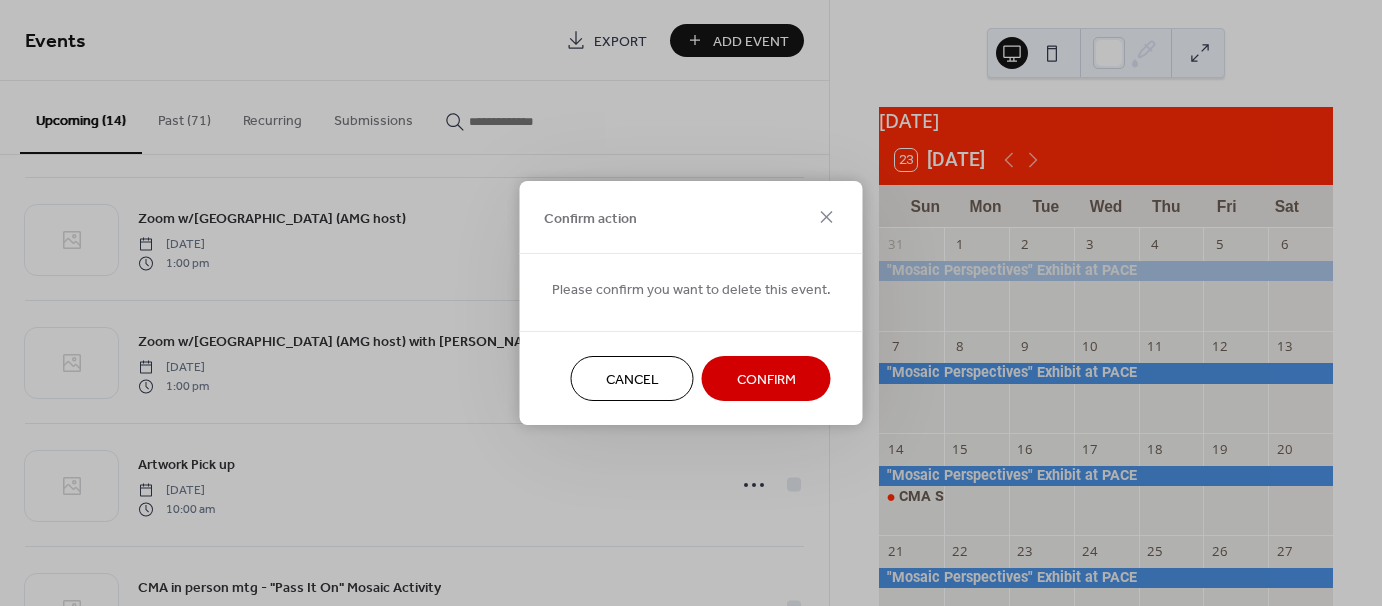 click on "Confirm" at bounding box center (766, 380) 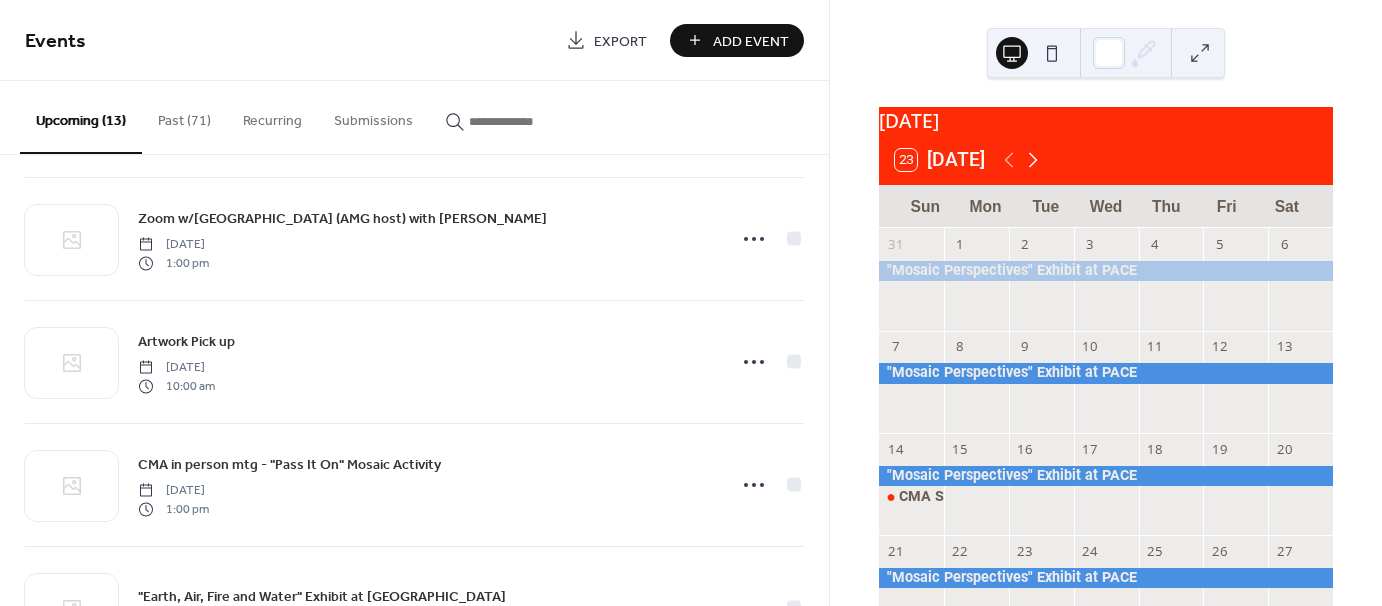 click 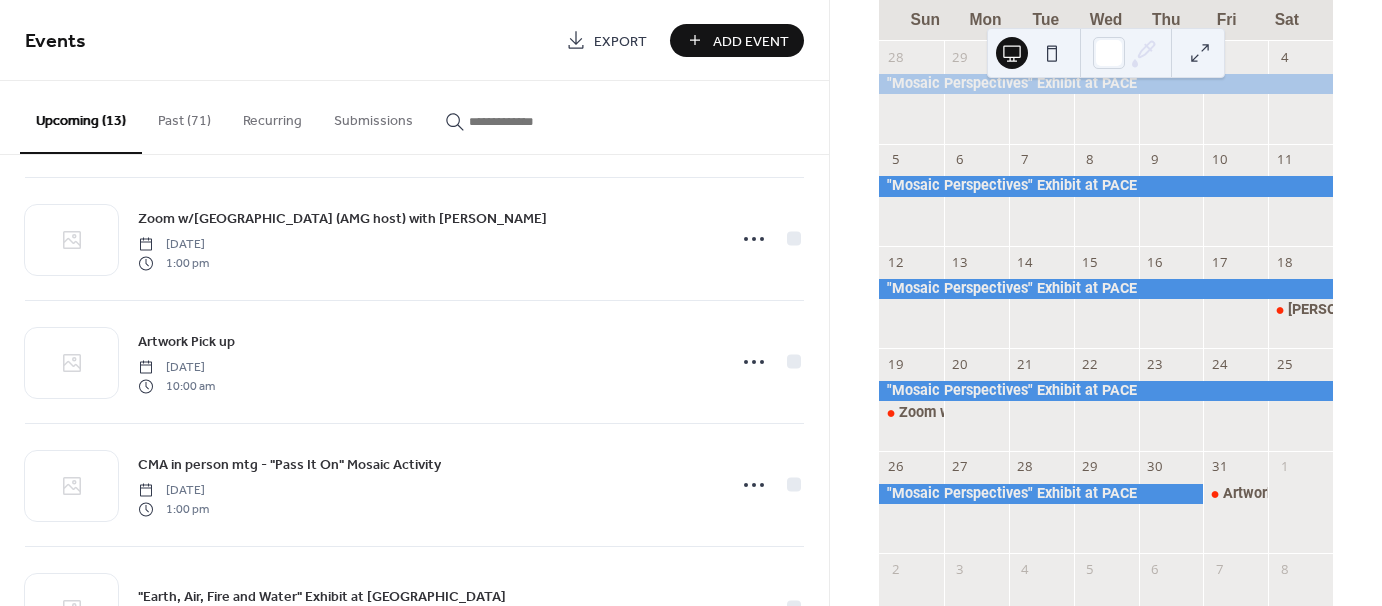 scroll, scrollTop: 190, scrollLeft: 0, axis: vertical 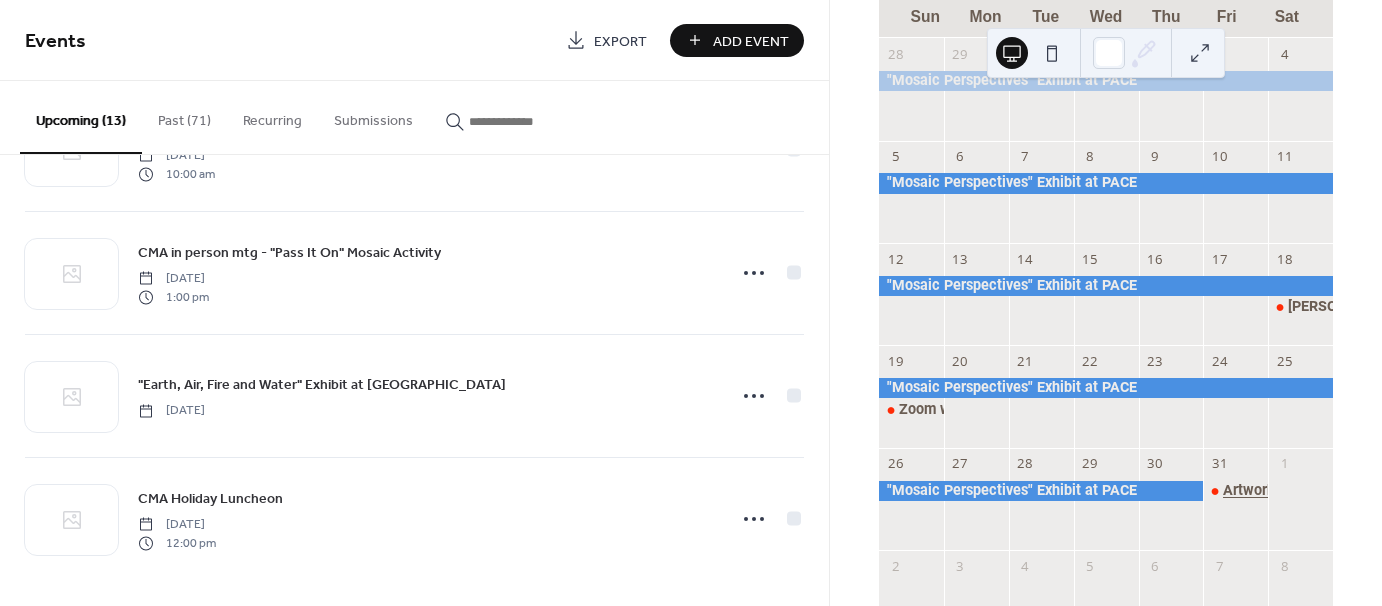 click on "Artwork Pick up" at bounding box center [1275, 491] 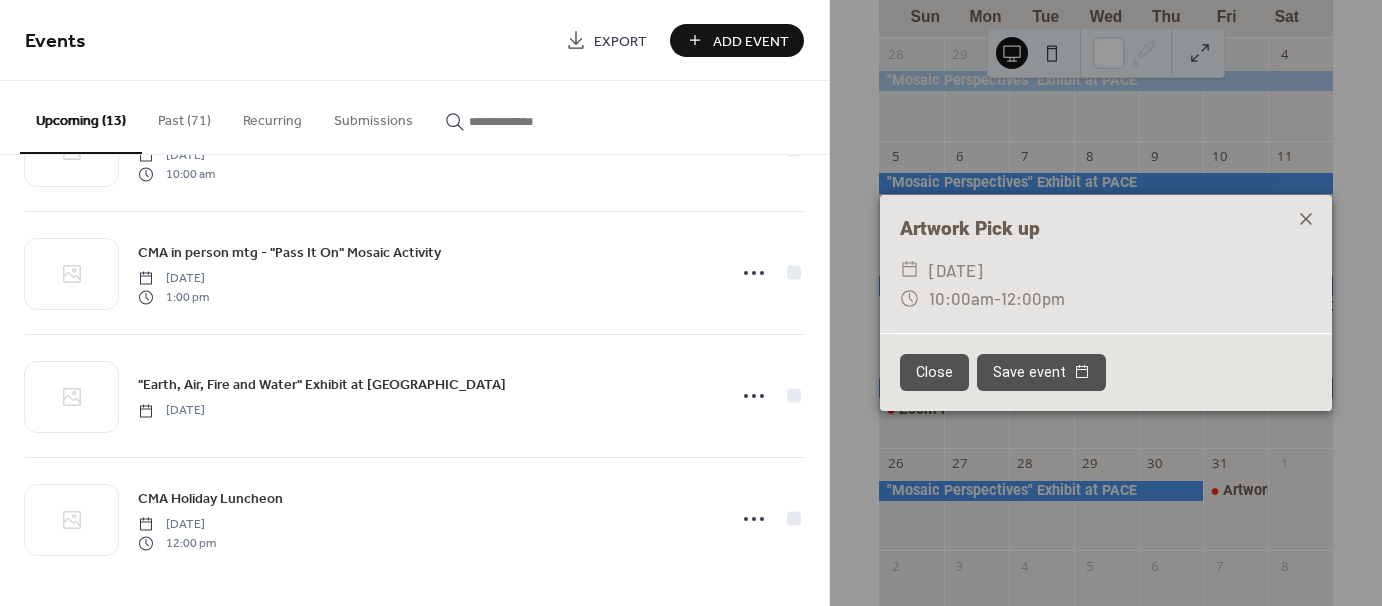 click 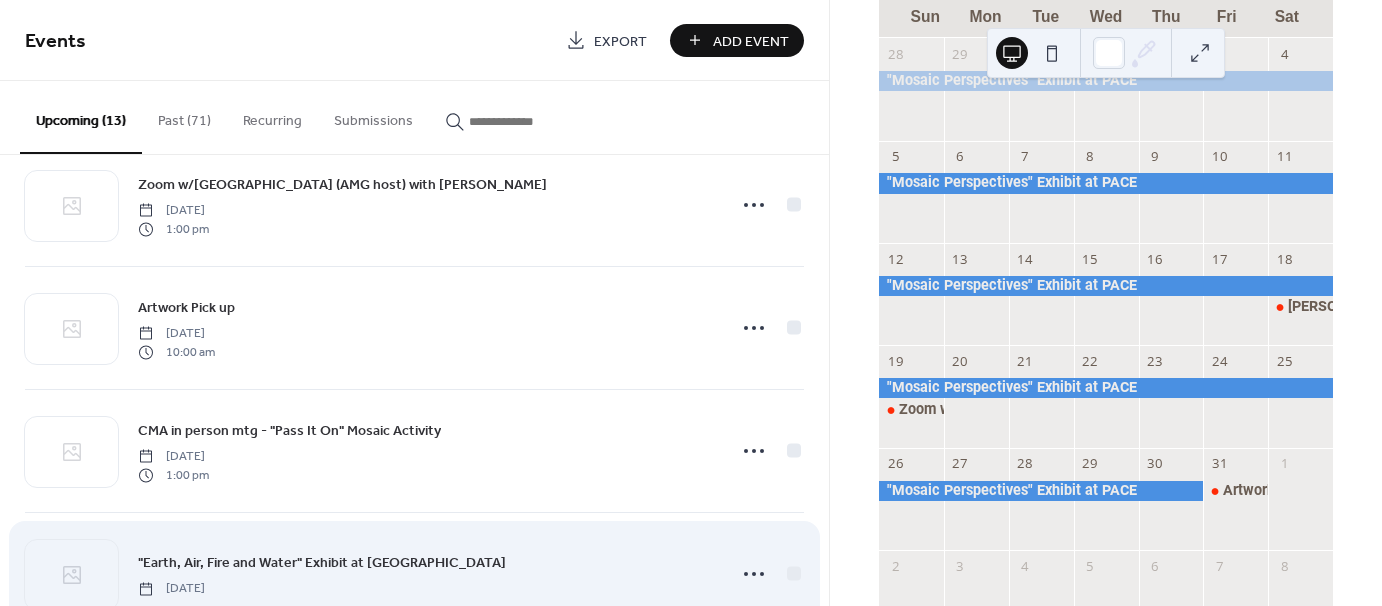 scroll, scrollTop: 1024, scrollLeft: 0, axis: vertical 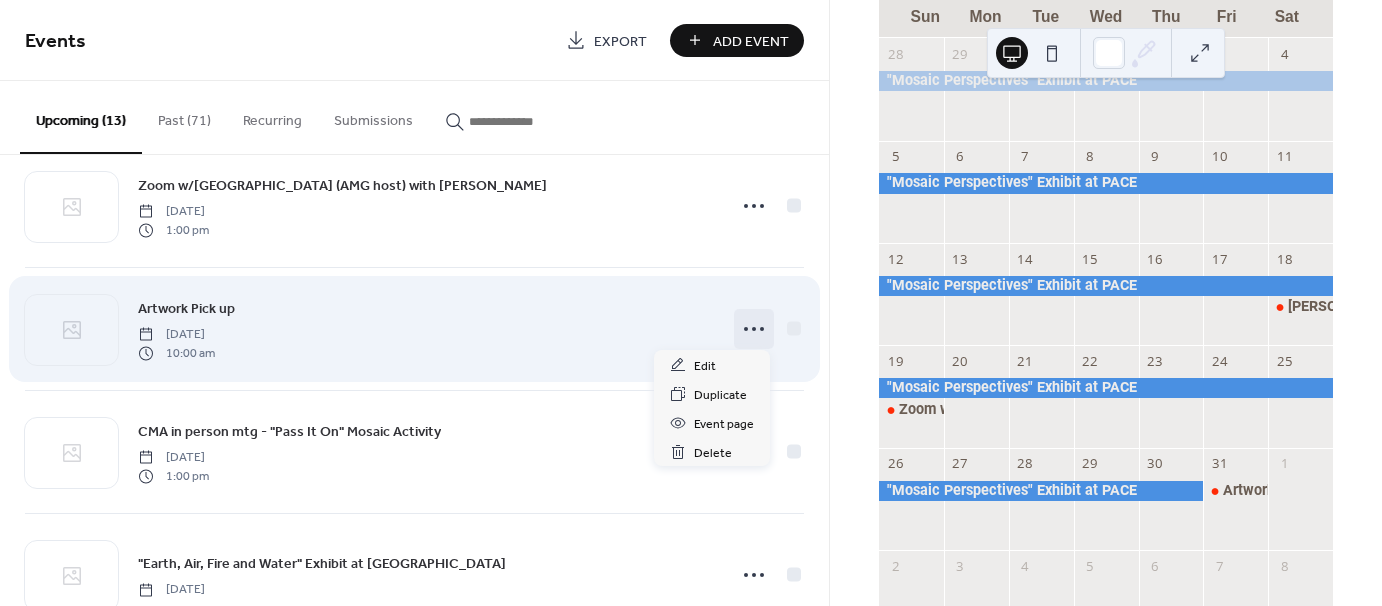click 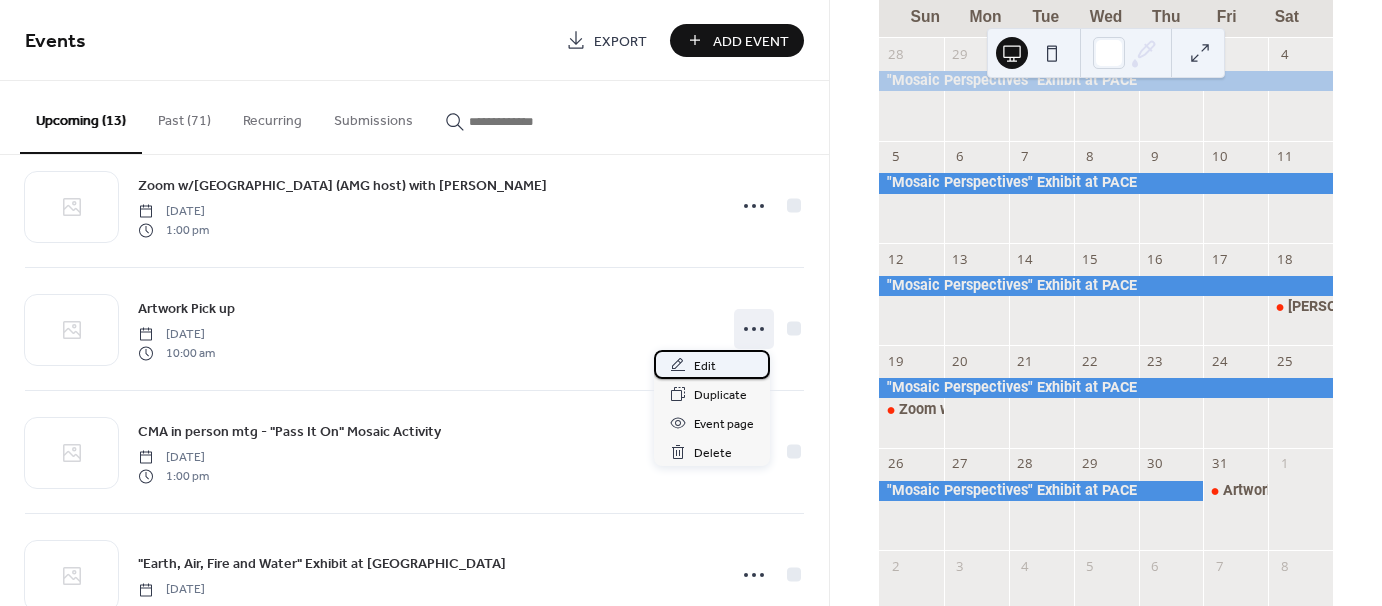 click on "Edit" at bounding box center (712, 364) 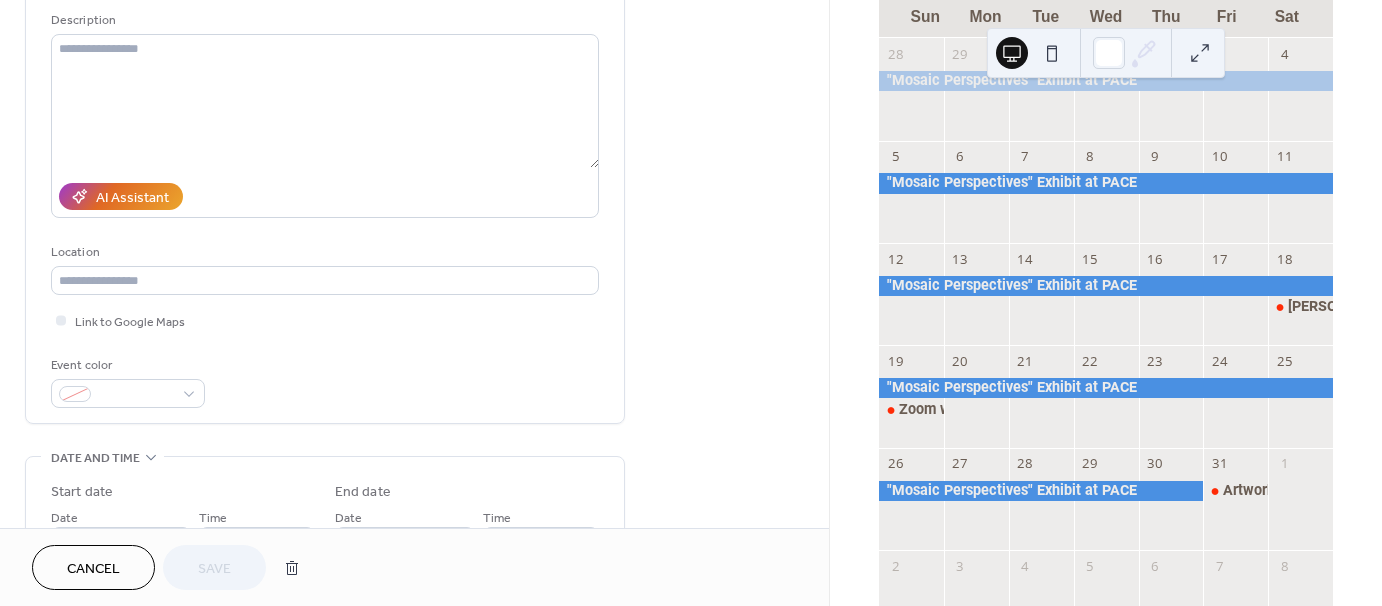scroll, scrollTop: 196, scrollLeft: 0, axis: vertical 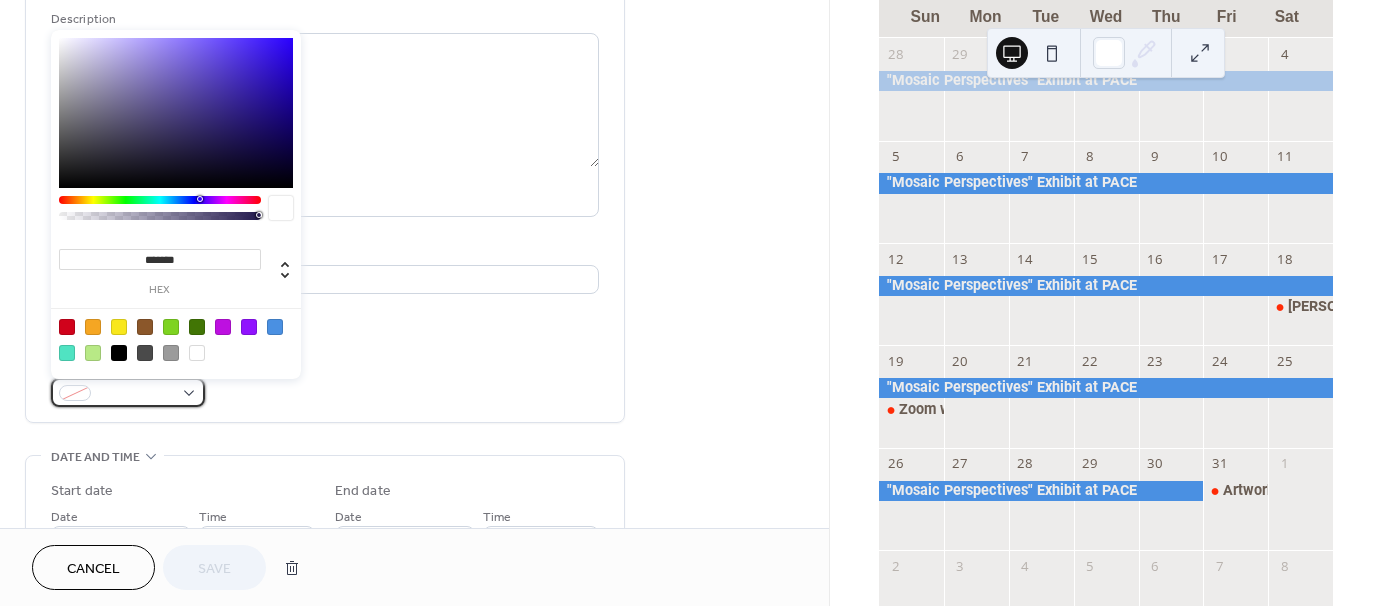 click at bounding box center (128, 392) 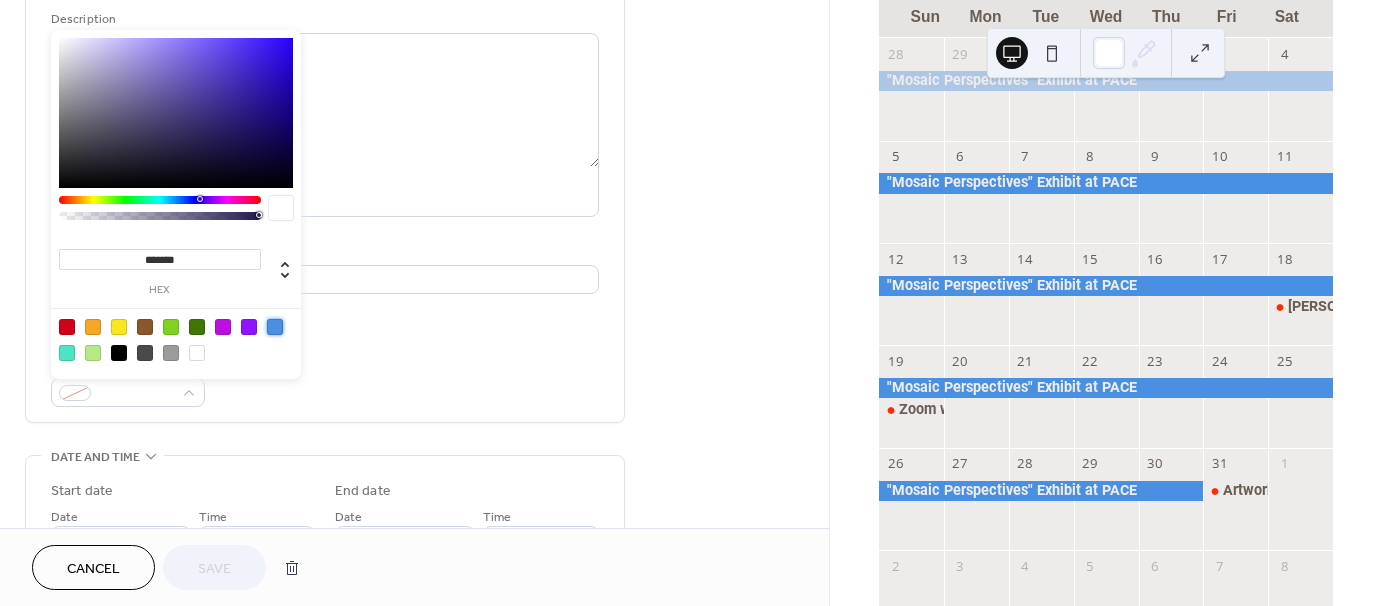 click at bounding box center (275, 327) 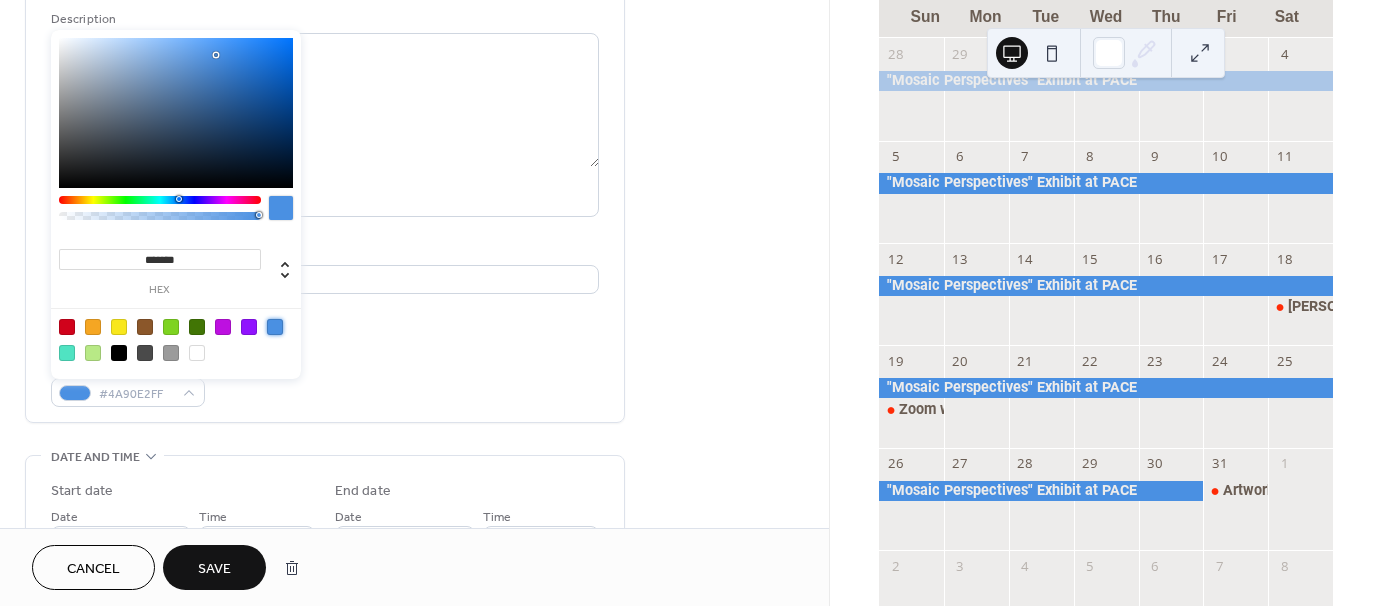 click on "Save" at bounding box center [214, 567] 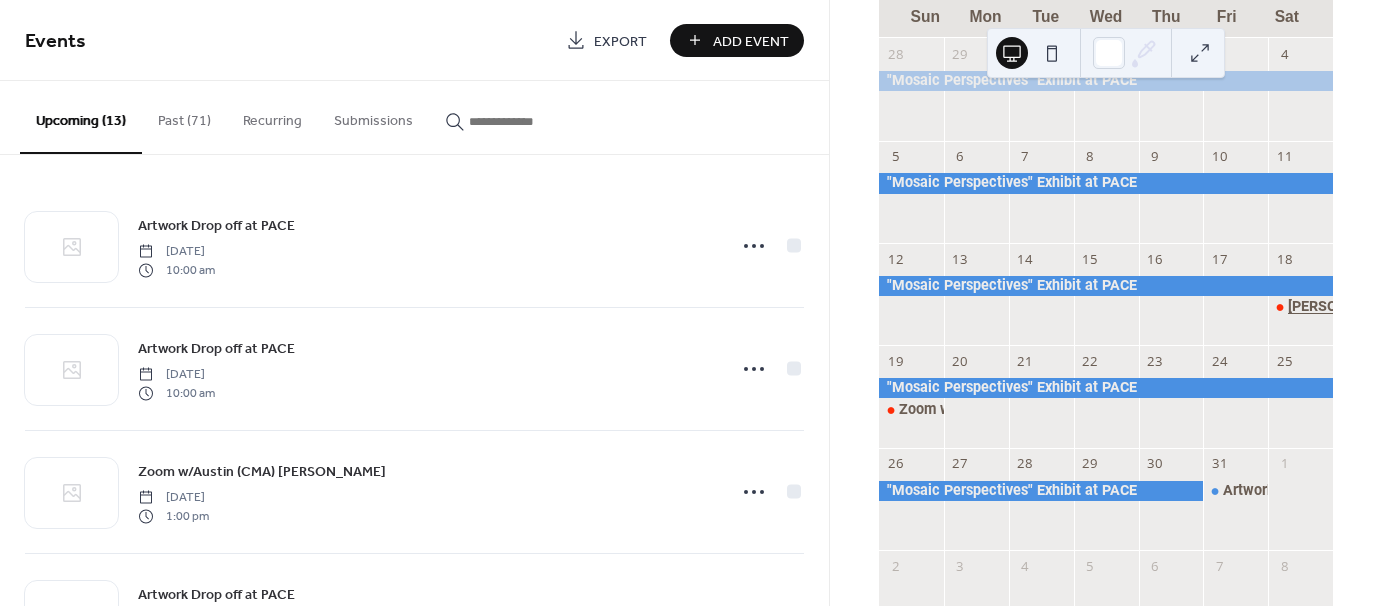 click on "Pam Farris will teach a class at PACE" at bounding box center [1430, 307] 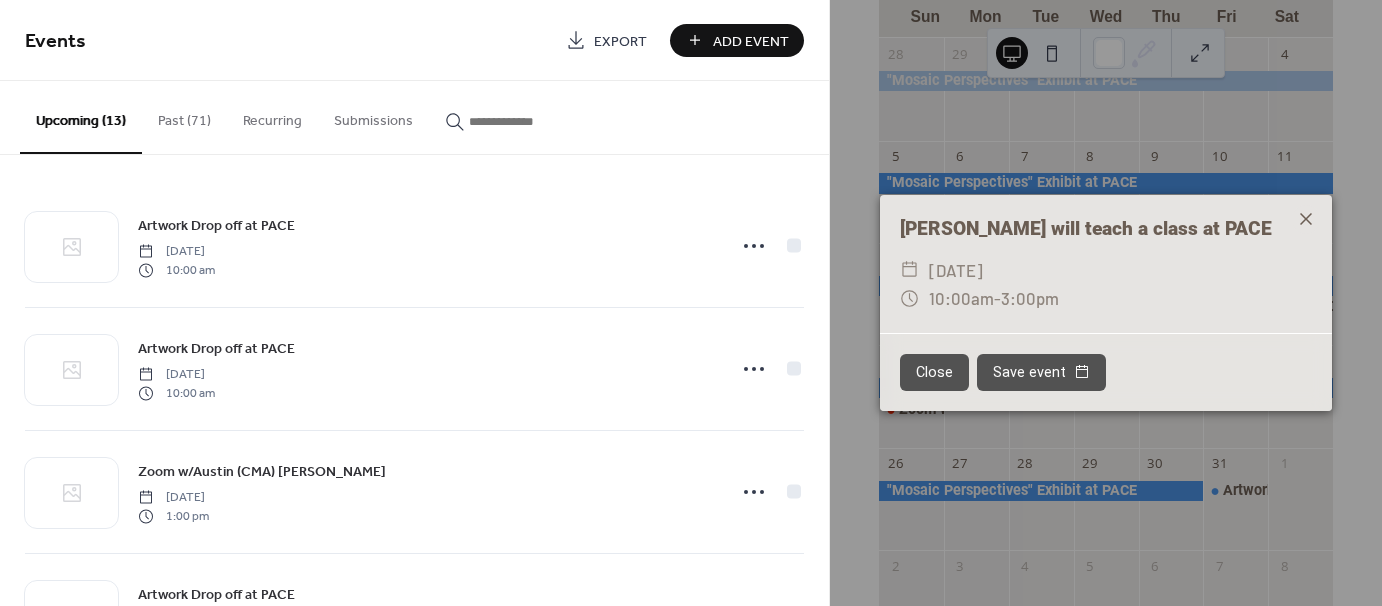 click 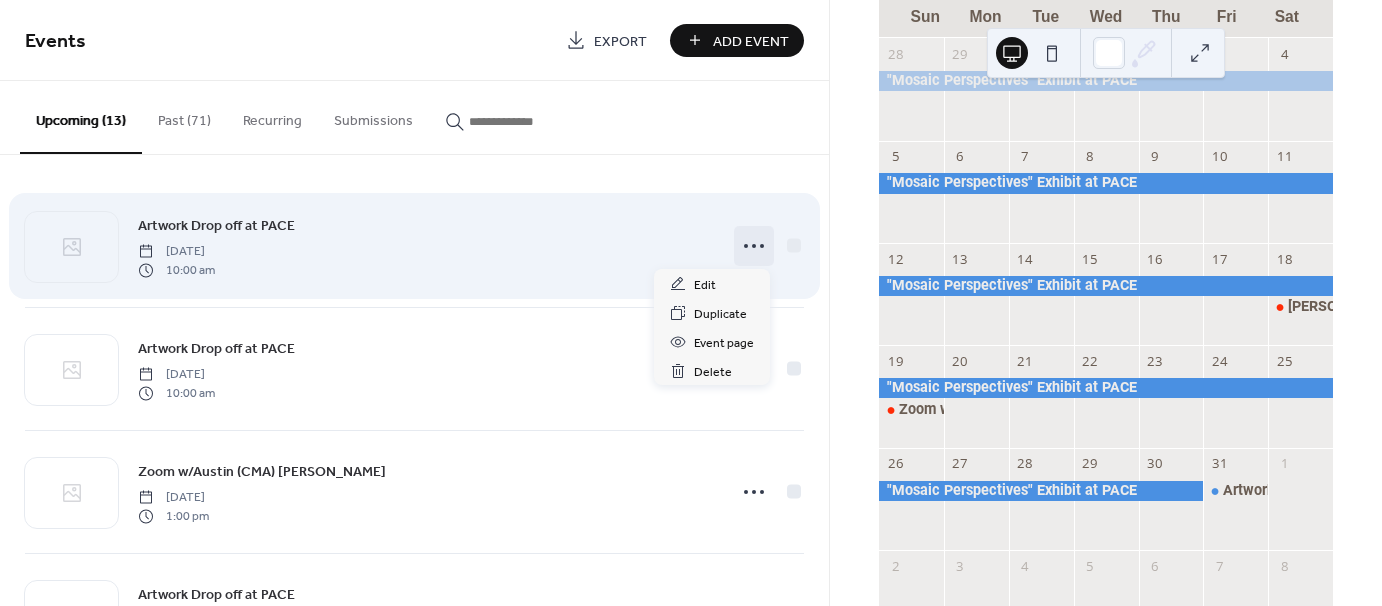 click 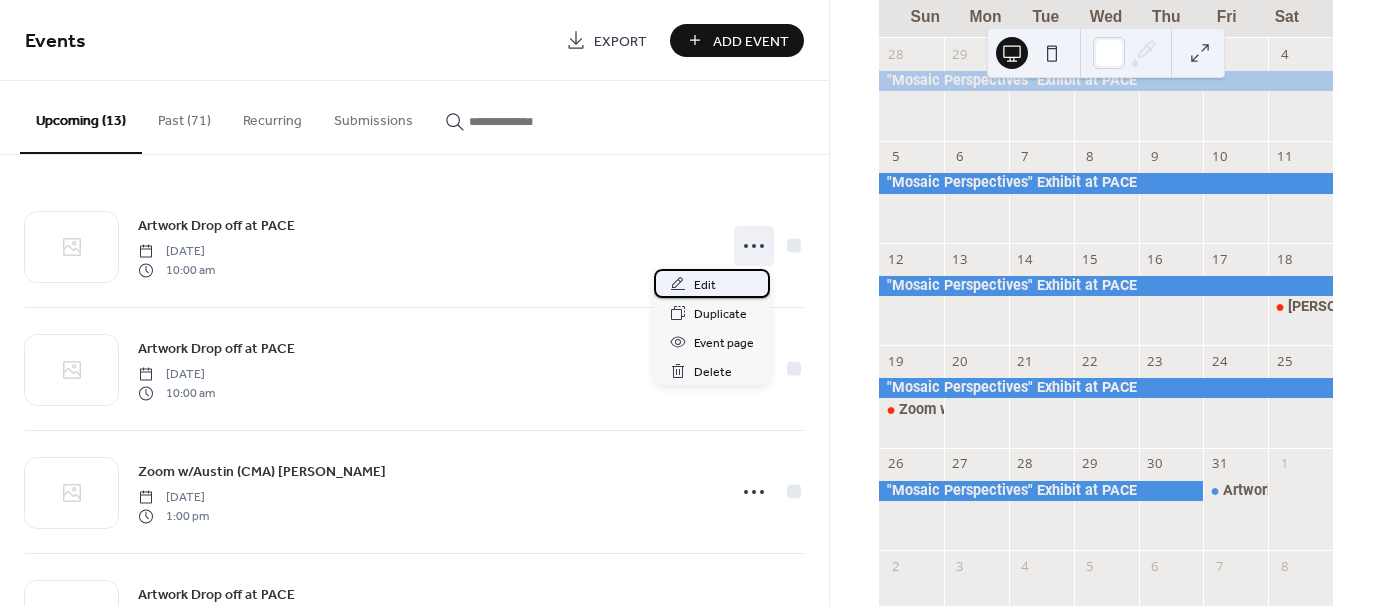 click on "Edit" at bounding box center [712, 283] 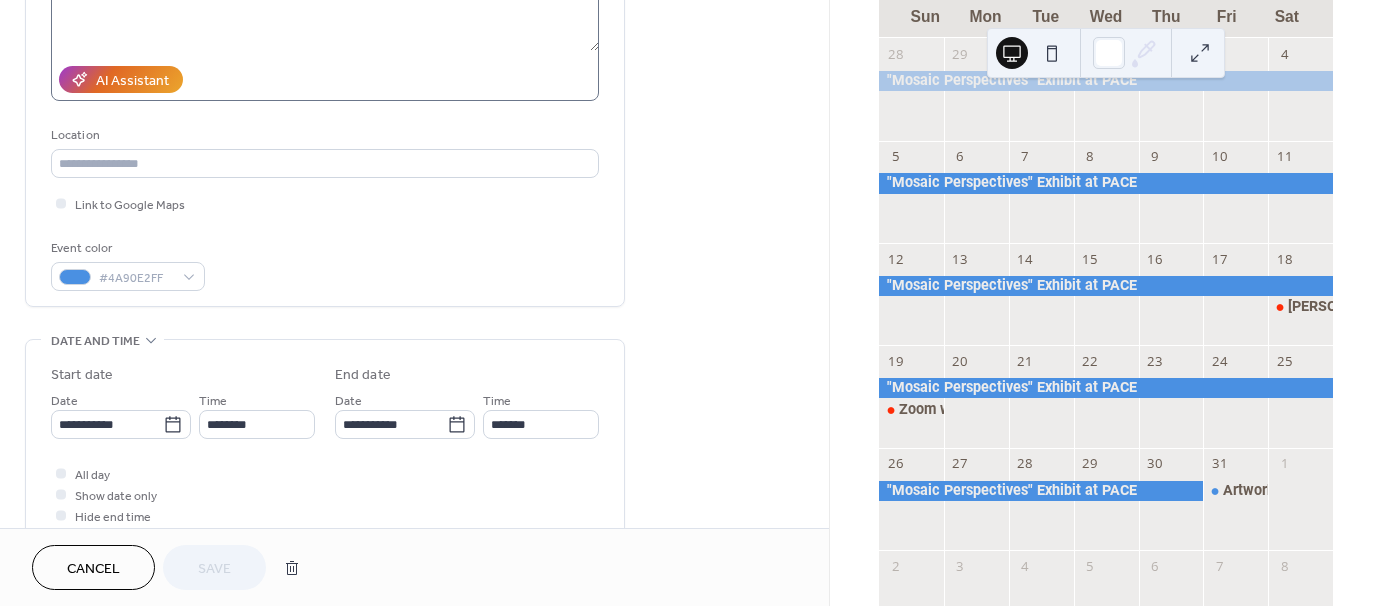 scroll, scrollTop: 314, scrollLeft: 0, axis: vertical 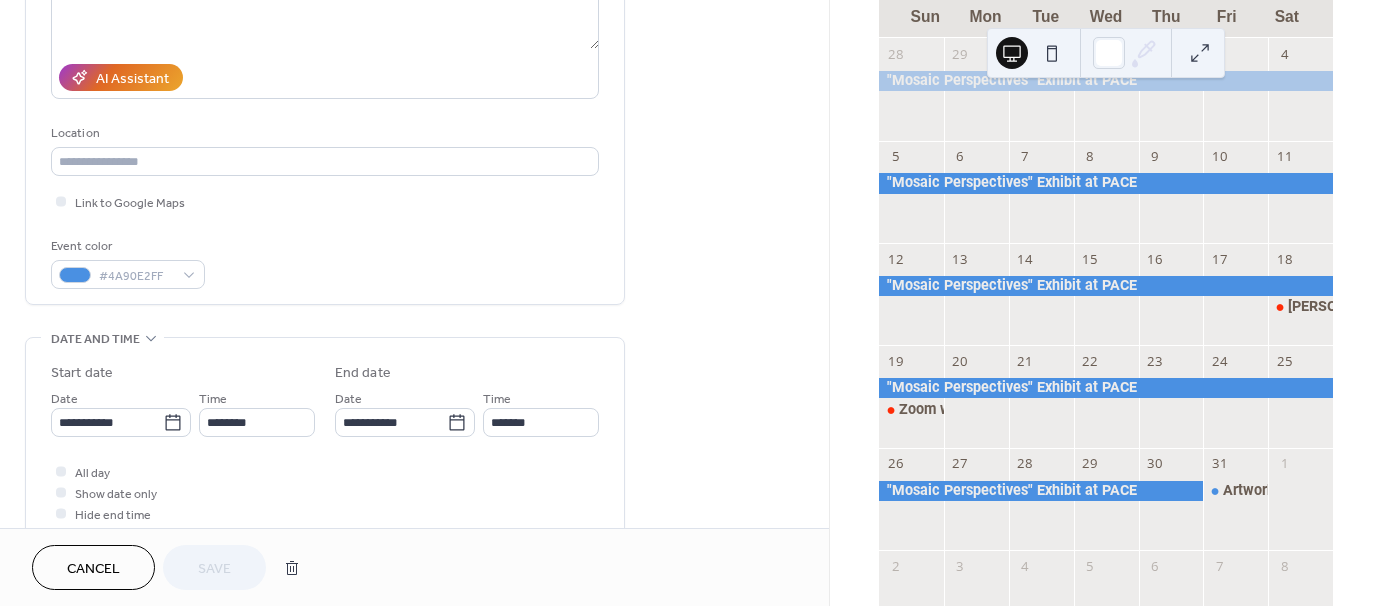 click on "Cancel" at bounding box center [93, 569] 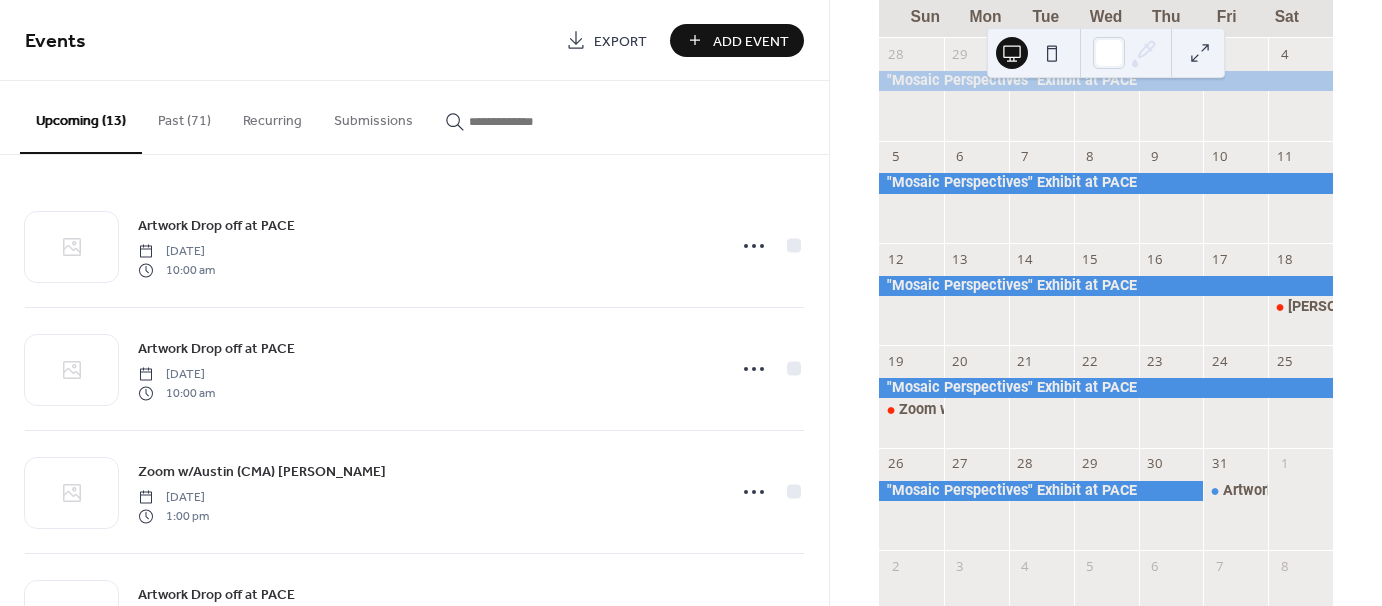 click on "October 2025 23 Today Sun Mon Tue Wed Thu Fri Sat 28 29 30 1 2 3 4 5 6 7 8 9 10 11 12 13 14 15 16 17 18 Pam Farris will teach a class at PACE 19 Zoom w/Austin (AMG host) with Aida Valencia 20 21 22 23 24 25 26 27 28 29 30 31 Artwork Pick up 1 2 3 4 5 6 7 8" at bounding box center (1106, 292) 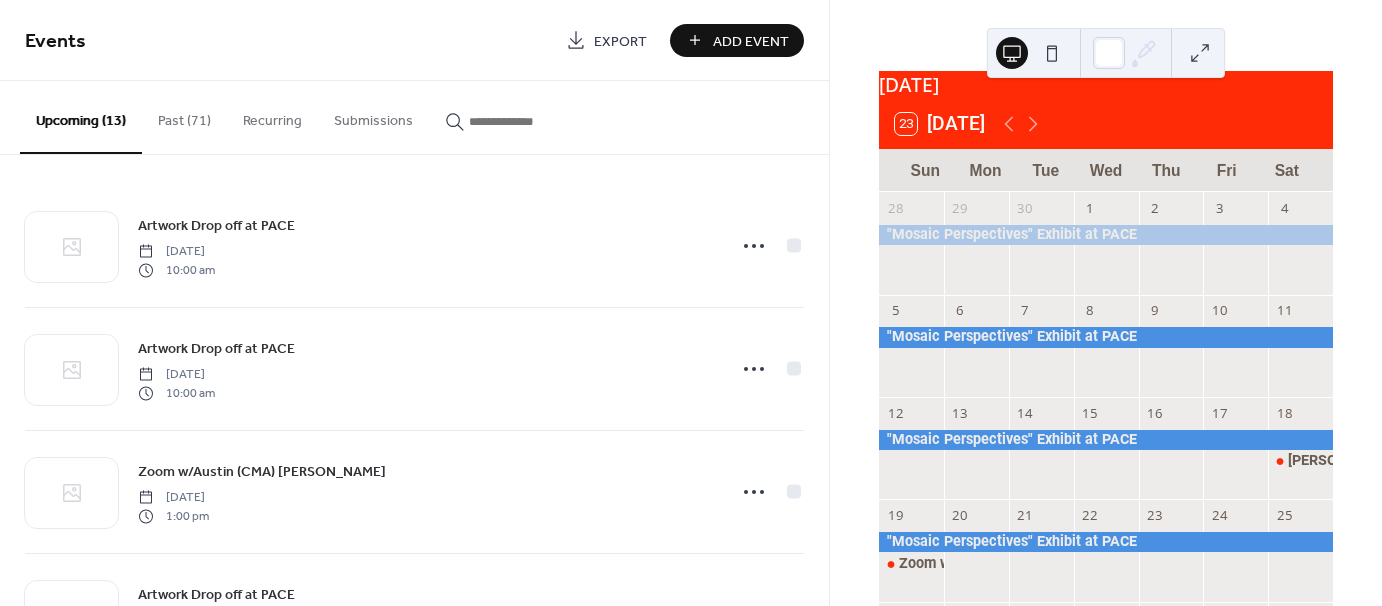 scroll, scrollTop: 35, scrollLeft: 0, axis: vertical 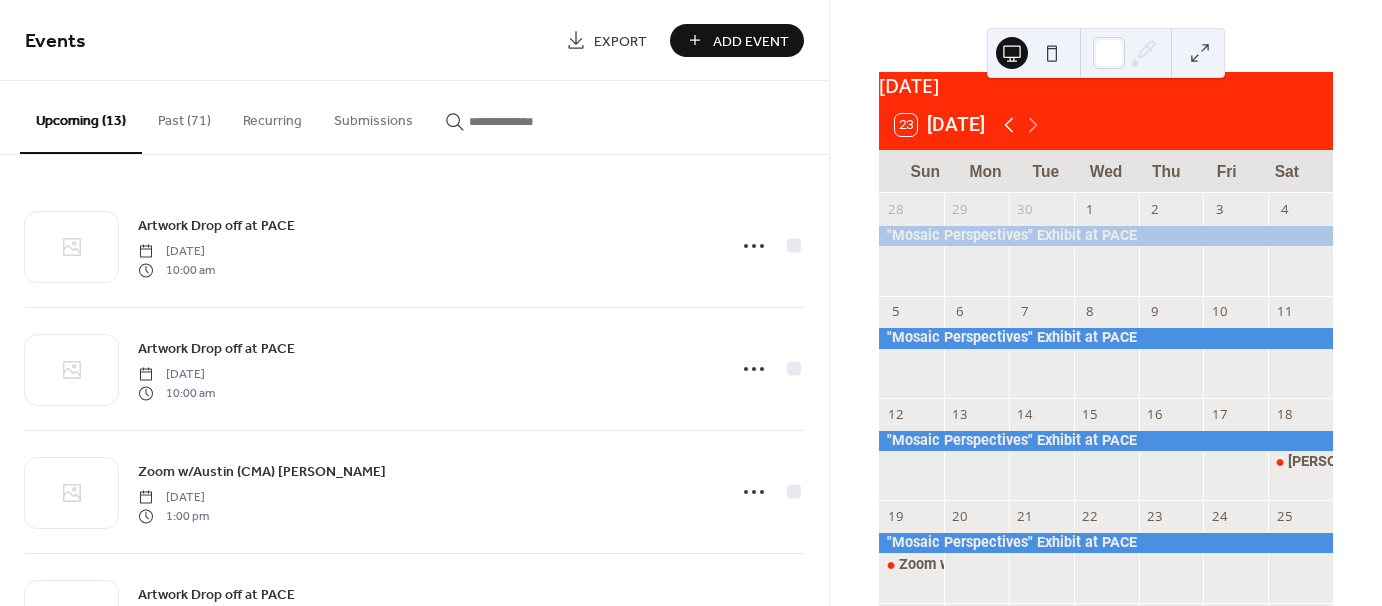 click 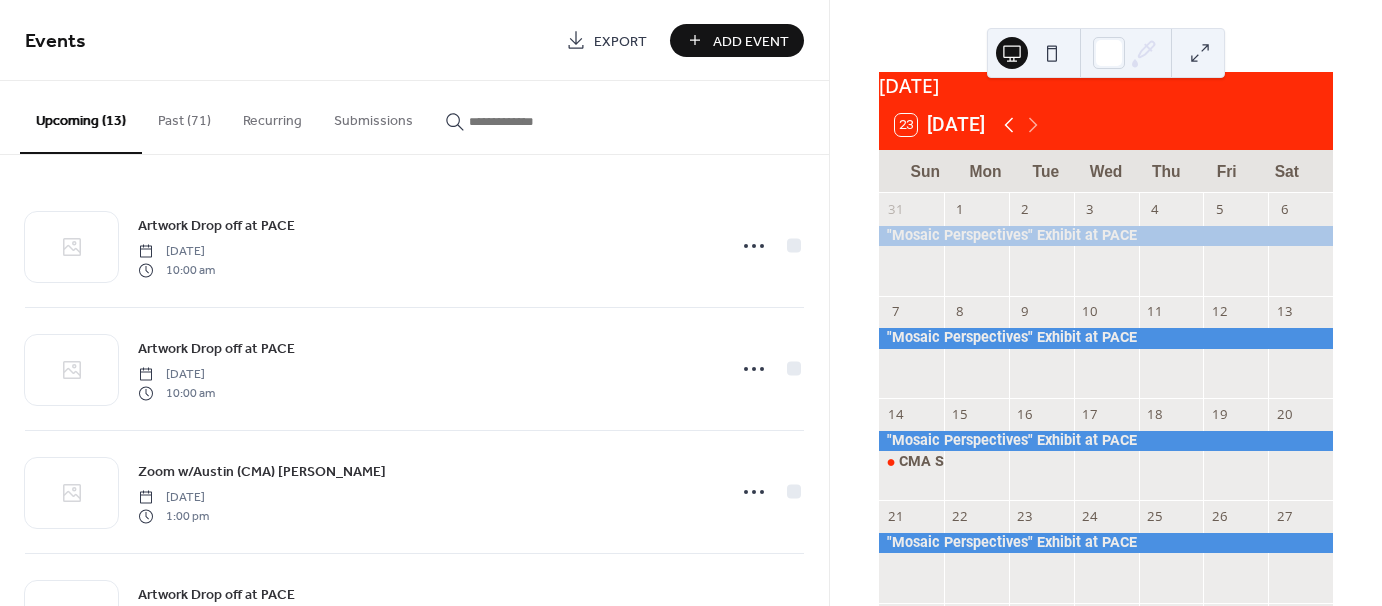 click 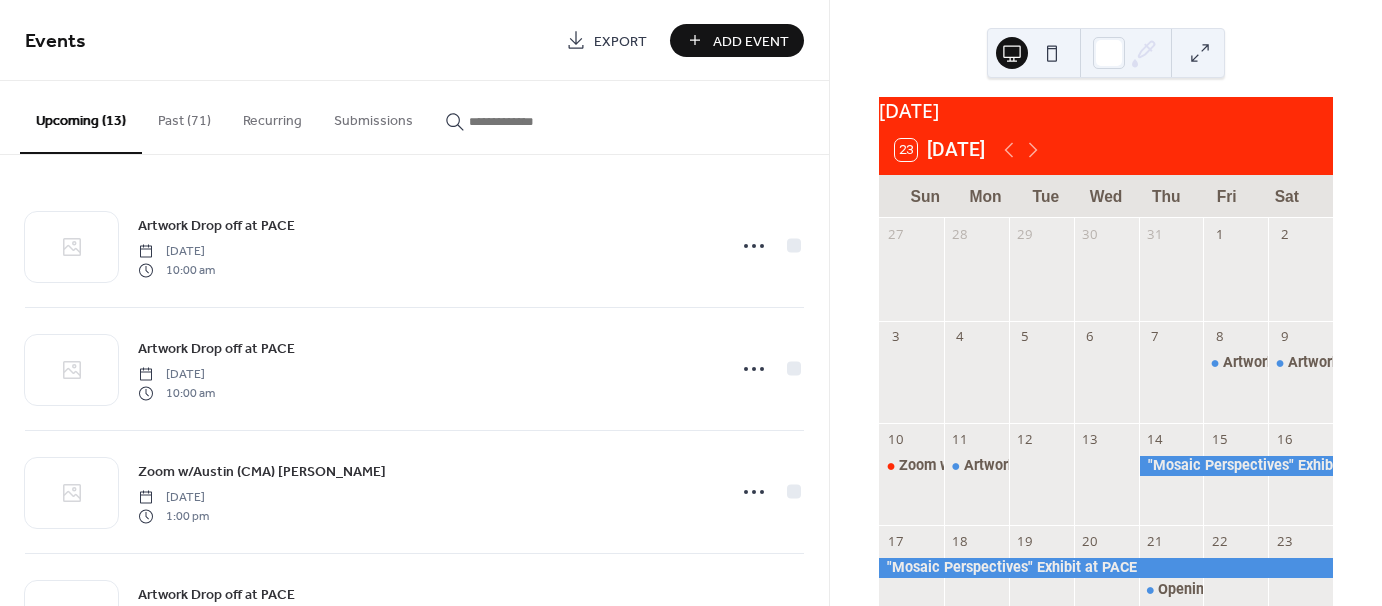 scroll, scrollTop: 0, scrollLeft: 0, axis: both 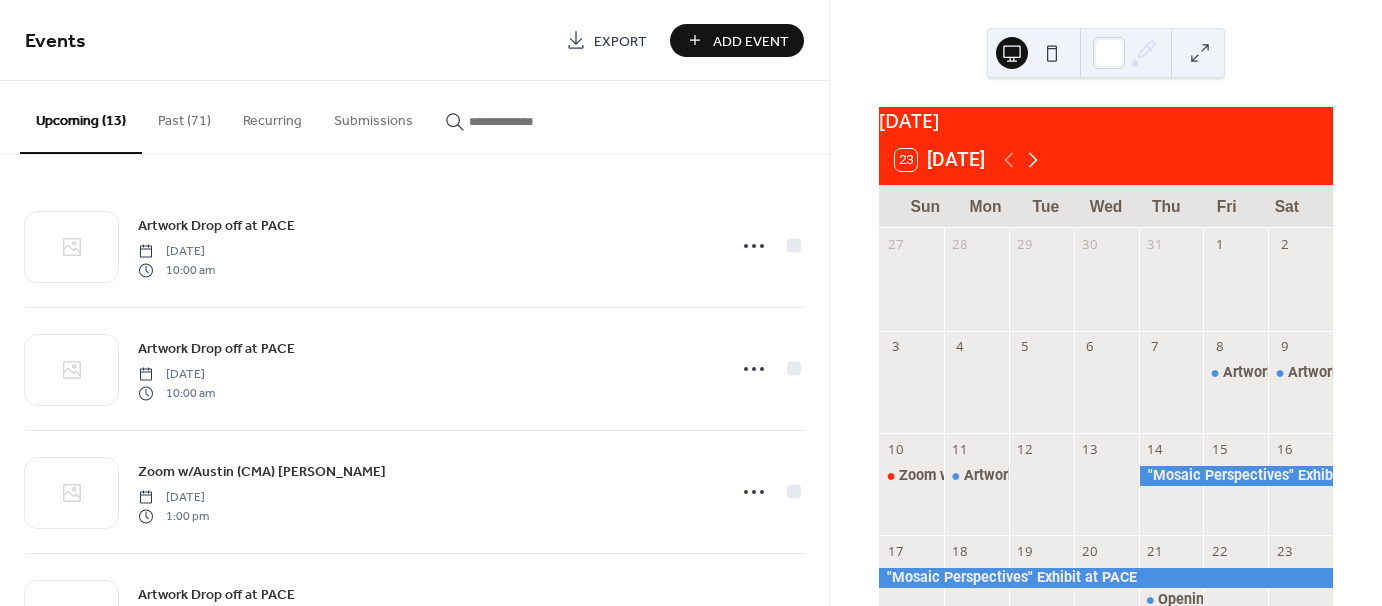 click 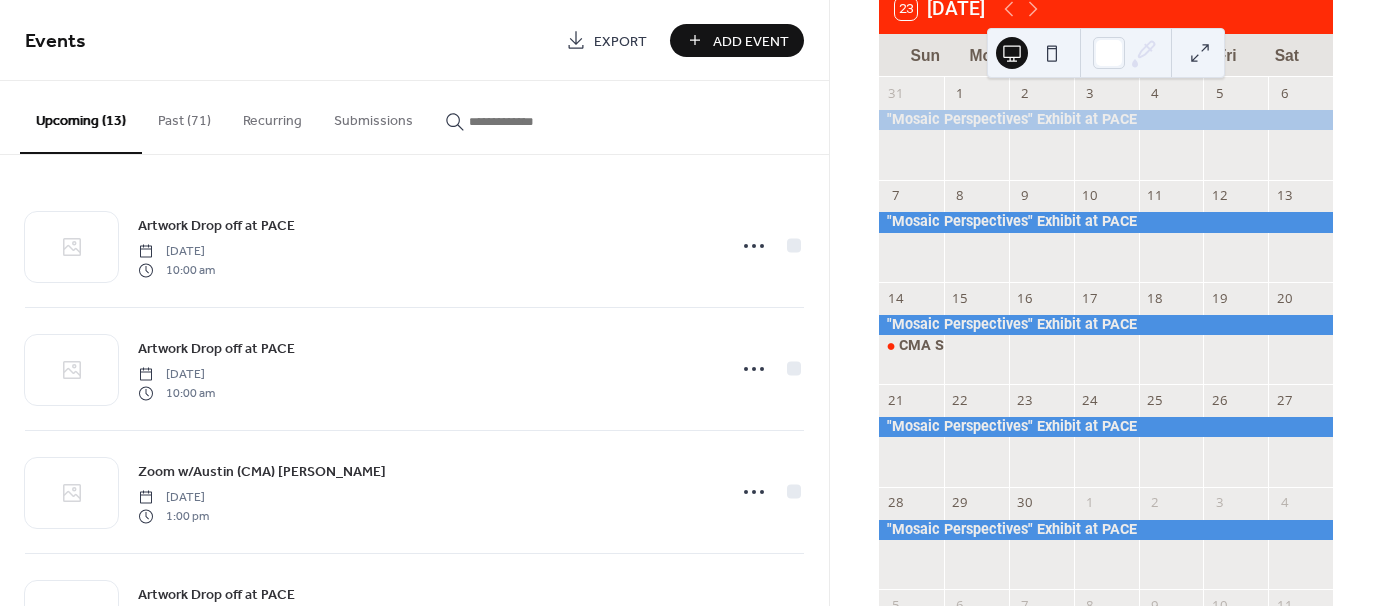 scroll, scrollTop: 152, scrollLeft: 0, axis: vertical 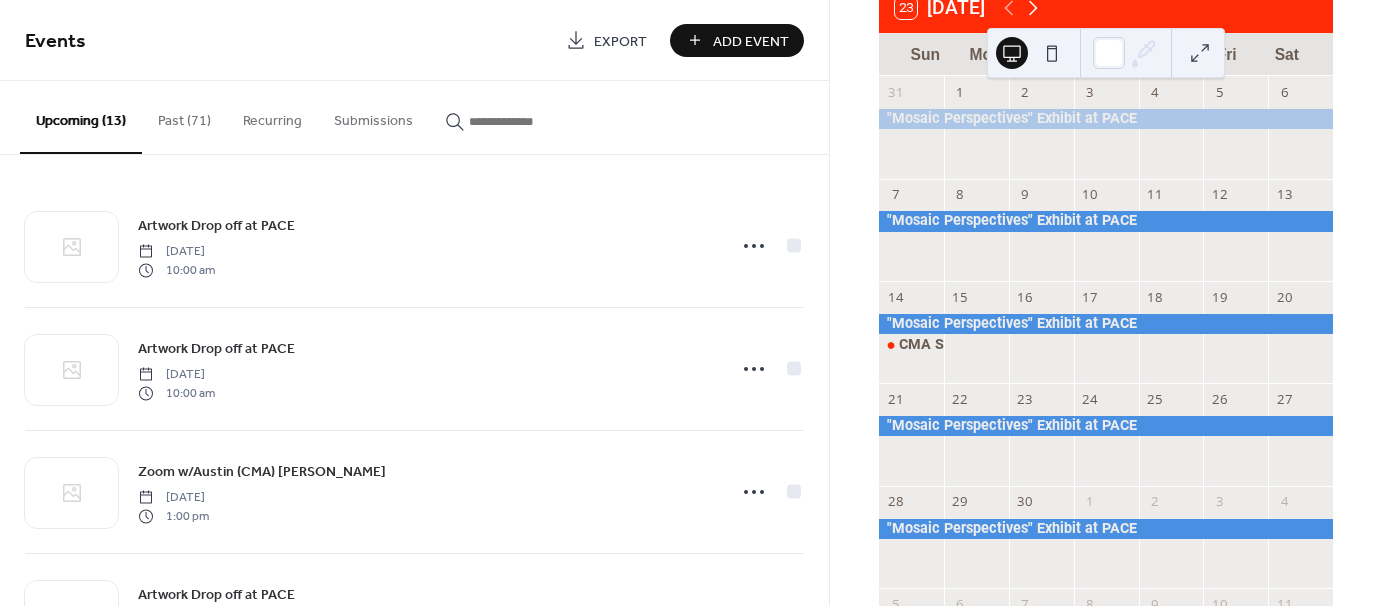 click 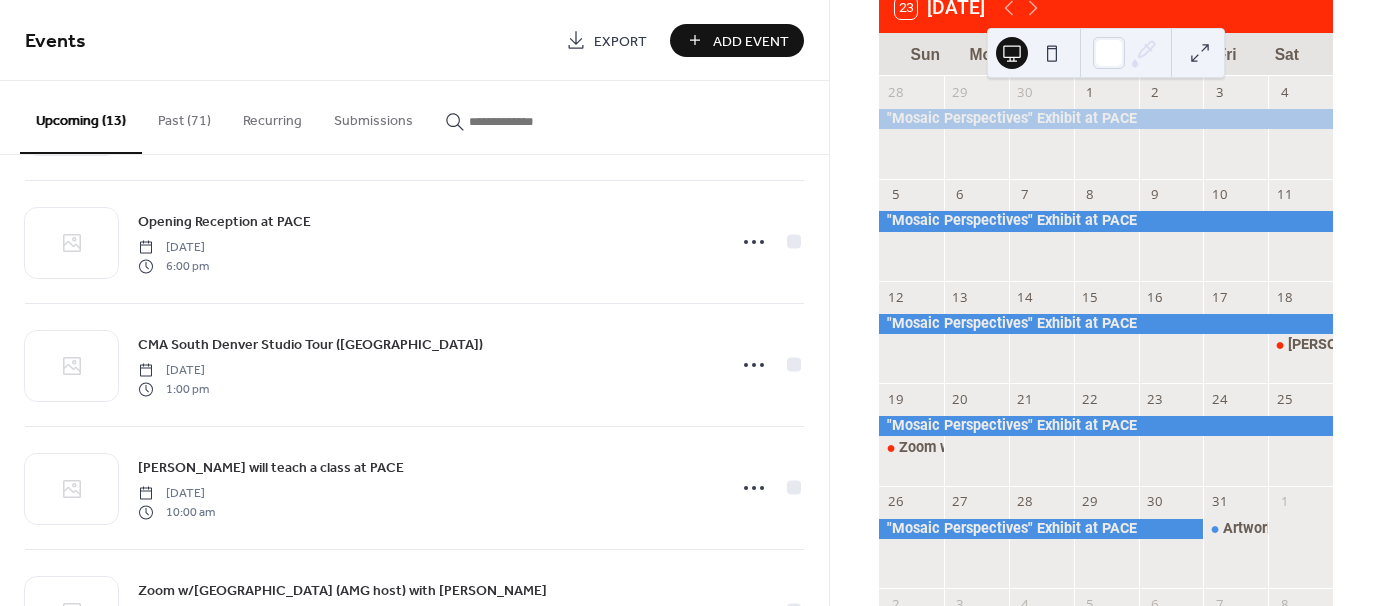 scroll, scrollTop: 618, scrollLeft: 0, axis: vertical 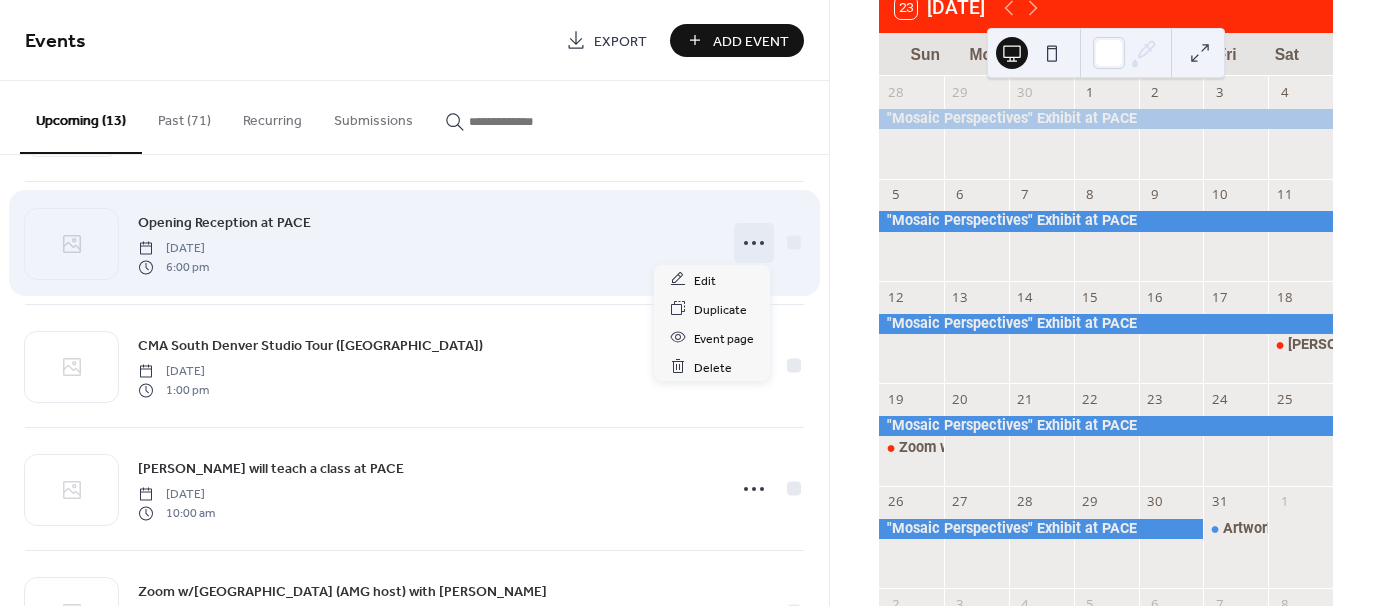 click 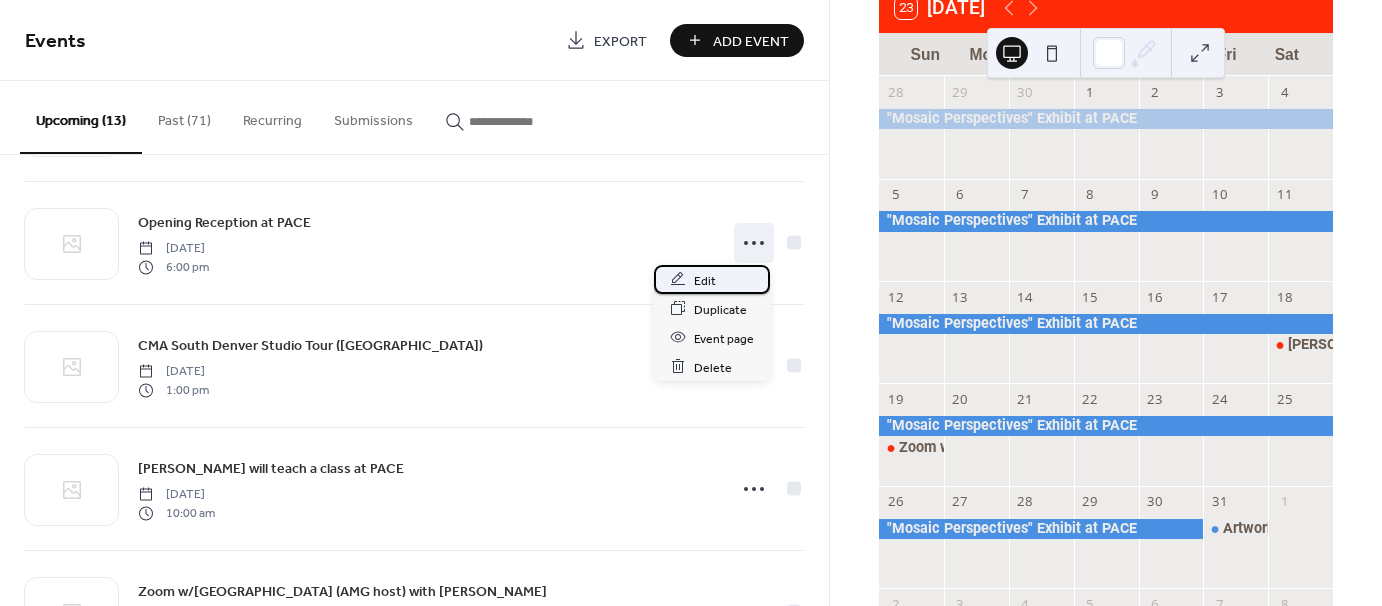 click on "Edit" at bounding box center [712, 279] 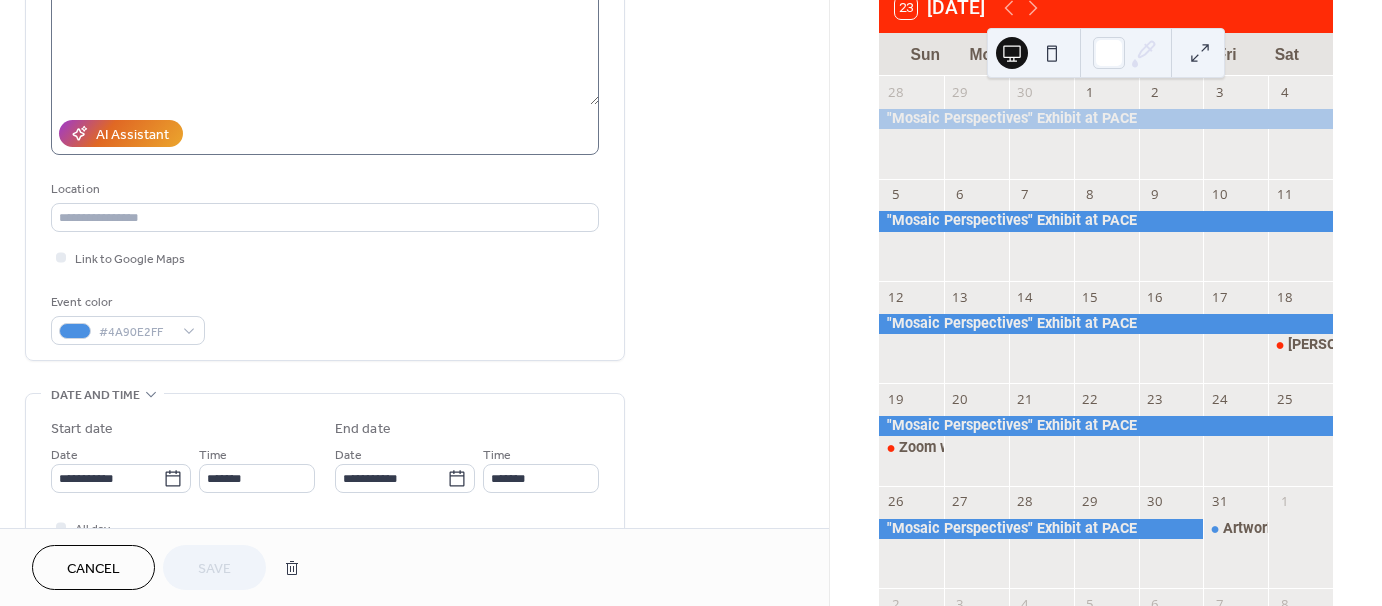 scroll, scrollTop: 259, scrollLeft: 0, axis: vertical 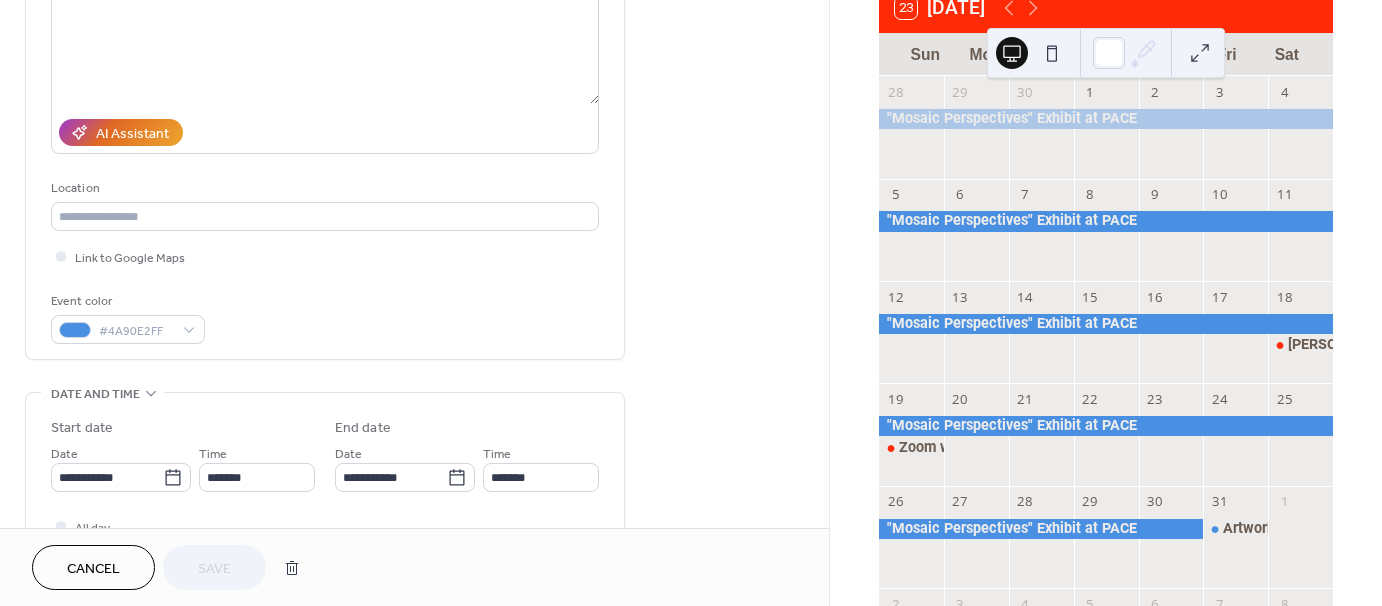 click on "Cancel" at bounding box center [93, 567] 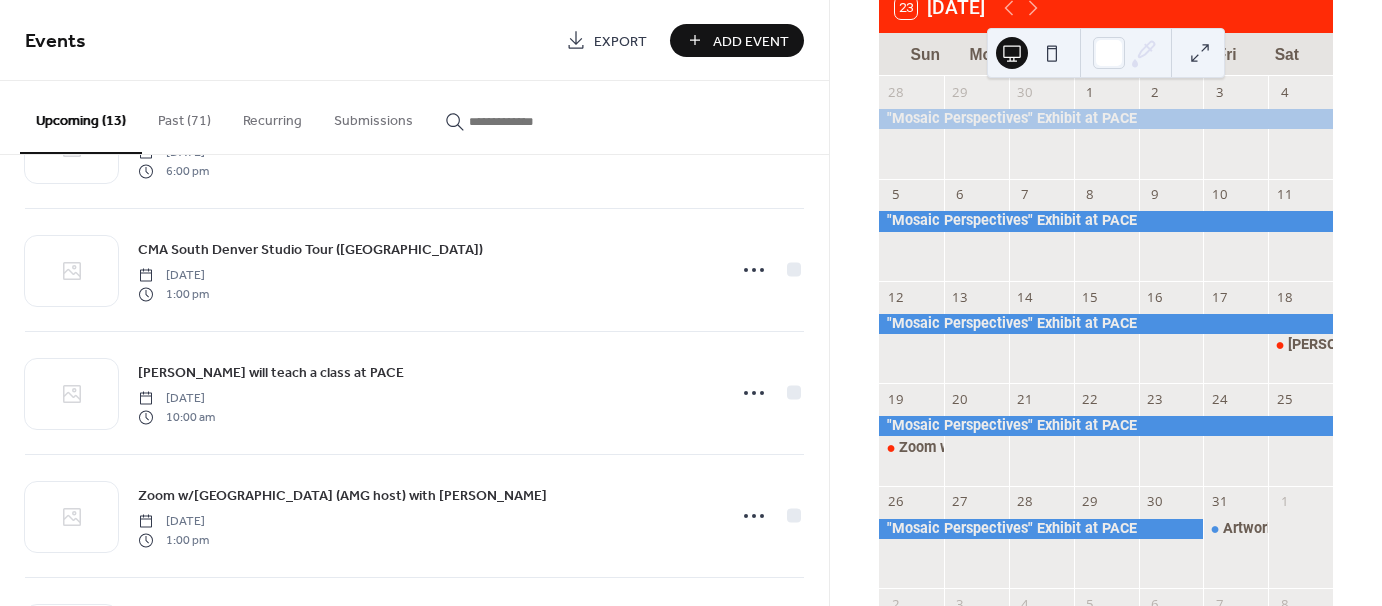 scroll, scrollTop: 724, scrollLeft: 0, axis: vertical 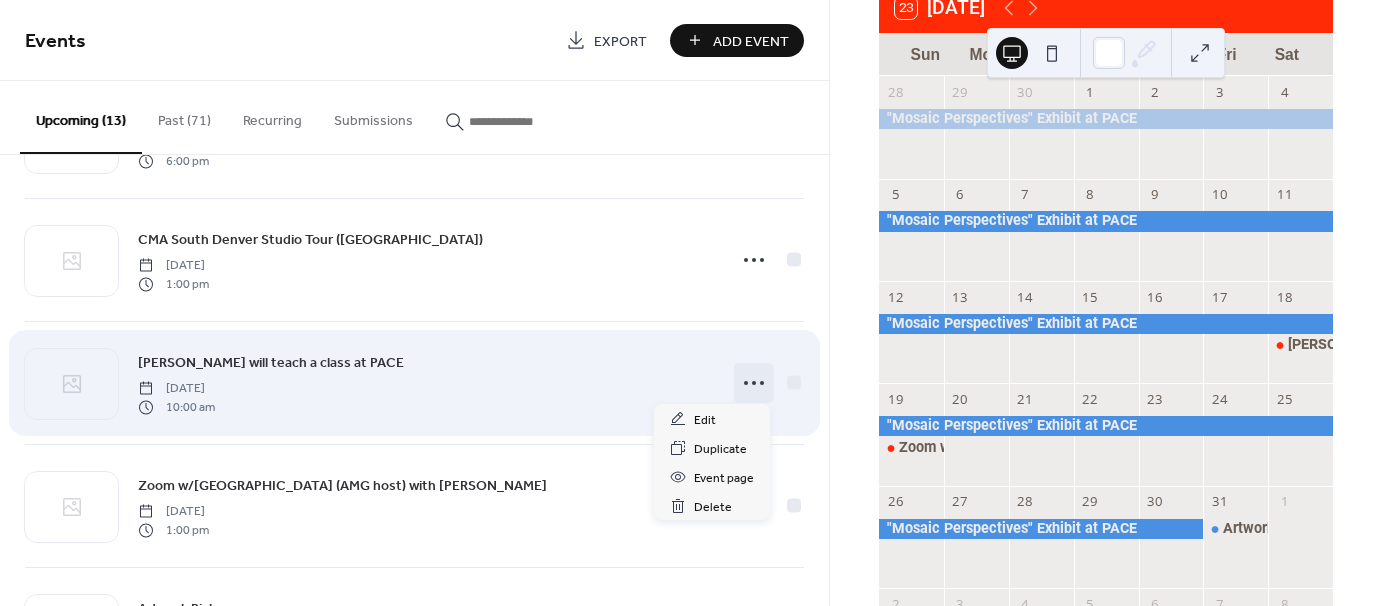 click 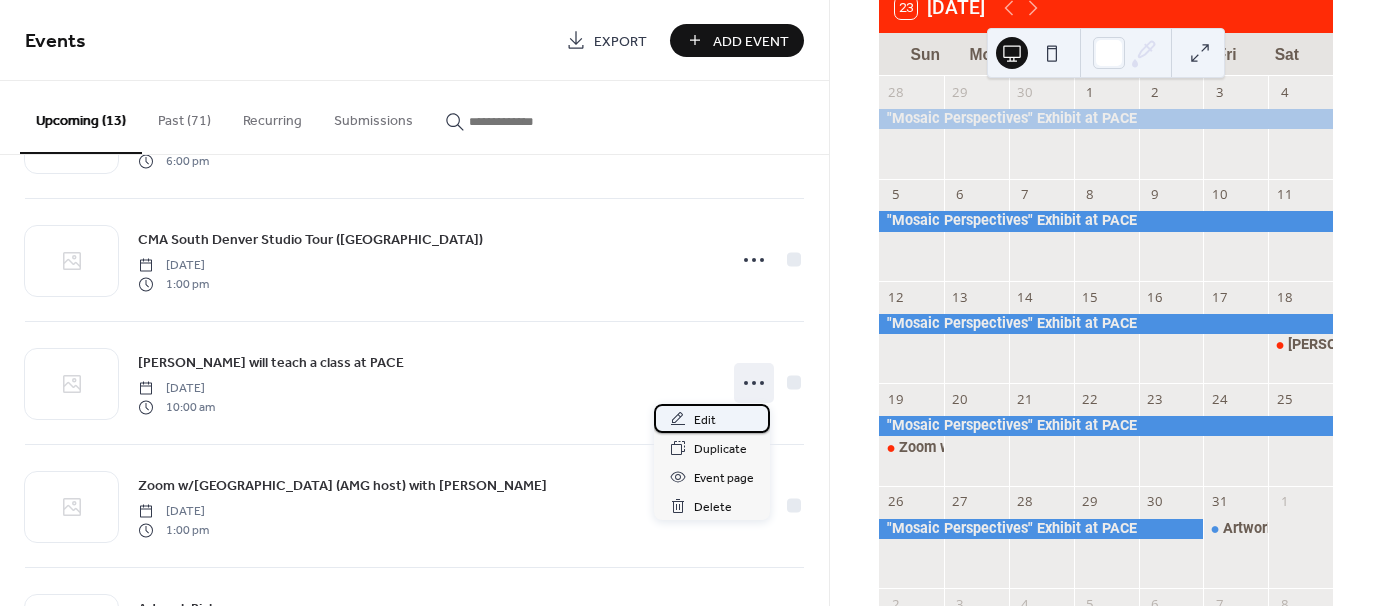 click on "Edit" at bounding box center (712, 418) 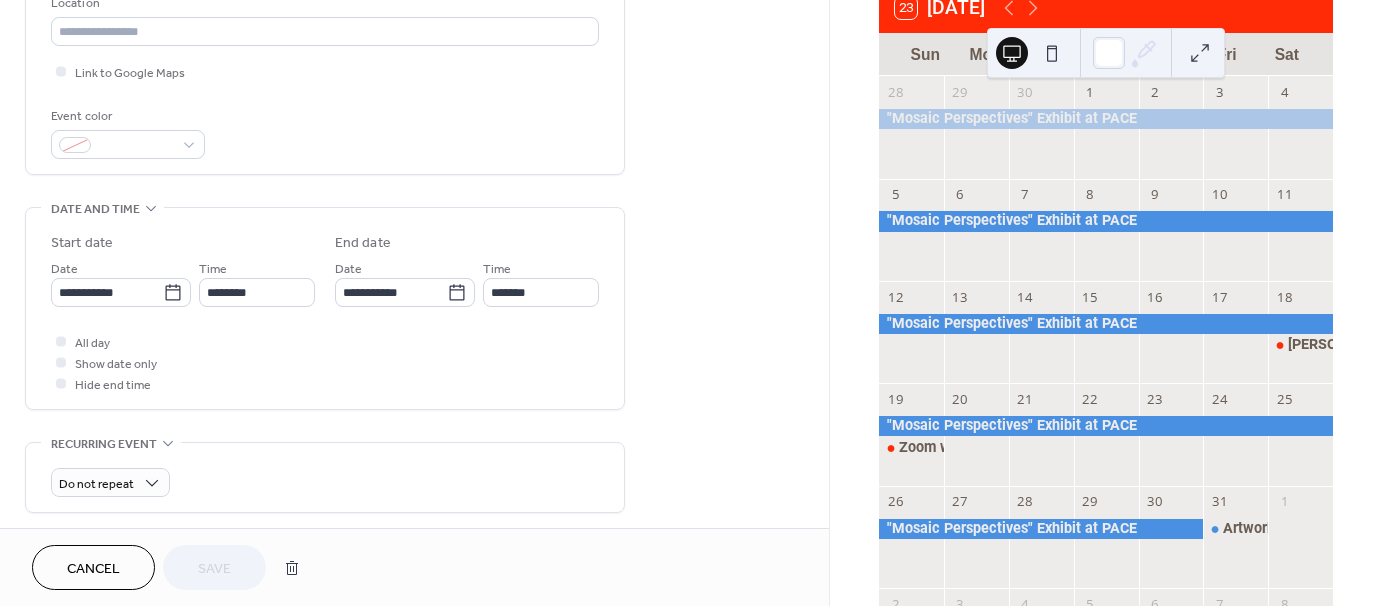 scroll, scrollTop: 444, scrollLeft: 0, axis: vertical 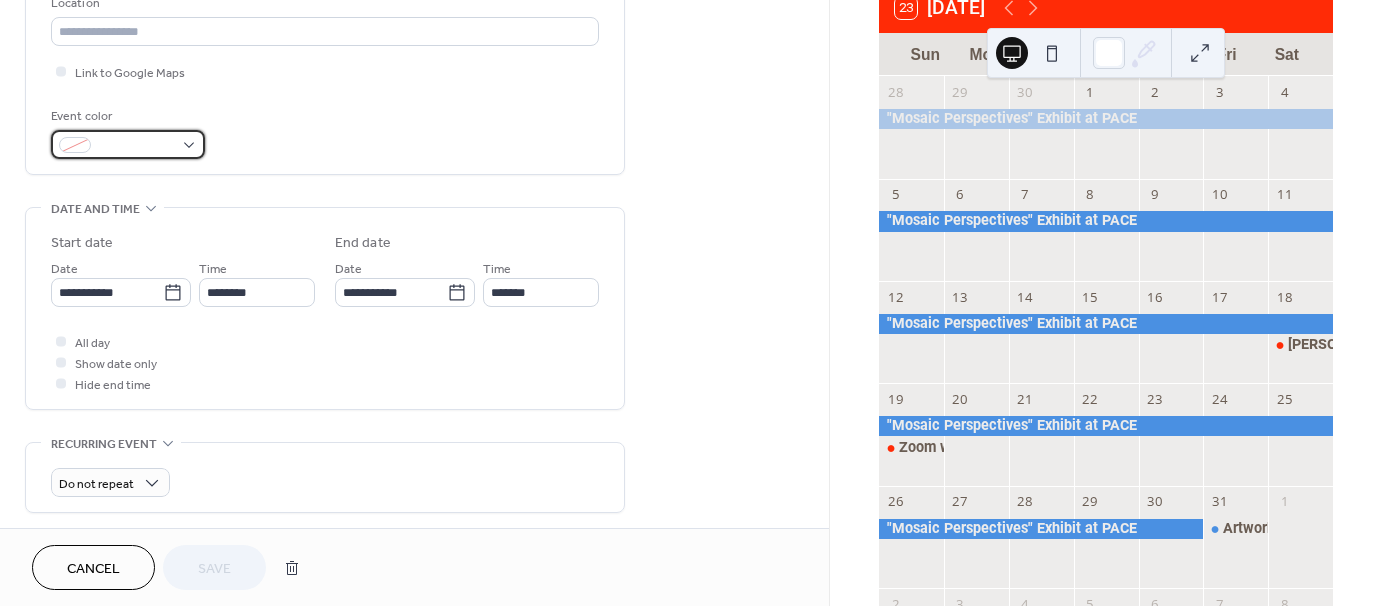 click at bounding box center [136, 146] 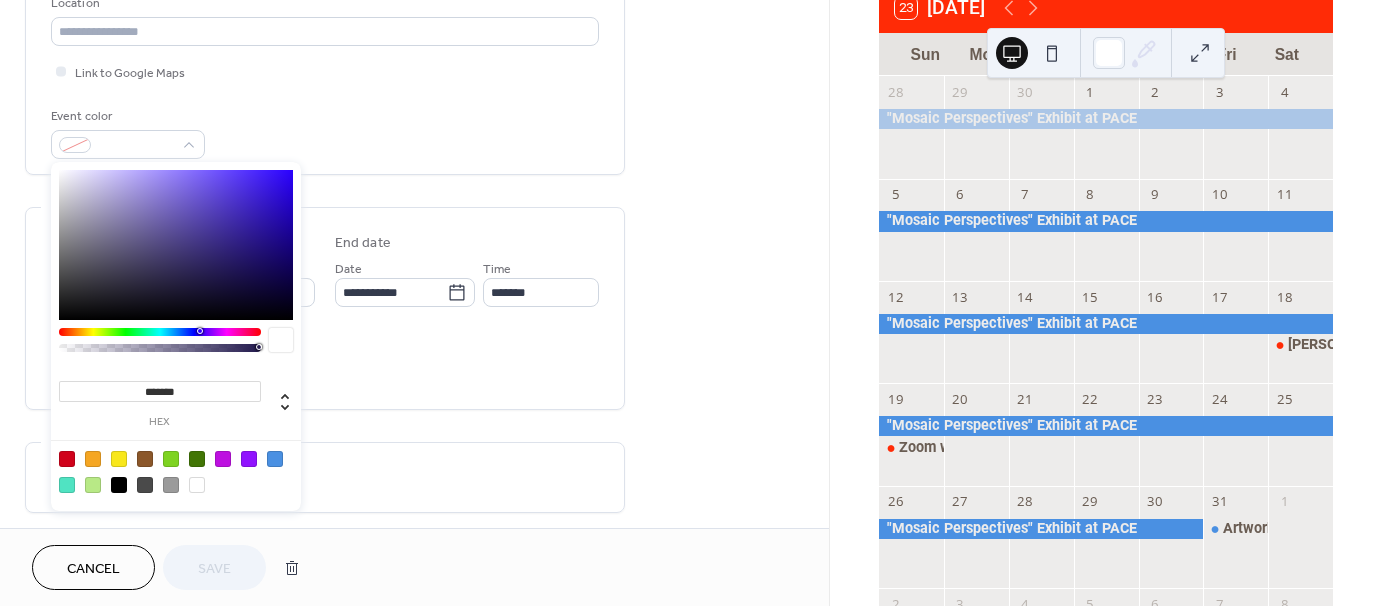click on "**********" at bounding box center (325, -79) 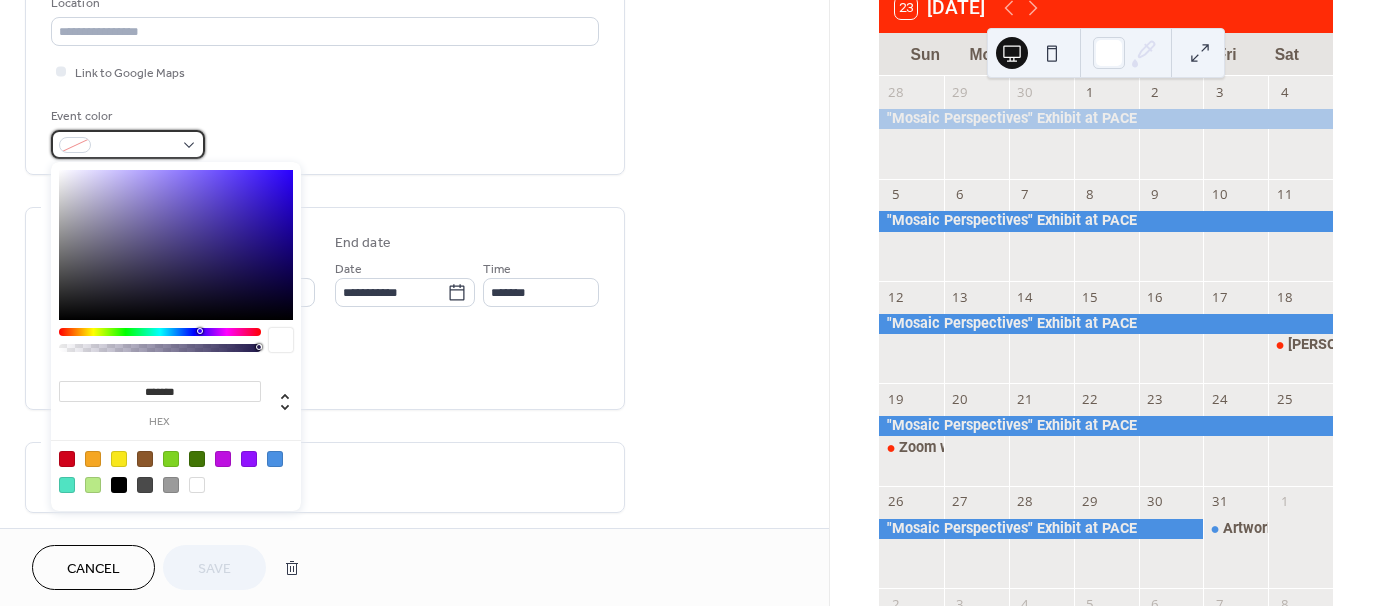 click at bounding box center [128, 144] 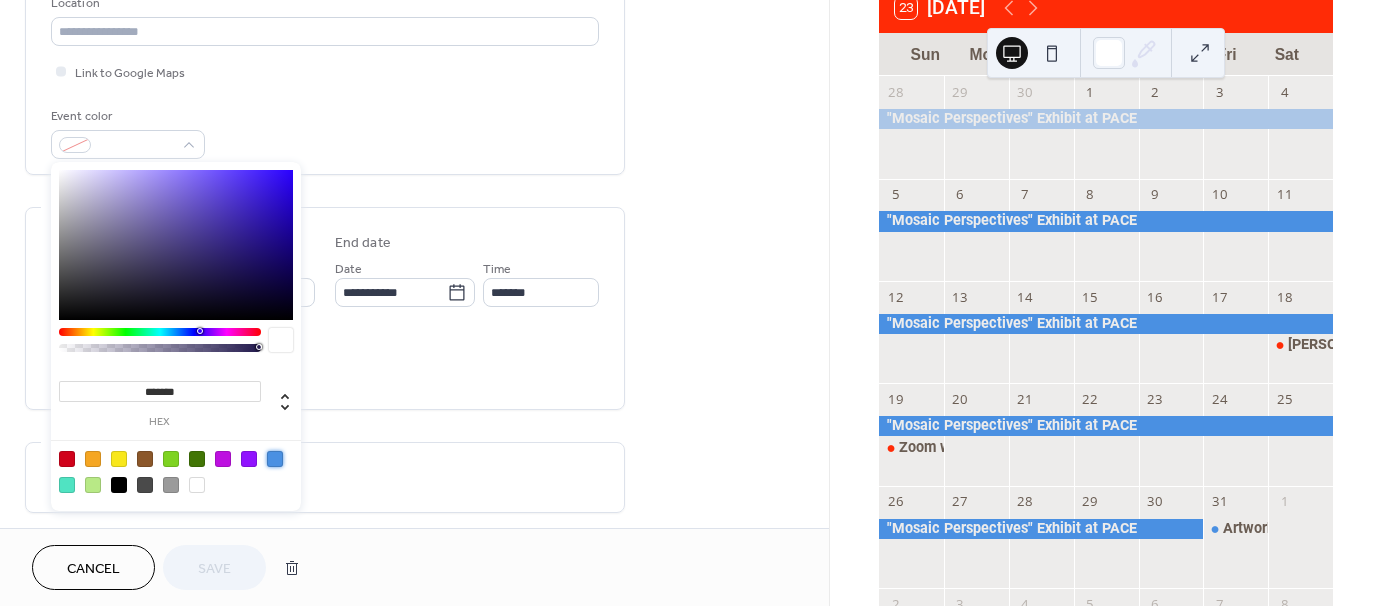 click at bounding box center (275, 459) 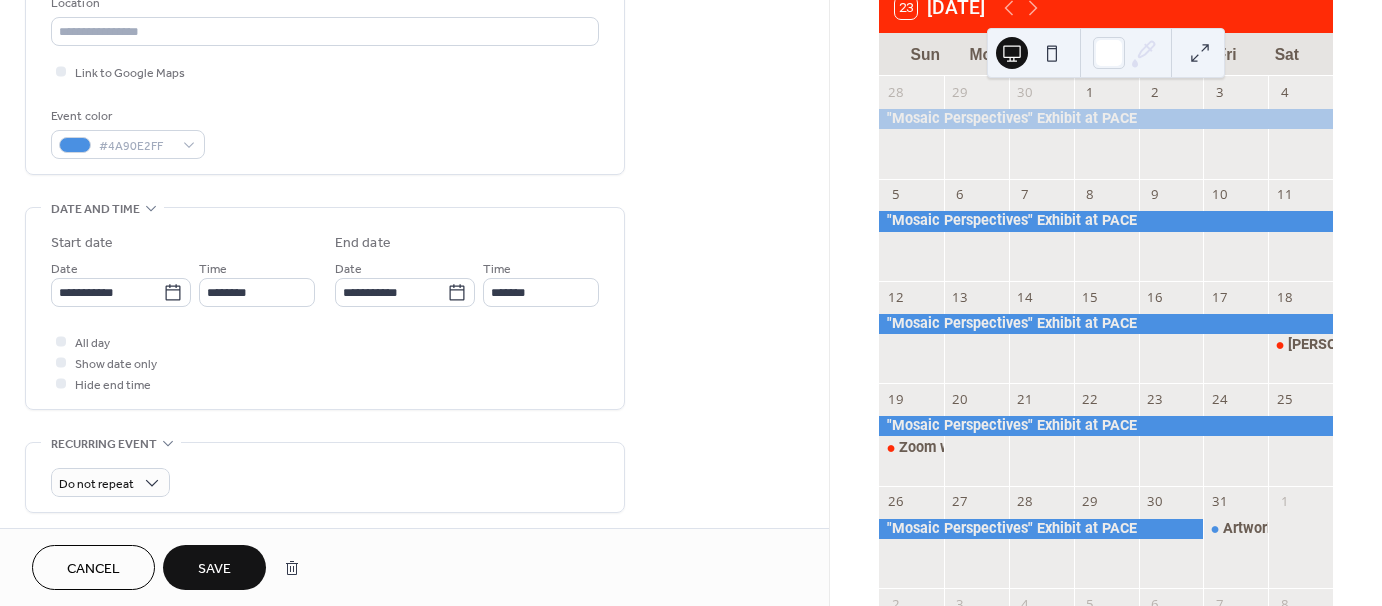 click on "Save" at bounding box center (214, 567) 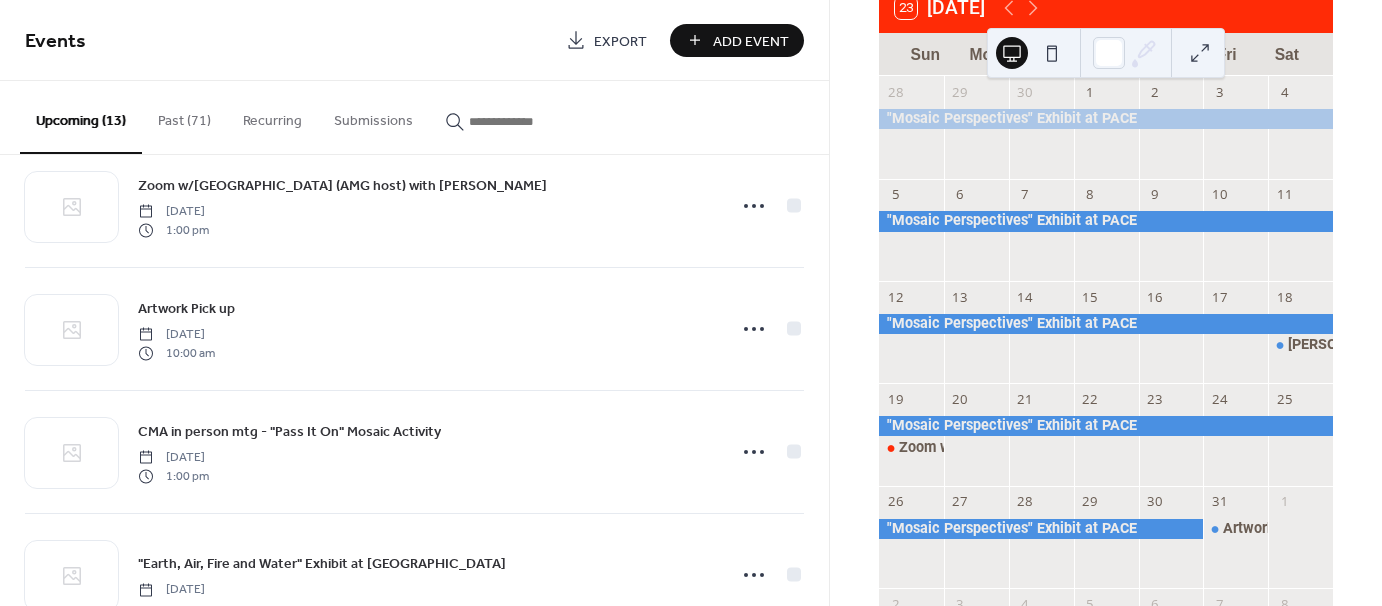scroll, scrollTop: 1024, scrollLeft: 0, axis: vertical 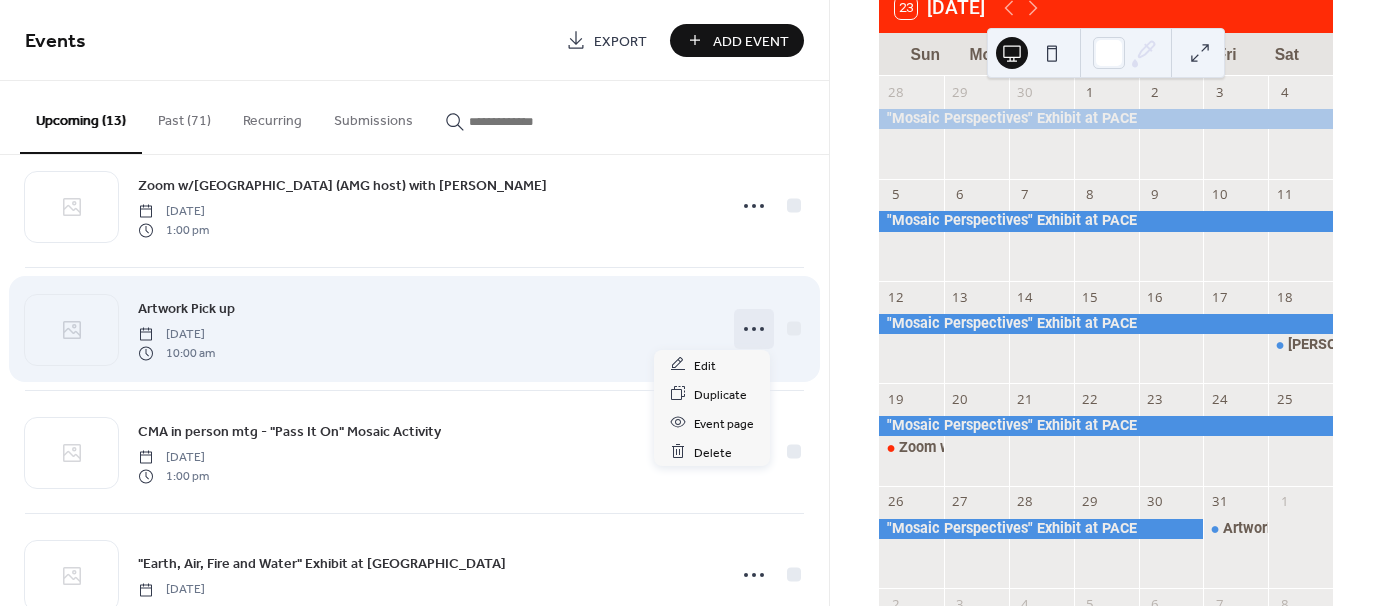 click 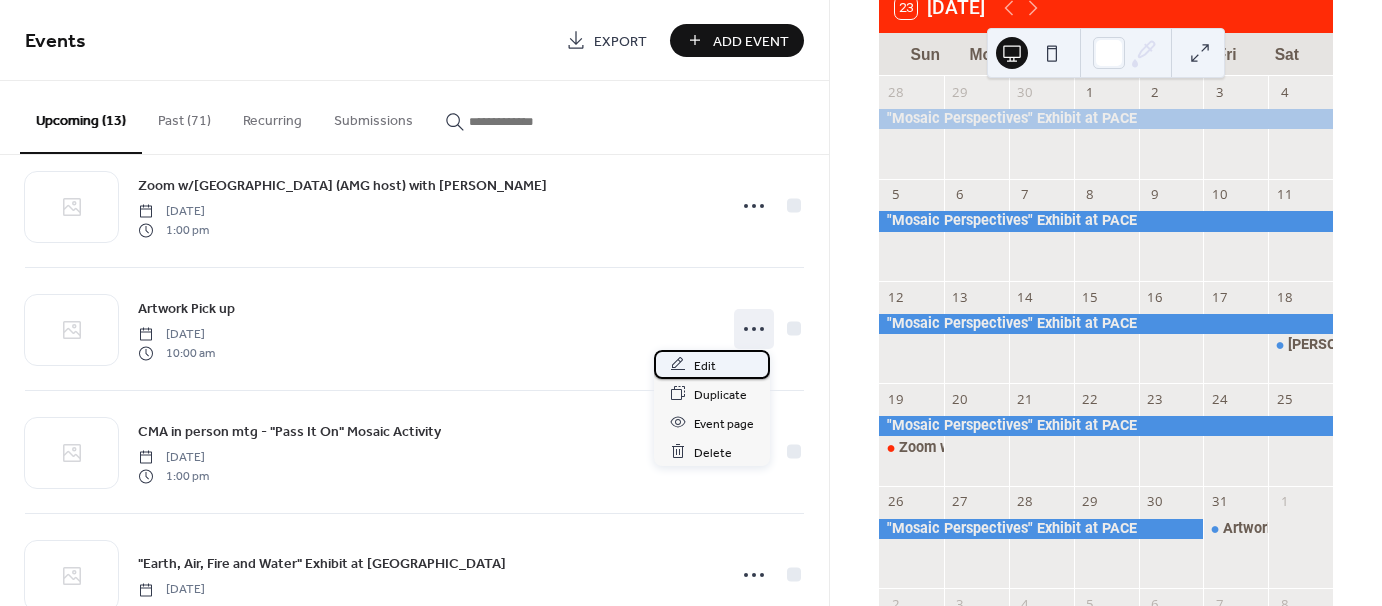 click on "Edit" at bounding box center (712, 364) 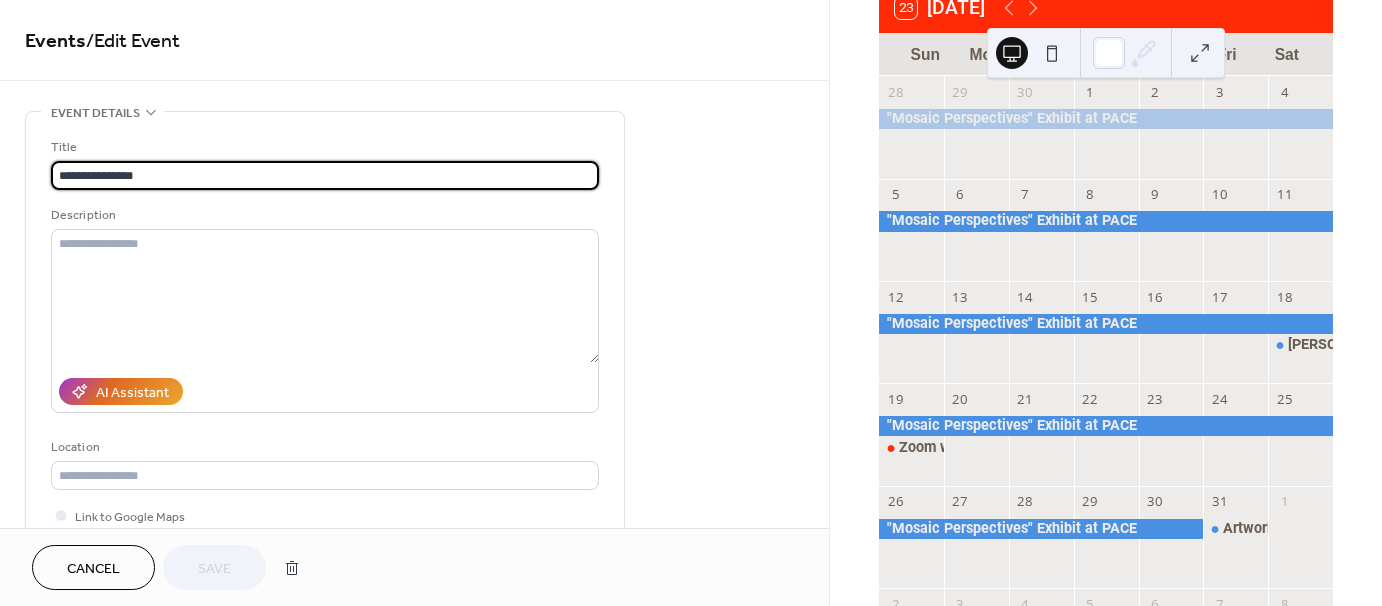 scroll, scrollTop: 1, scrollLeft: 0, axis: vertical 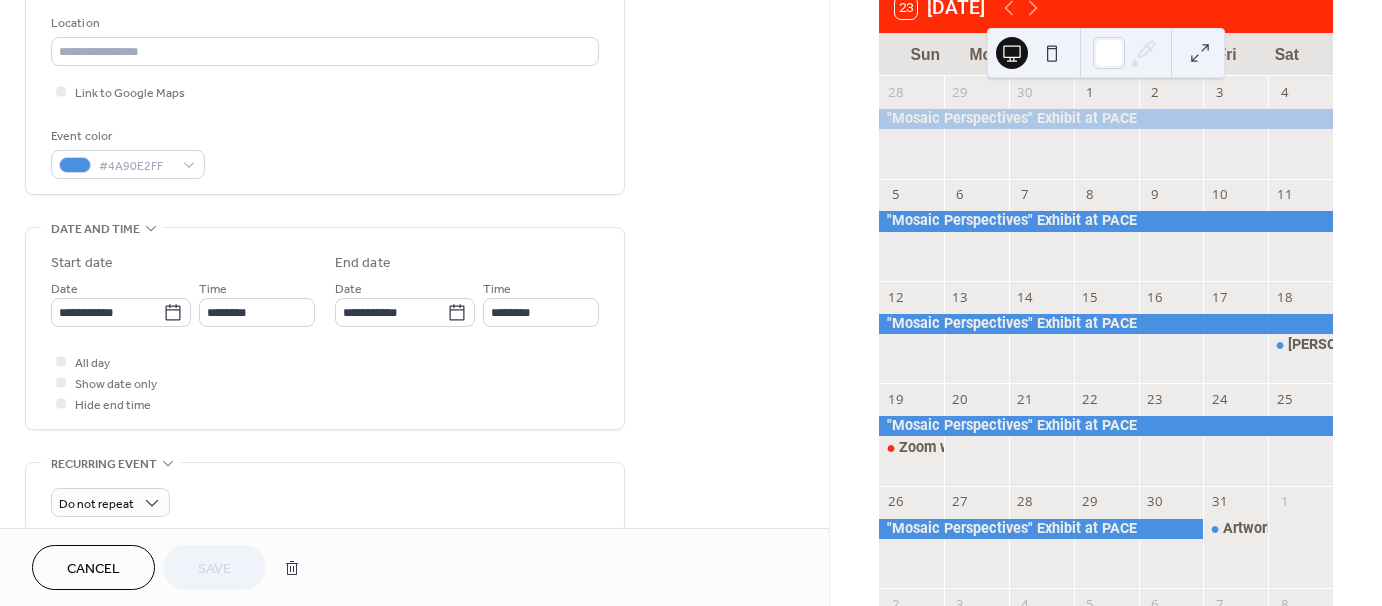 click on "Cancel" at bounding box center [93, 567] 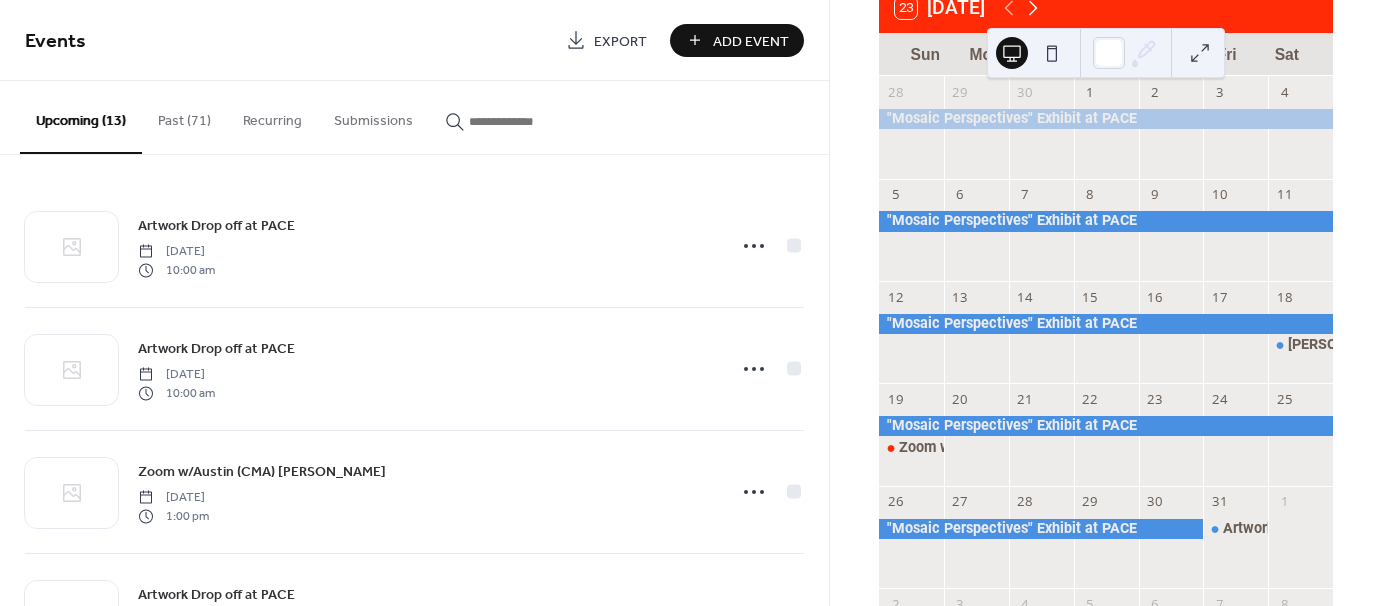 click 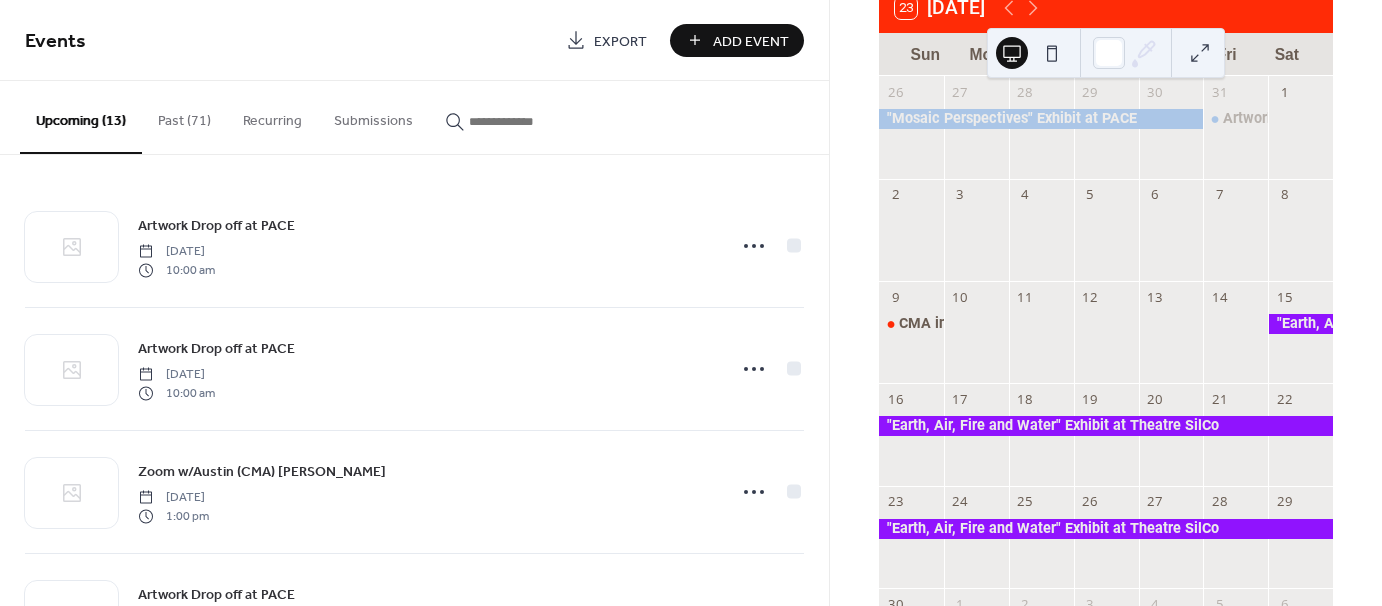 scroll, scrollTop: 296, scrollLeft: 0, axis: vertical 